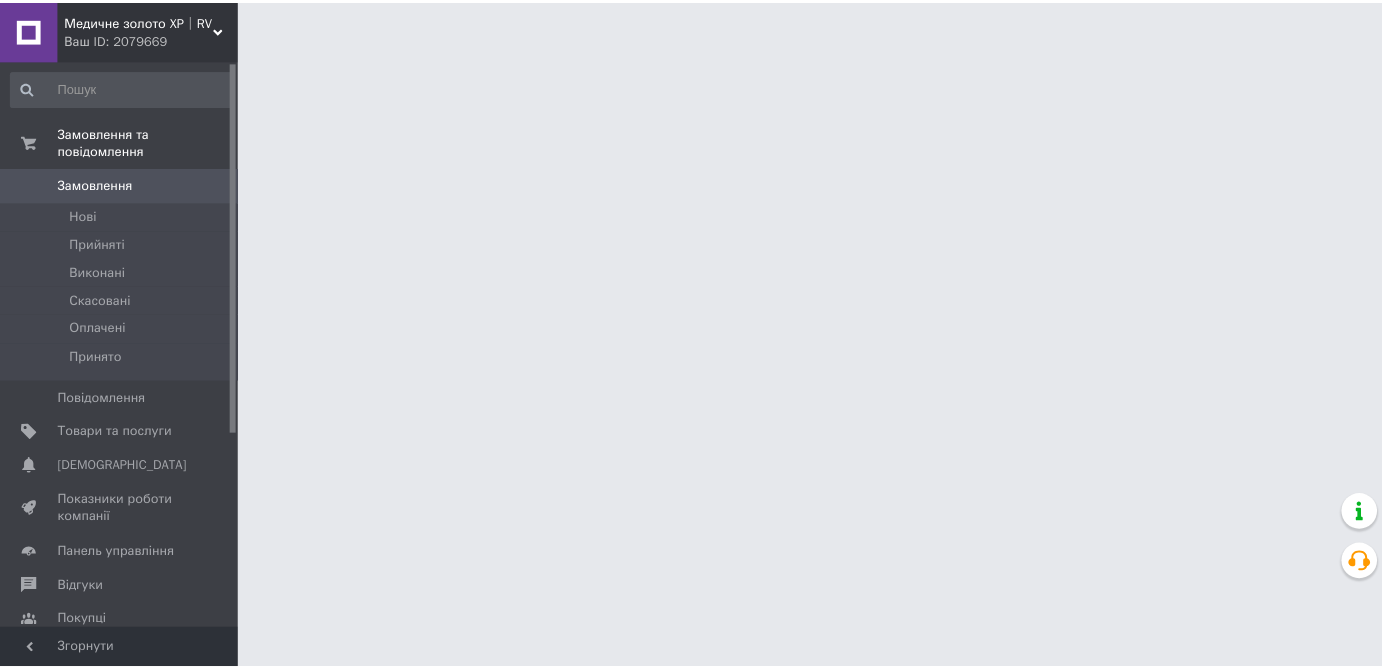 scroll, scrollTop: 0, scrollLeft: 0, axis: both 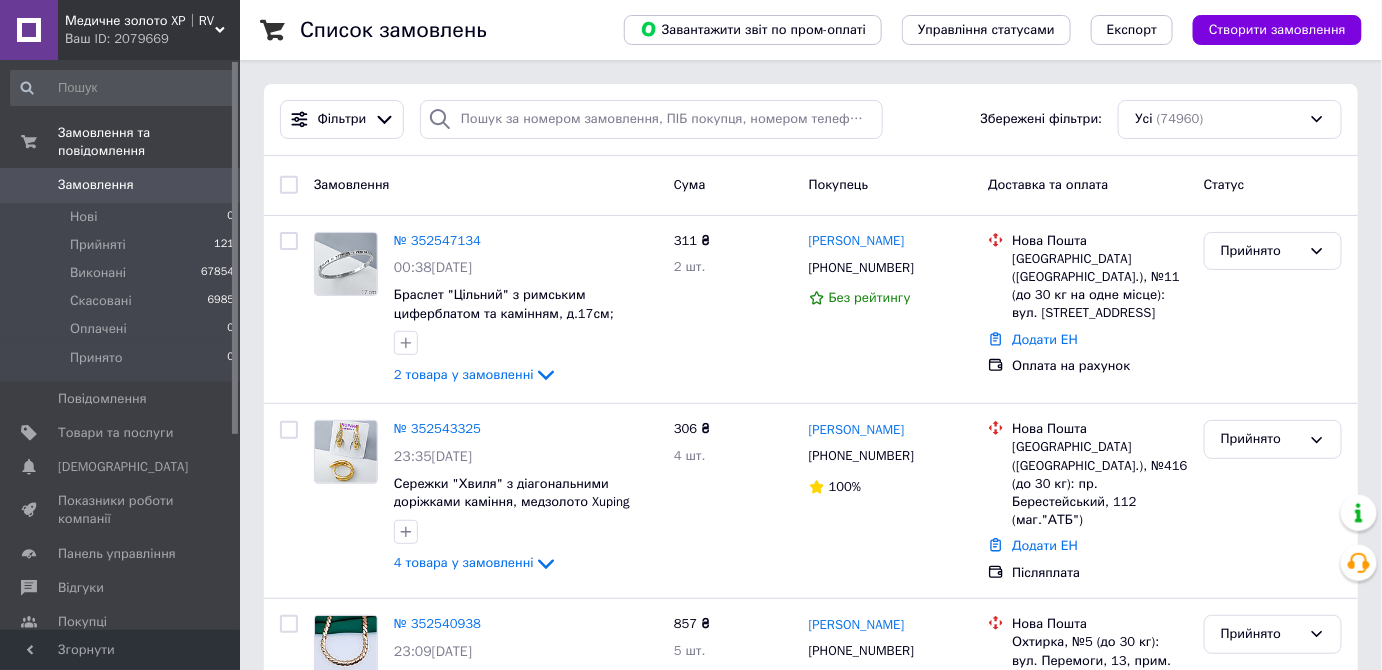 click on "Усі (74960)" at bounding box center (1230, 119) 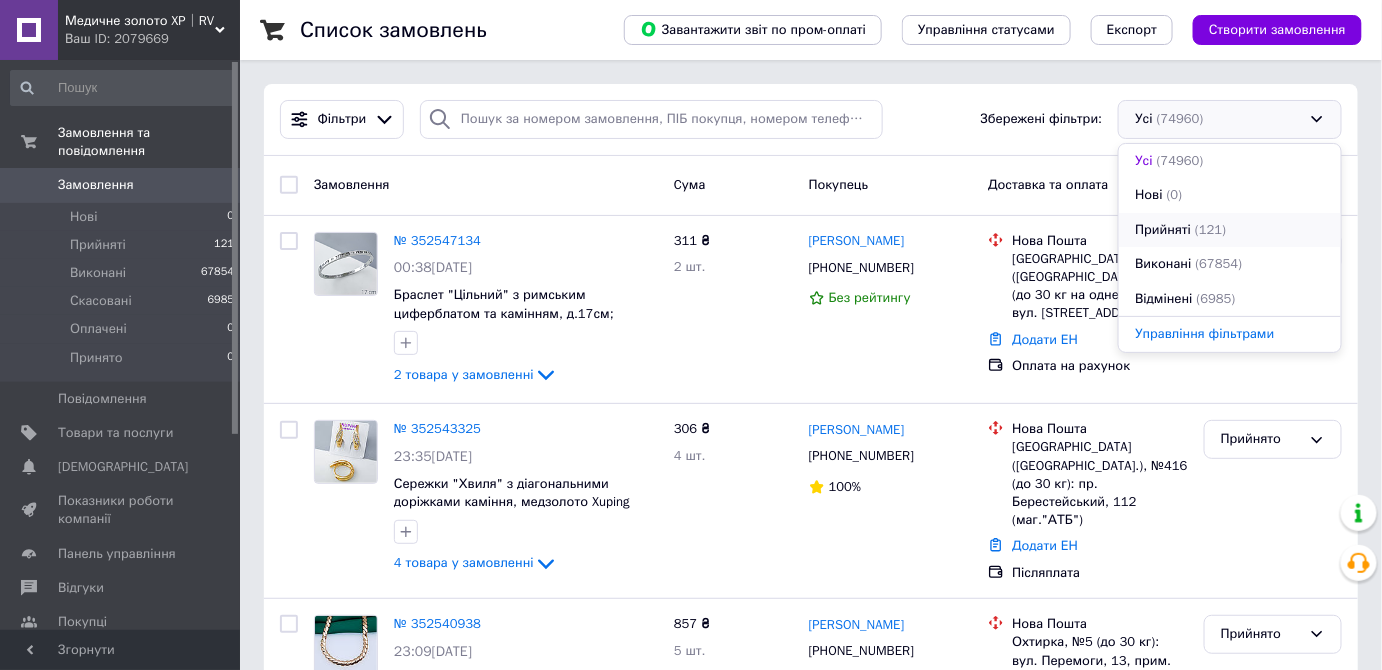 click on "Прийняті" at bounding box center [1163, 230] 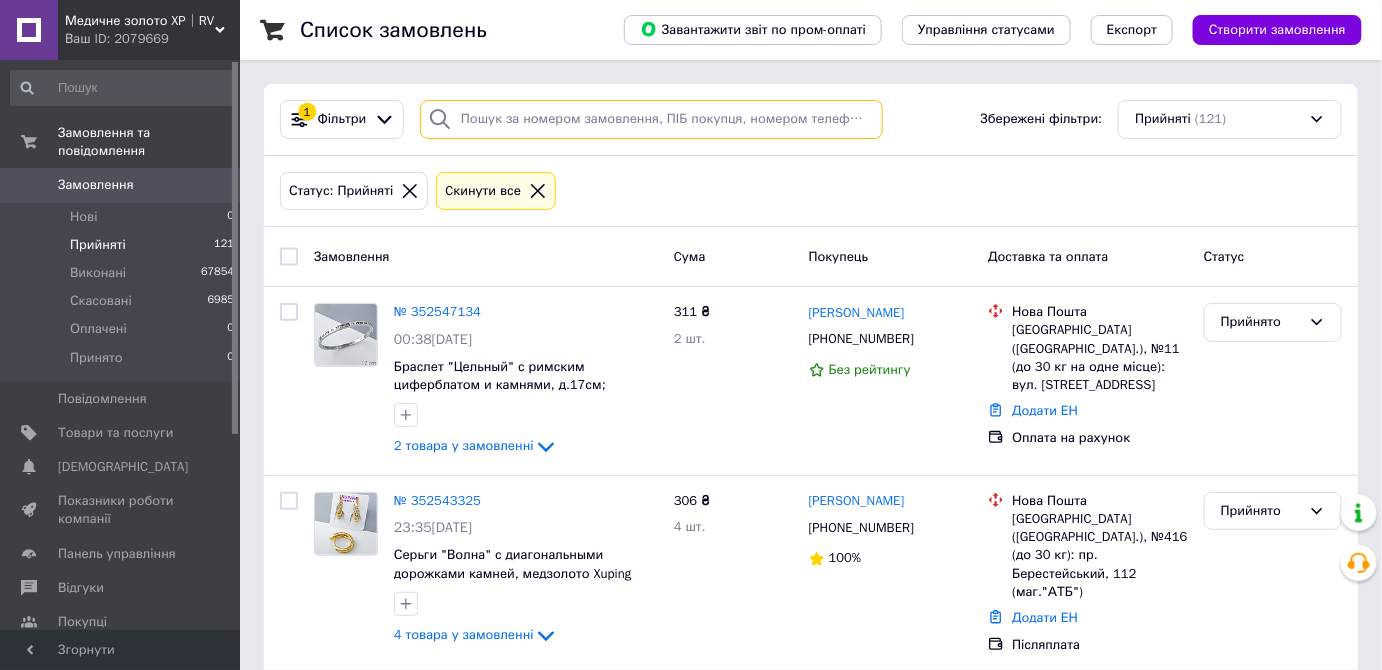 click at bounding box center (651, 119) 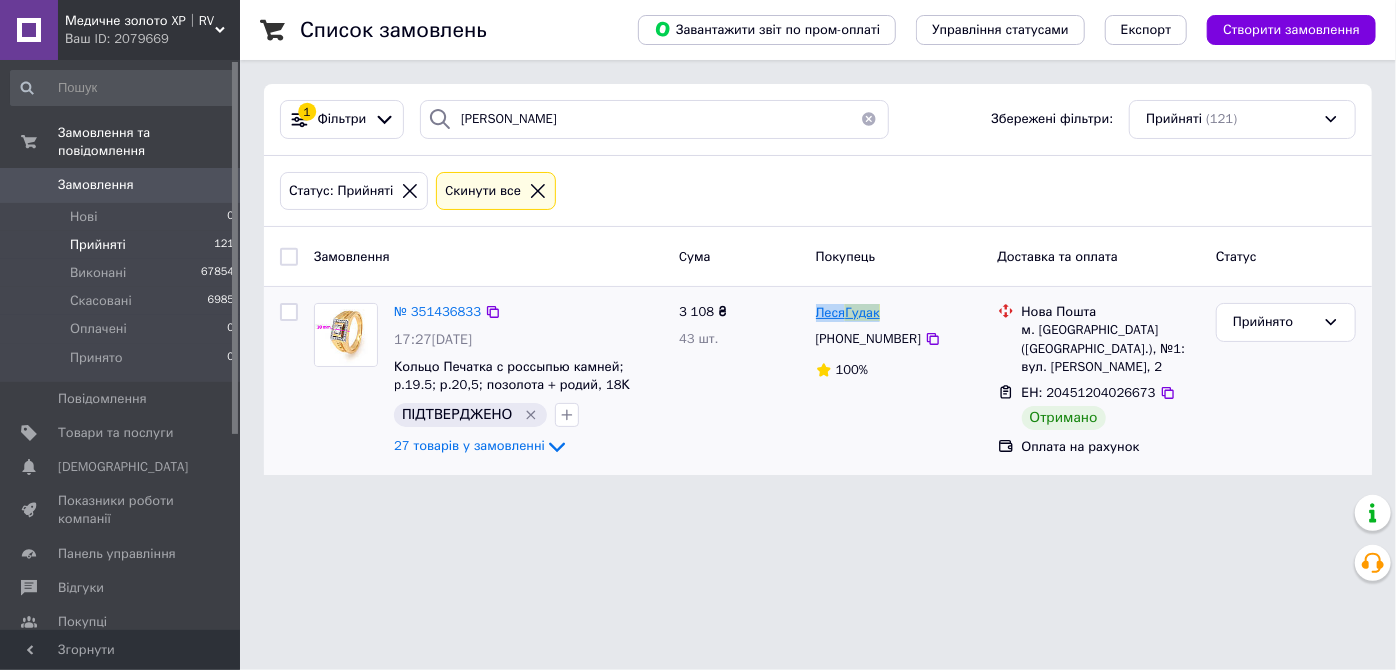 drag, startPoint x: 909, startPoint y: 289, endPoint x: 824, endPoint y: 303, distance: 86.145226 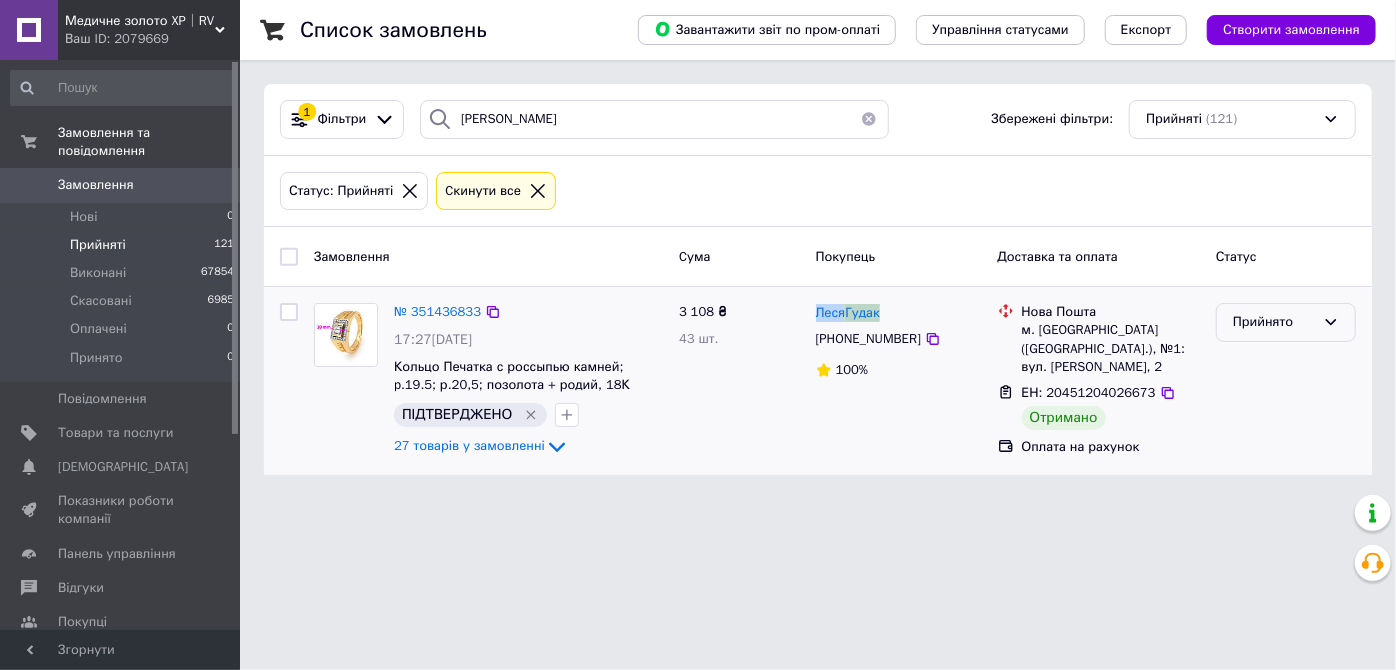click on "Прийнято" at bounding box center [1274, 322] 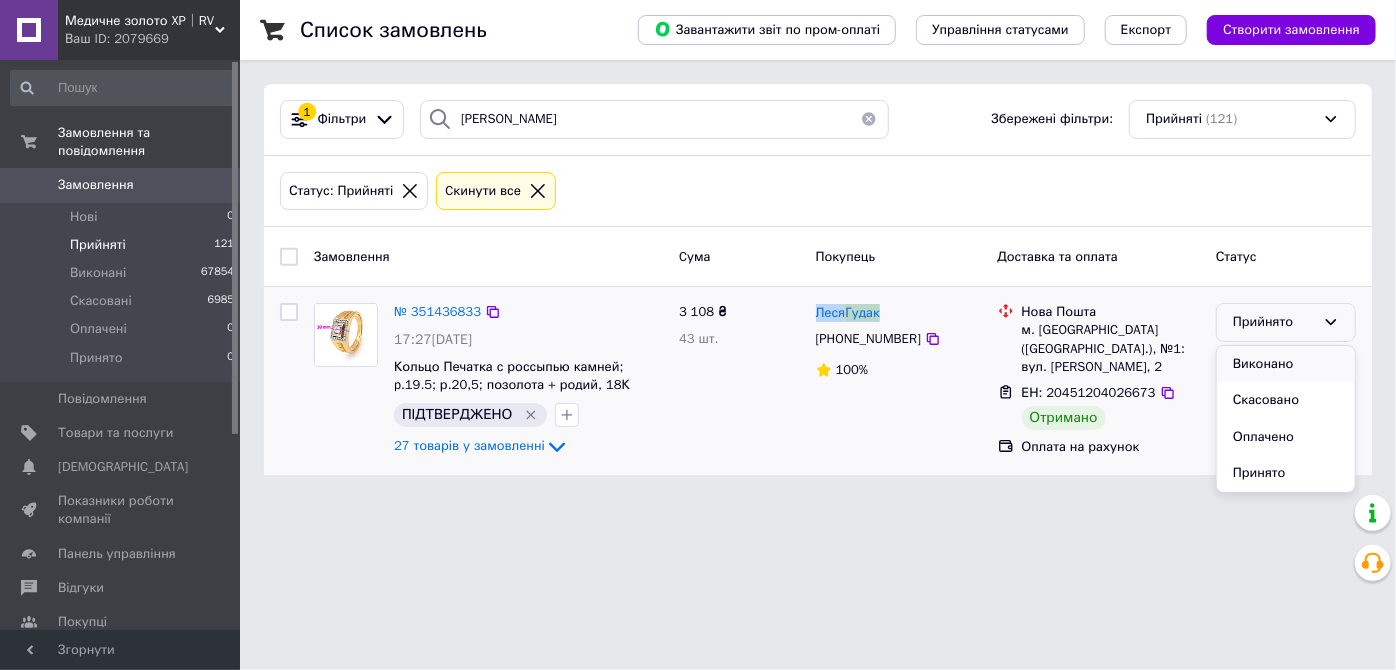 click on "Виконано" at bounding box center [1286, 364] 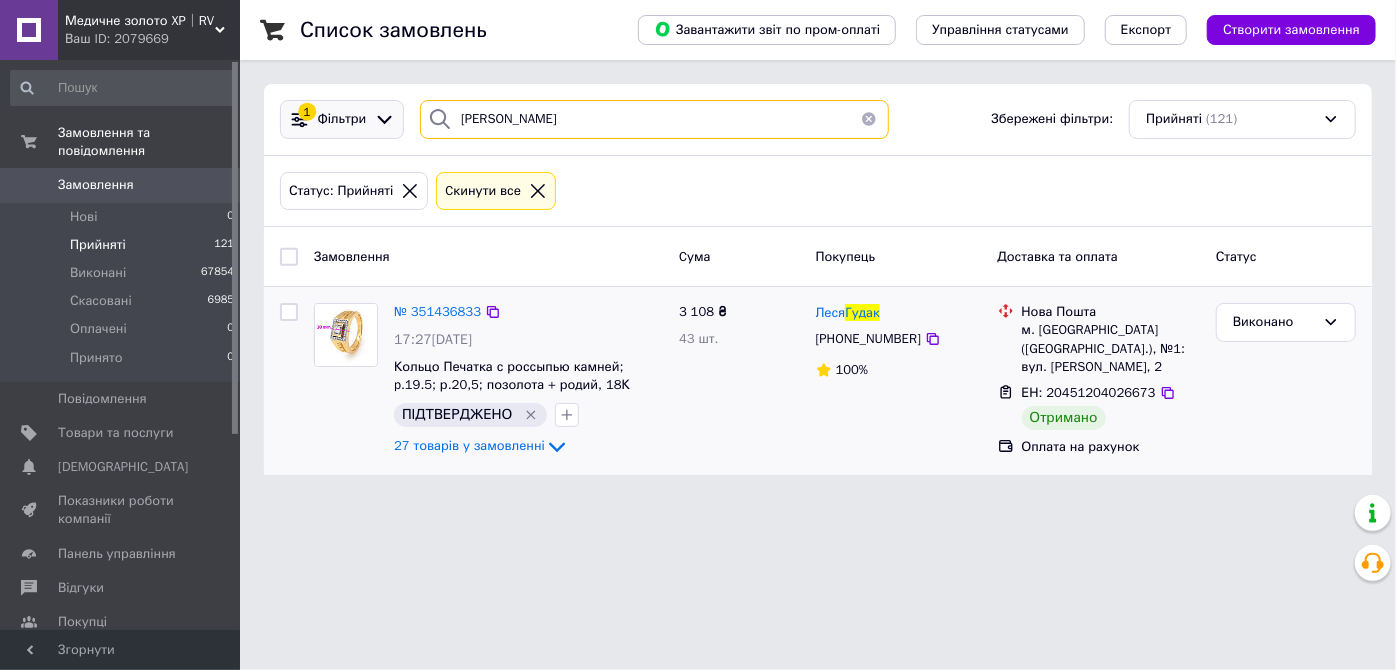 drag, startPoint x: 481, startPoint y: 125, endPoint x: 389, endPoint y: 112, distance: 92.91394 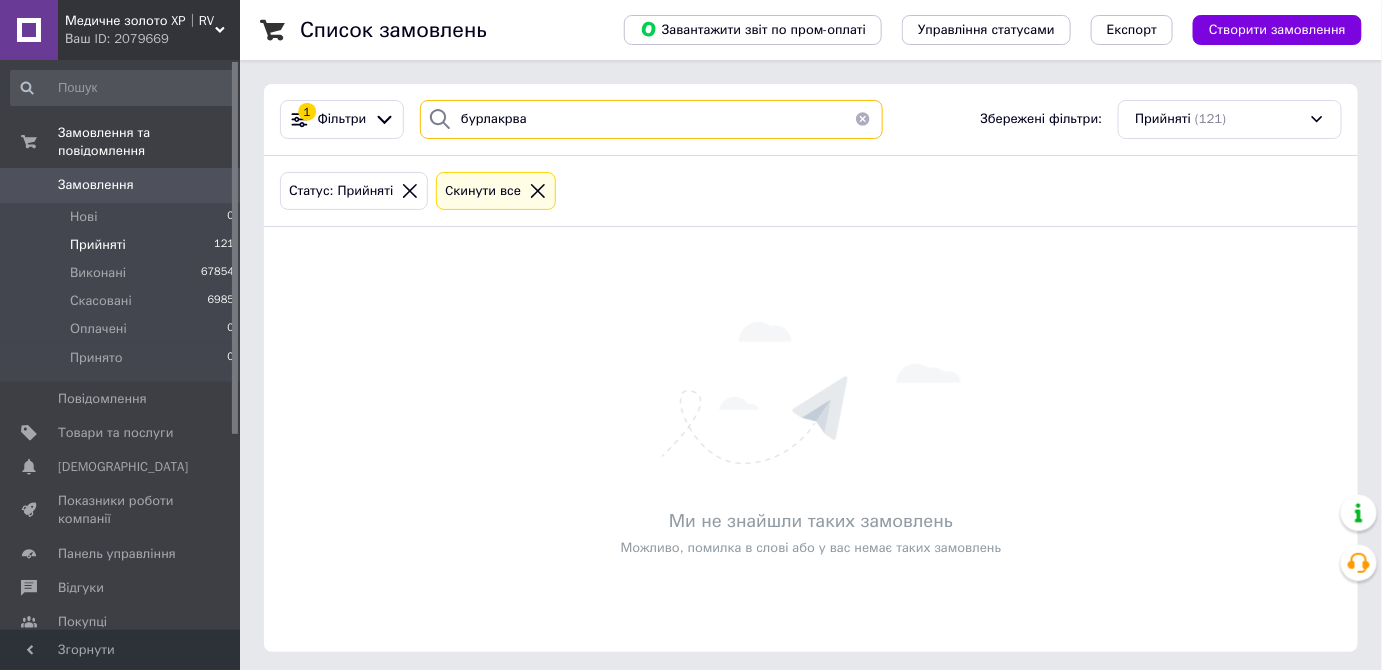 click on "бурлакрва" at bounding box center [651, 119] 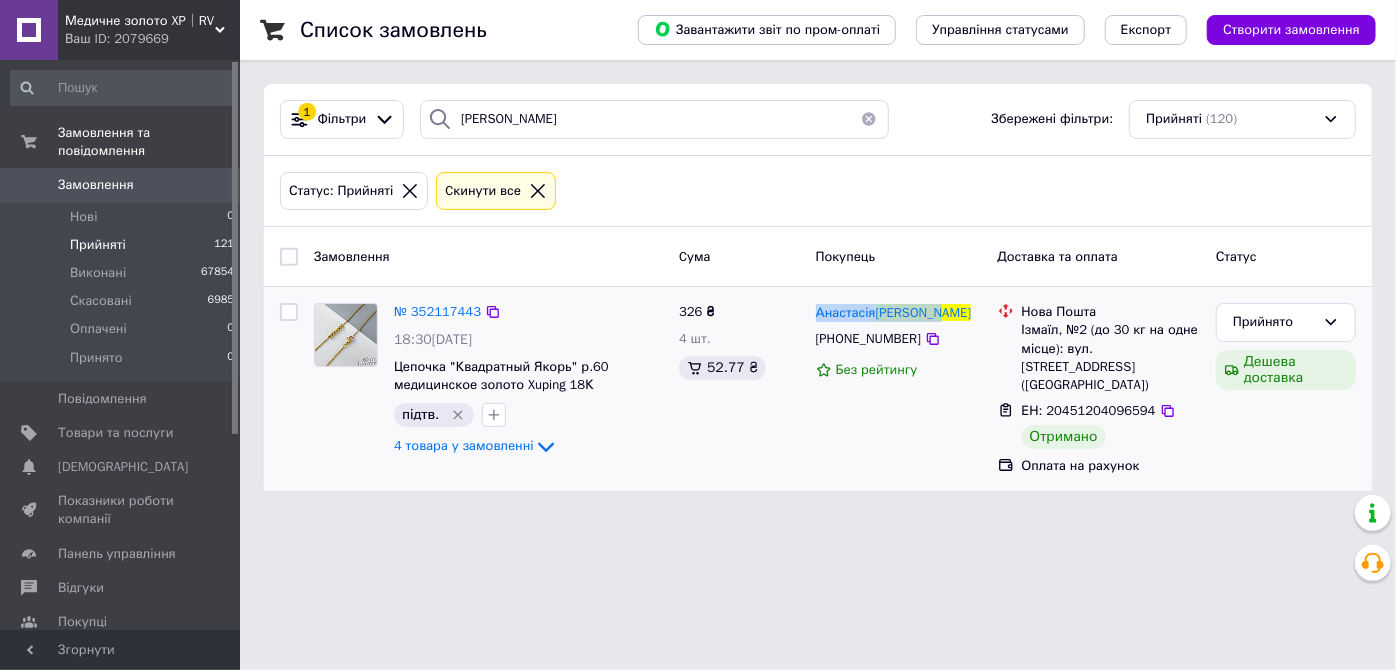 drag, startPoint x: 957, startPoint y: 302, endPoint x: 842, endPoint y: 300, distance: 115.01739 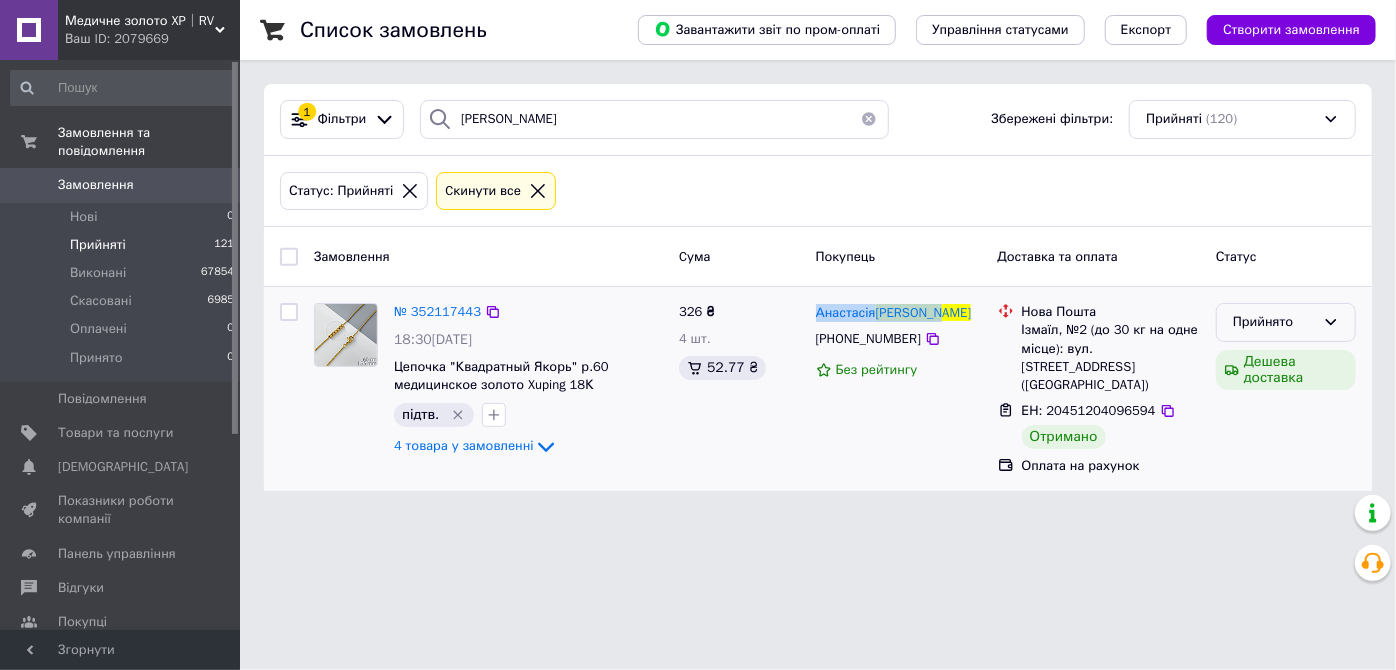 click on "Прийнято" at bounding box center (1274, 322) 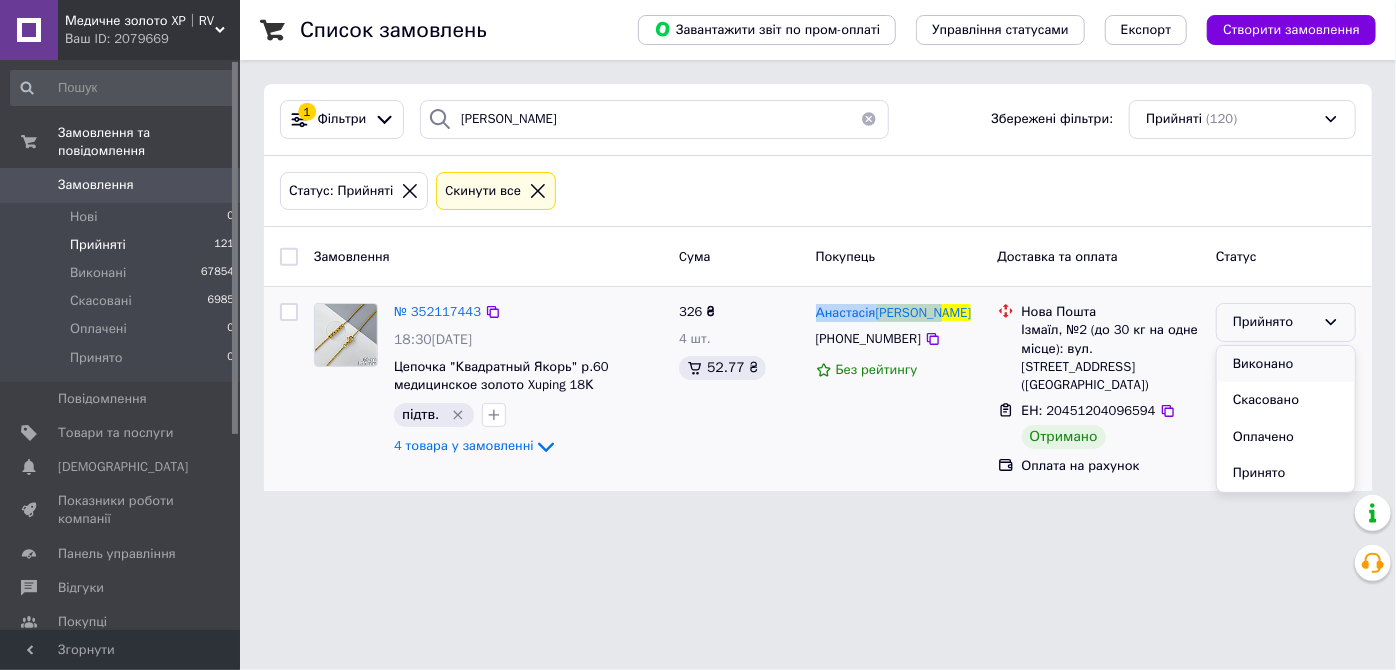 click on "Виконано" at bounding box center [1286, 364] 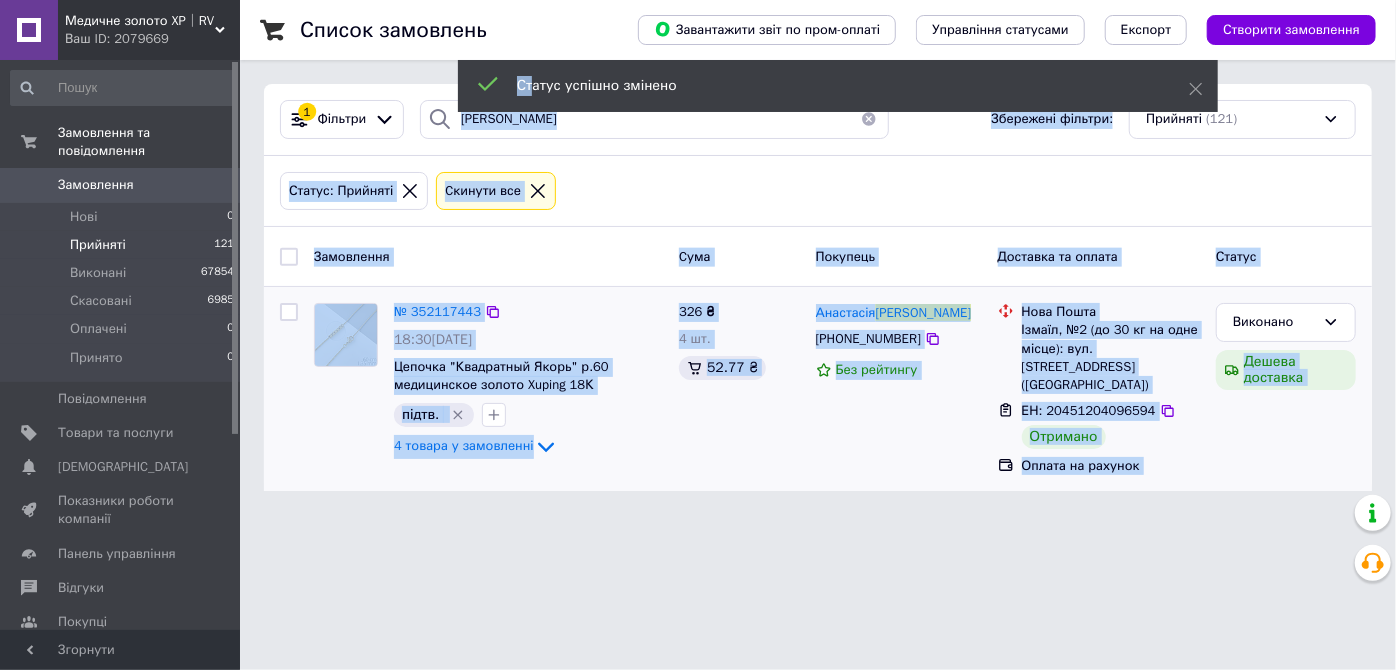 drag, startPoint x: 533, startPoint y: 115, endPoint x: 405, endPoint y: 113, distance: 128.01562 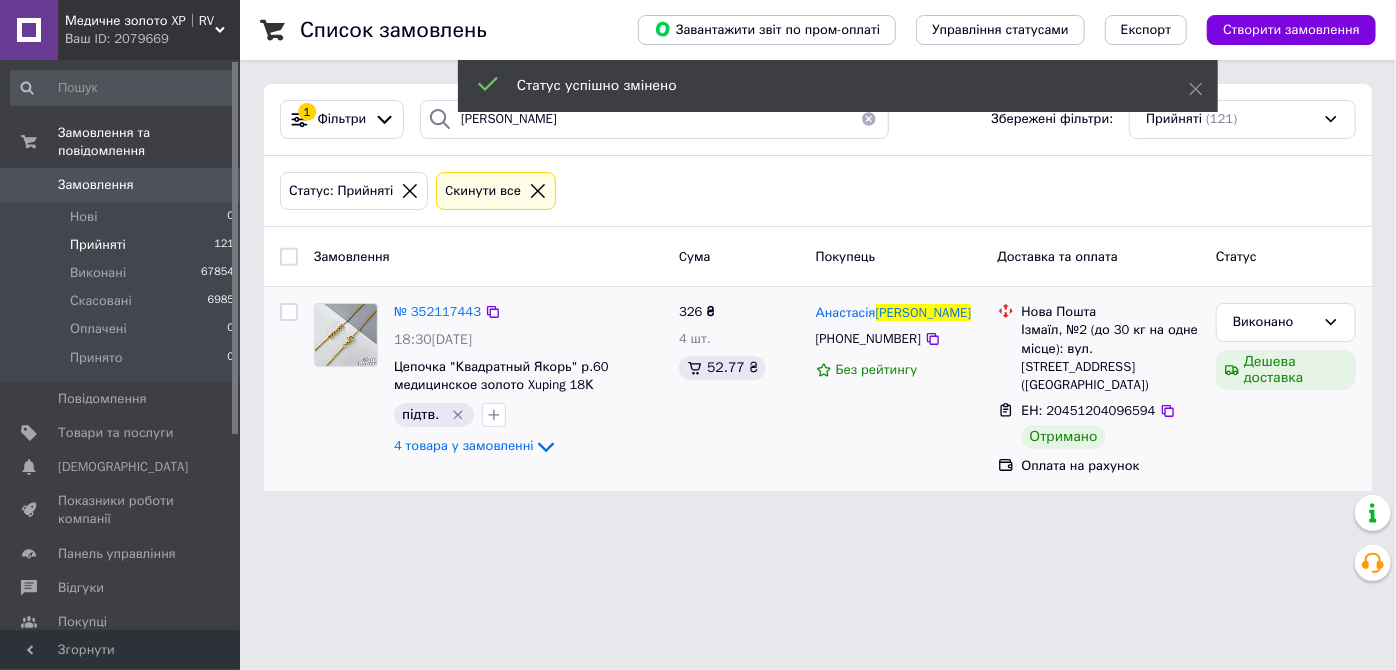 click on "1 Фільтри" at bounding box center (342, 119) 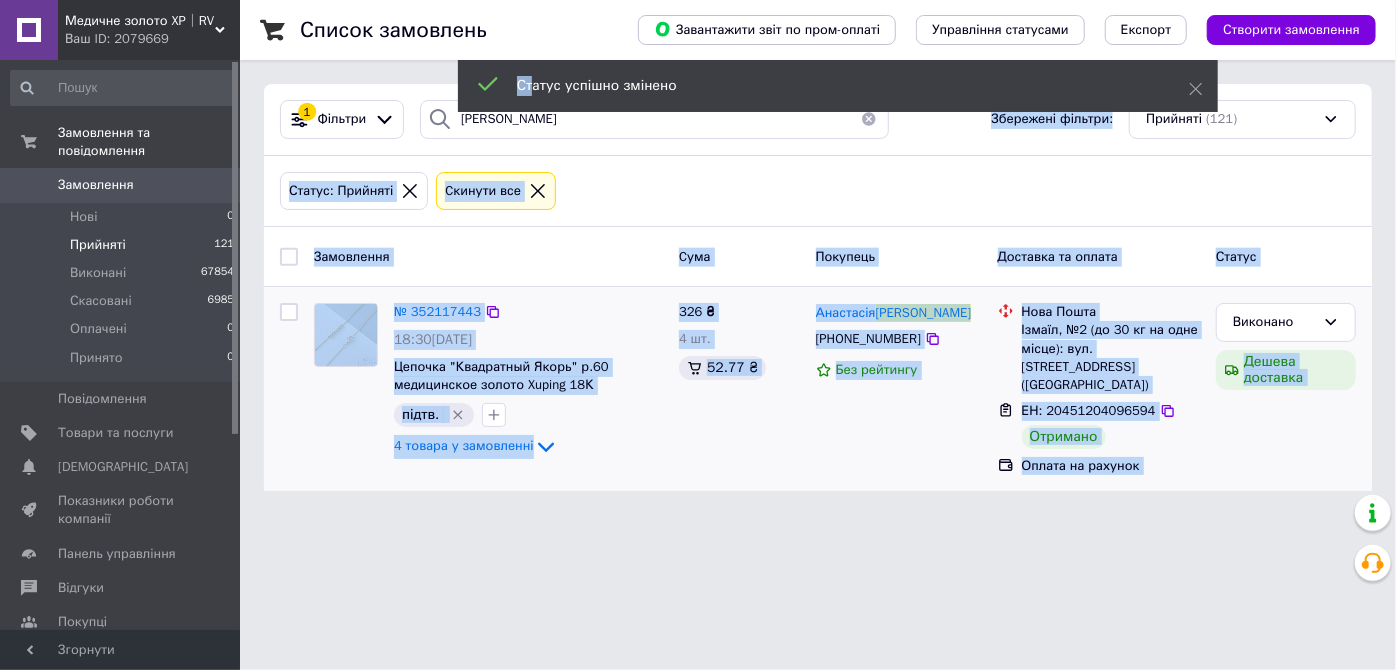 drag, startPoint x: 533, startPoint y: 110, endPoint x: 440, endPoint y: 109, distance: 93.00538 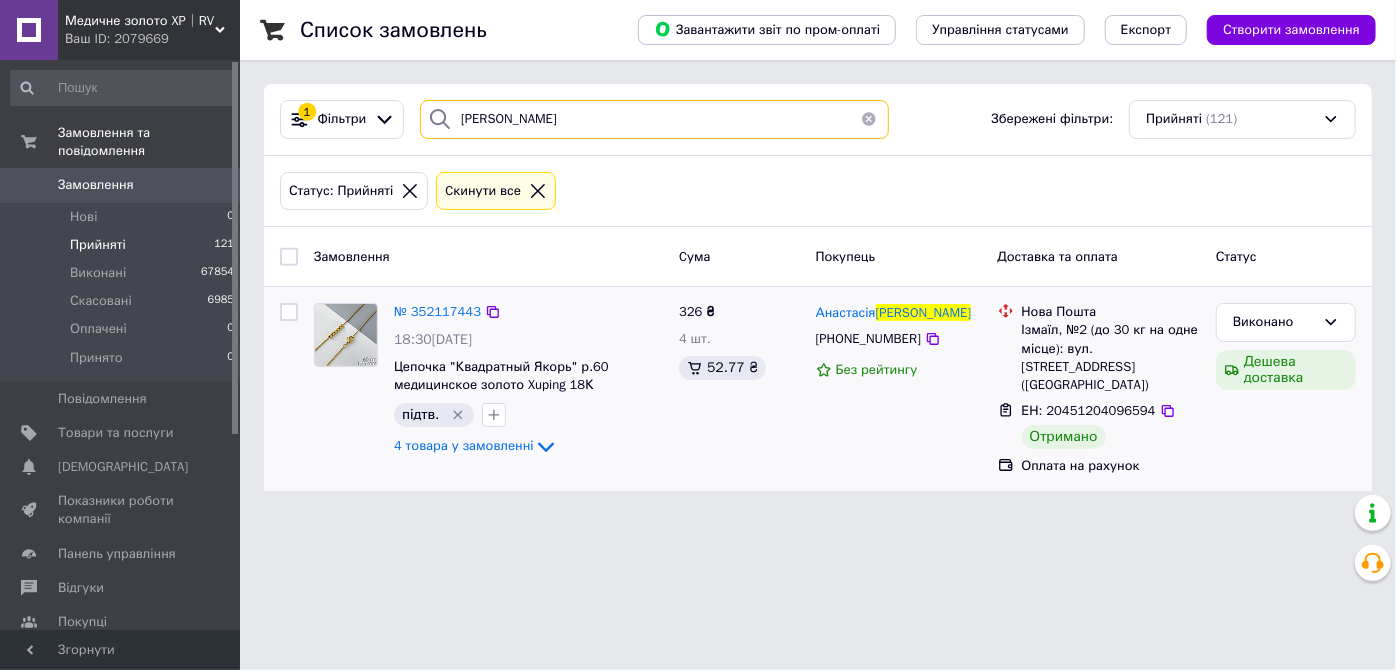 click on "[PERSON_NAME]" at bounding box center [654, 119] 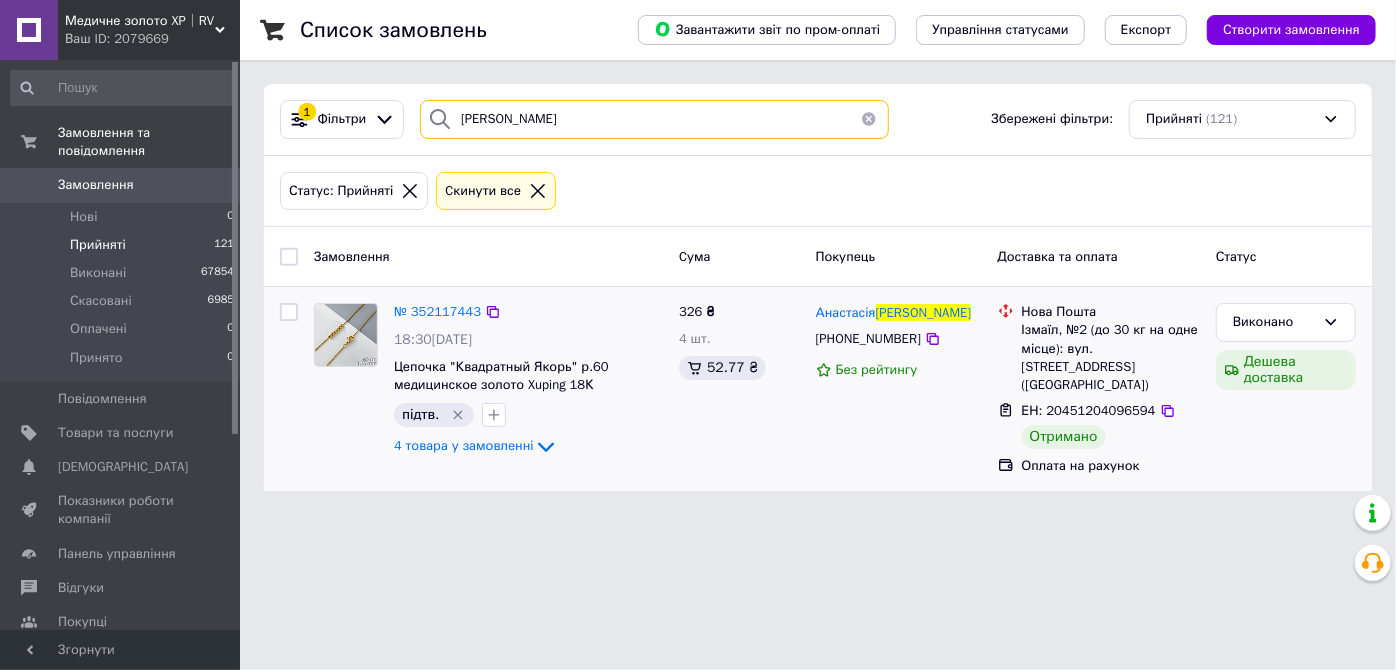 drag, startPoint x: 501, startPoint y: 118, endPoint x: 456, endPoint y: 107, distance: 46.32494 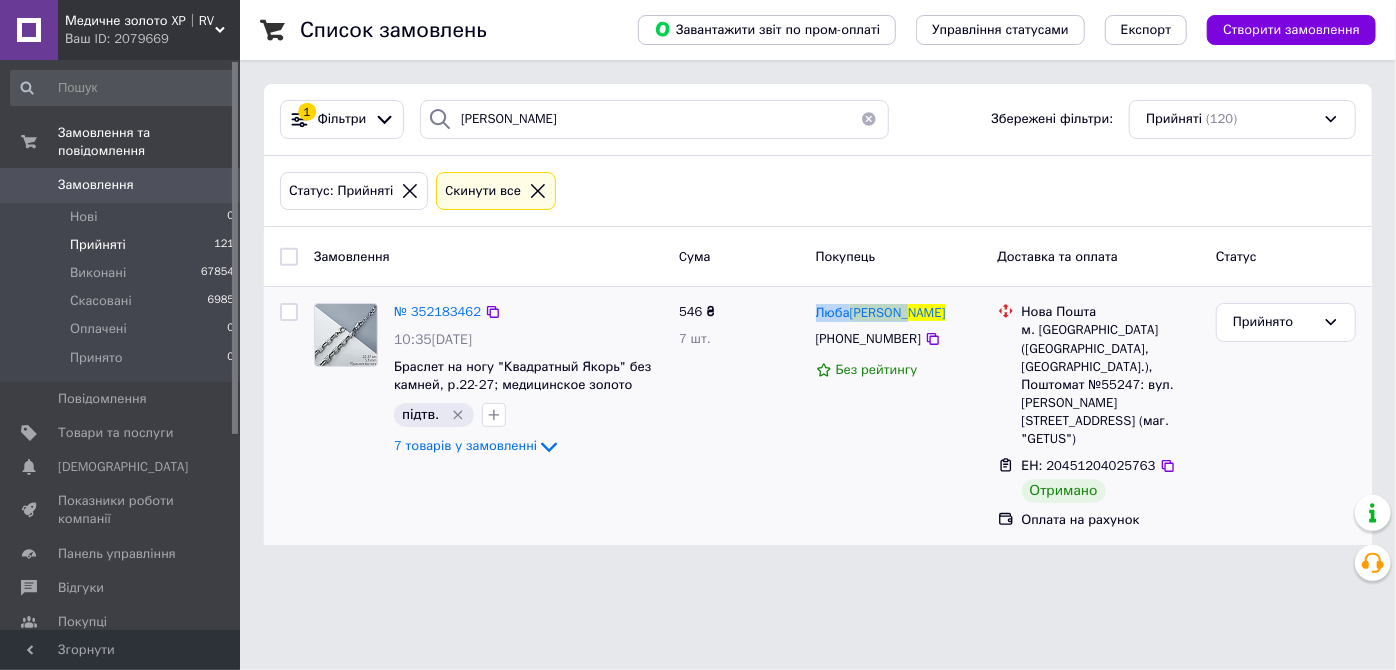 drag, startPoint x: 909, startPoint y: 310, endPoint x: 828, endPoint y: 296, distance: 82.20097 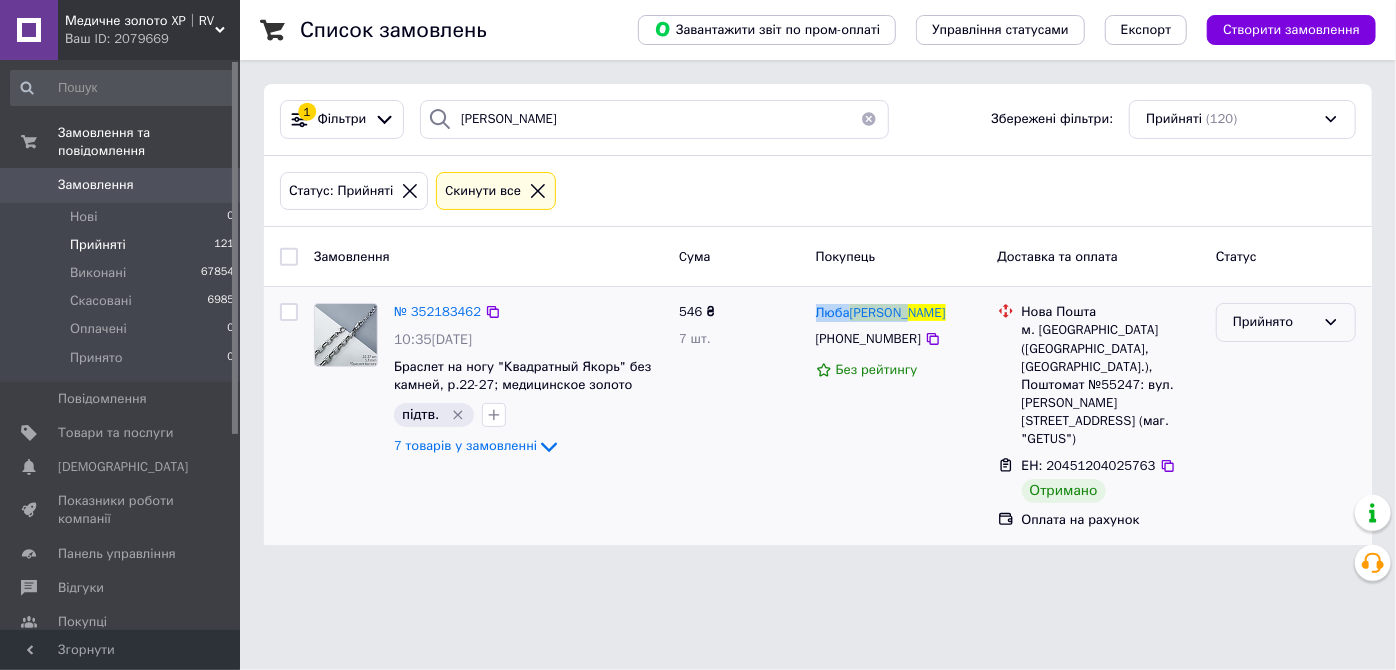 click on "Прийнято" at bounding box center (1274, 322) 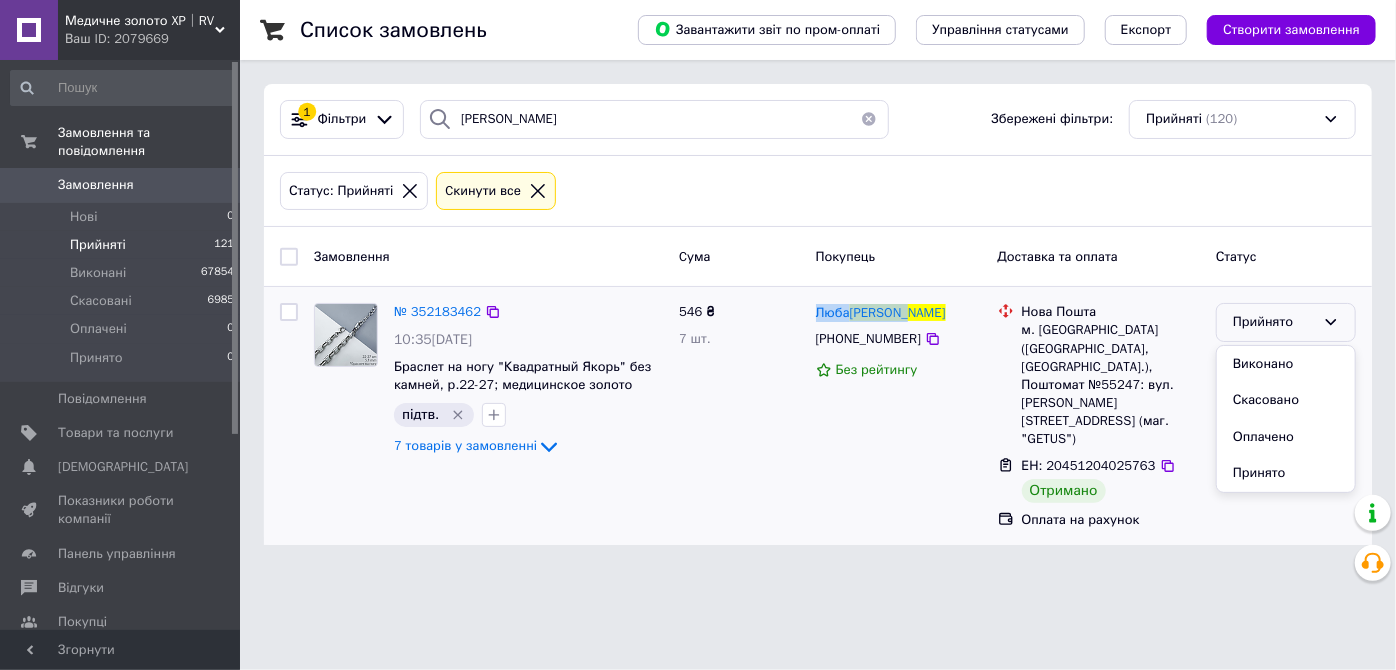 click on "Виконано" at bounding box center [1286, 364] 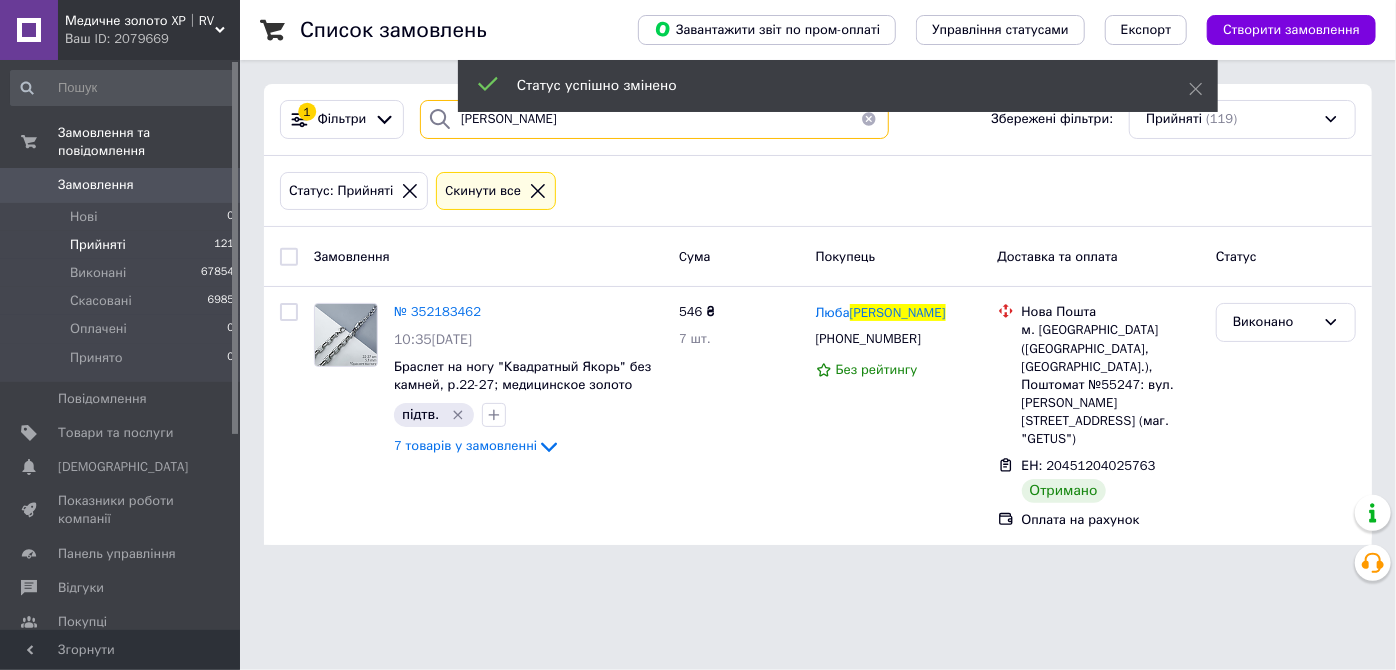 drag, startPoint x: 511, startPoint y: 117, endPoint x: 419, endPoint y: 109, distance: 92.34717 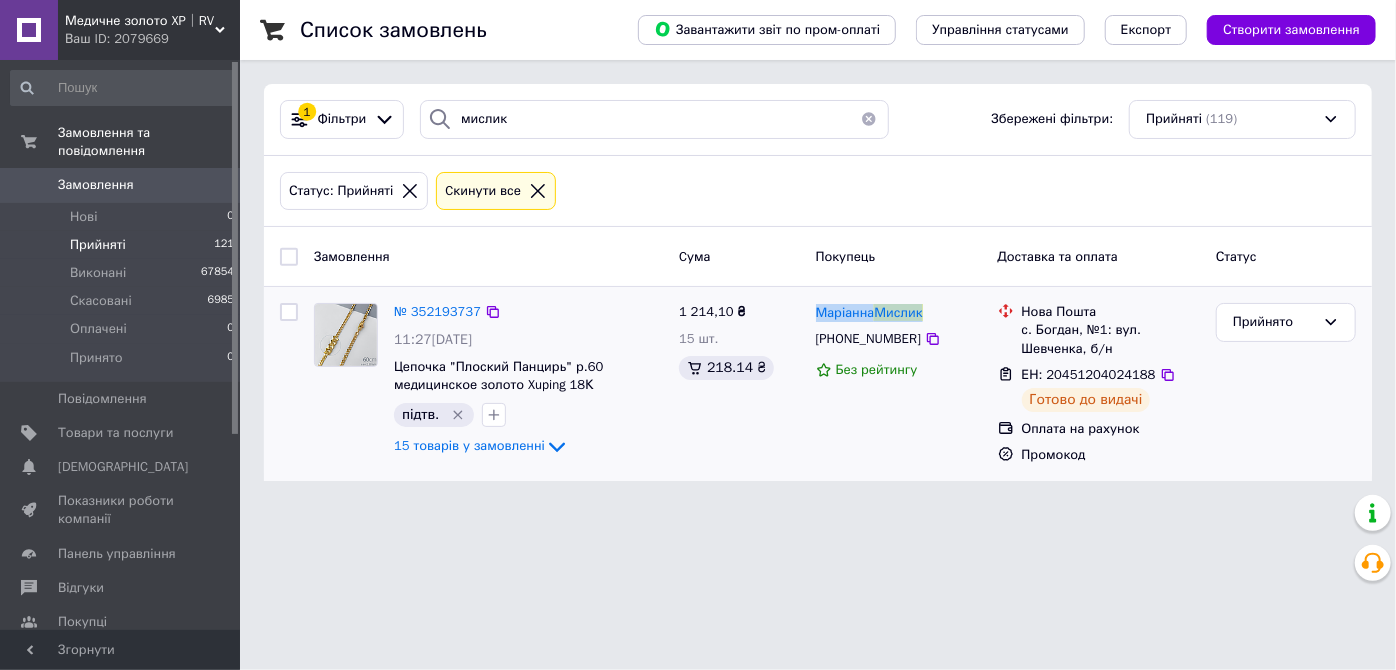 drag, startPoint x: 956, startPoint y: 296, endPoint x: 828, endPoint y: 287, distance: 128.31601 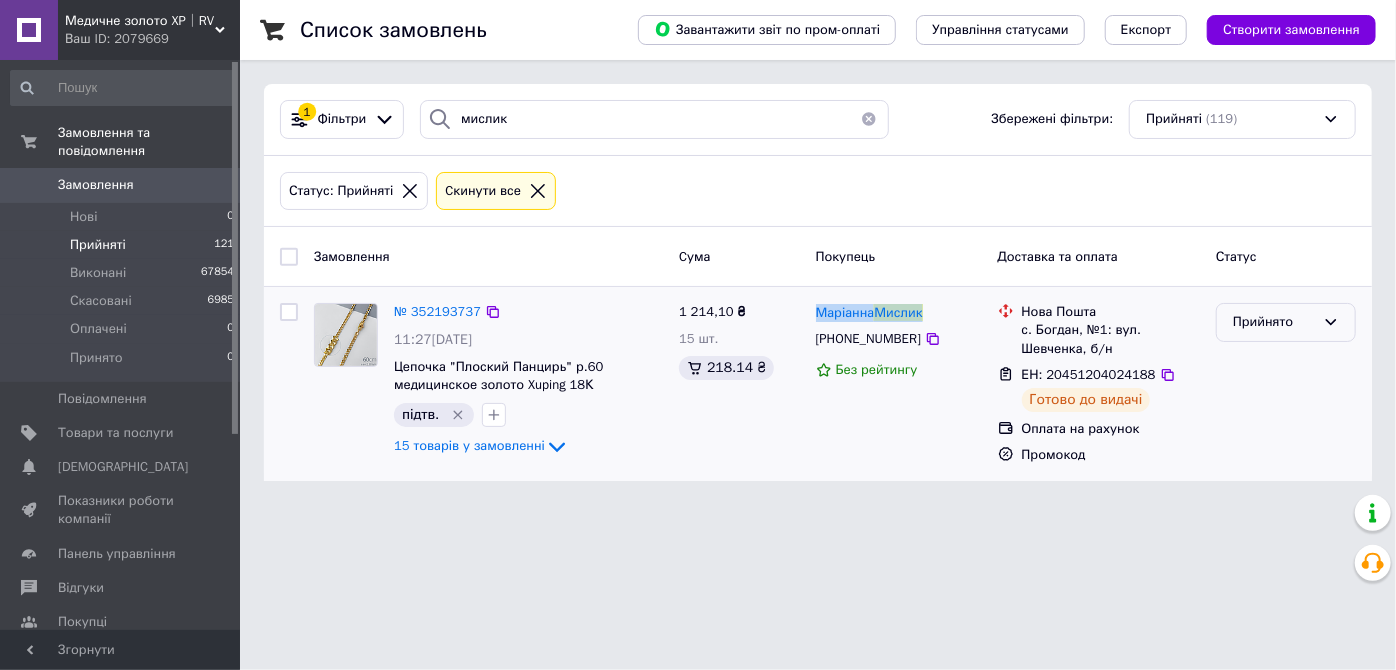 click on "Прийнято" at bounding box center (1274, 322) 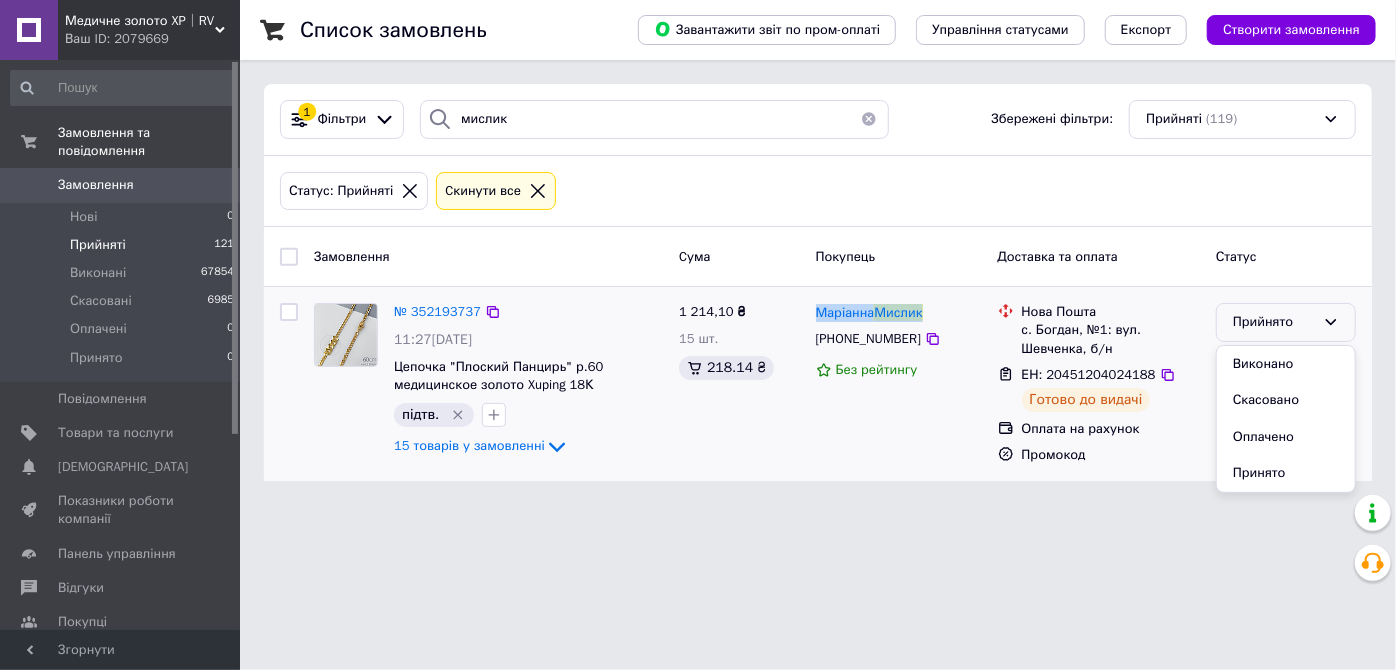 click on "Виконано" at bounding box center (1286, 364) 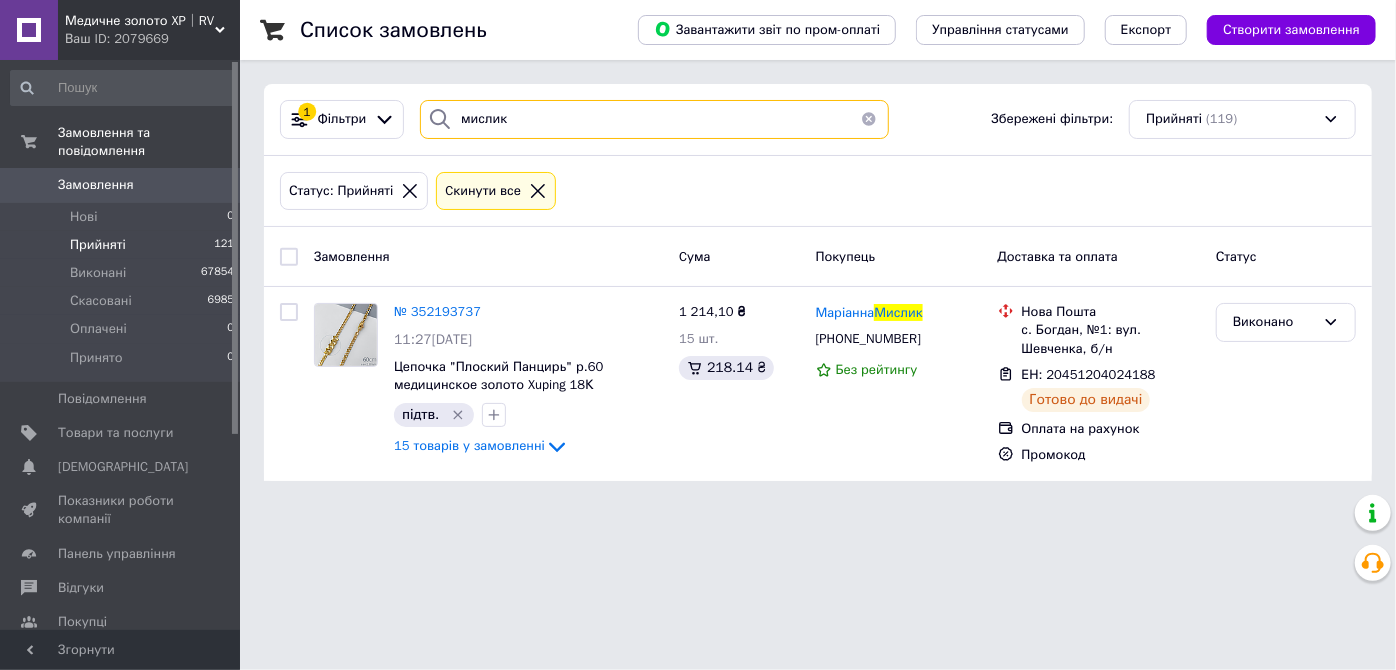 drag, startPoint x: 542, startPoint y: 110, endPoint x: 413, endPoint y: 116, distance: 129.13947 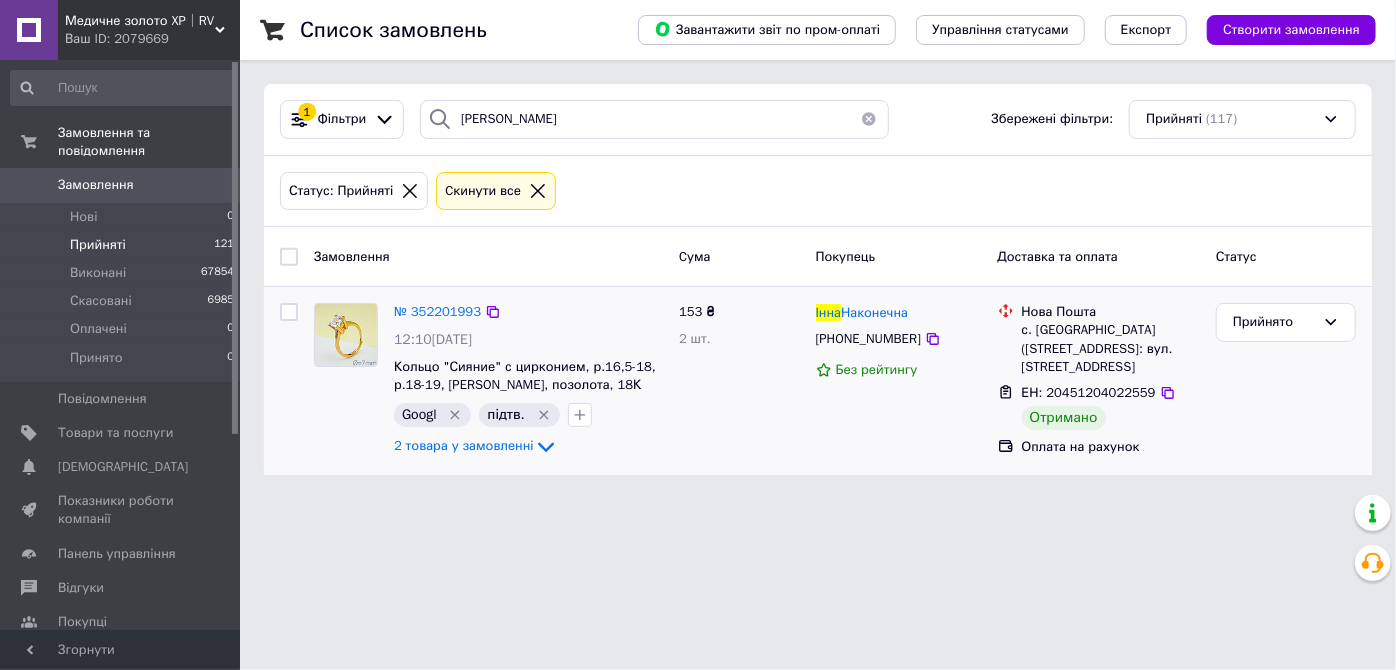drag, startPoint x: 936, startPoint y: 309, endPoint x: 853, endPoint y: 300, distance: 83.48653 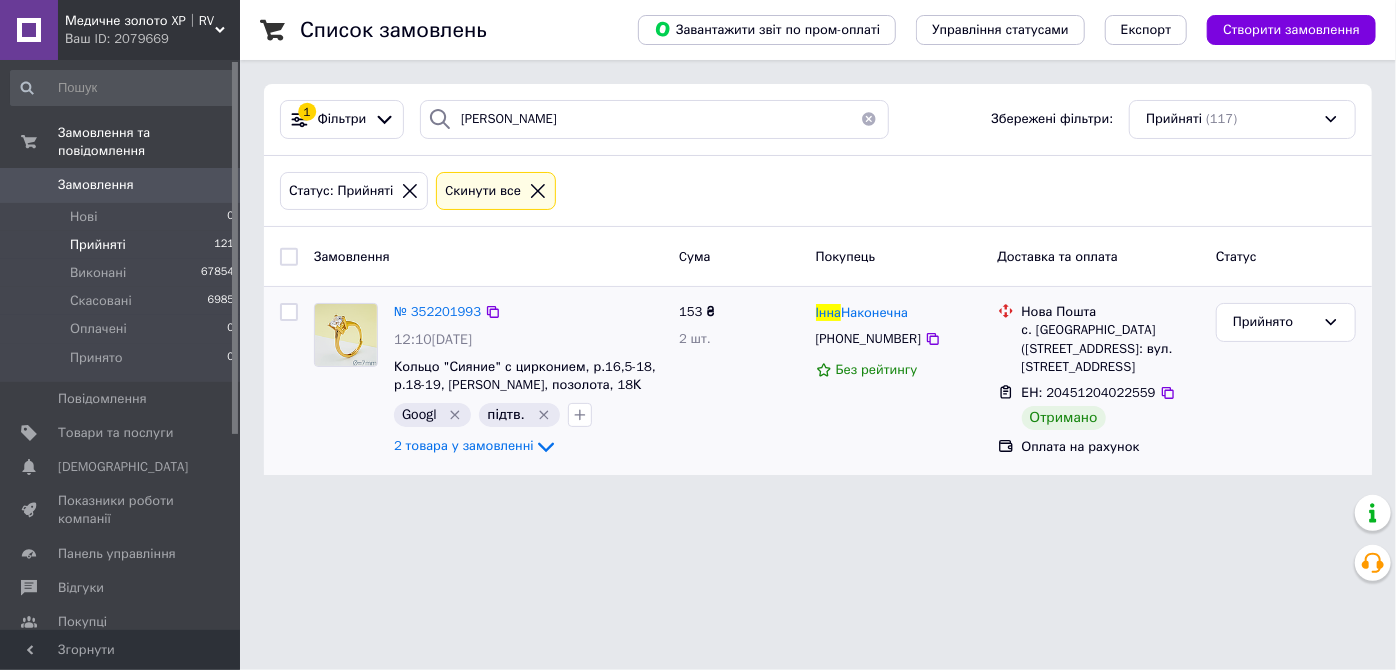 copy on "[PERSON_NAME]" 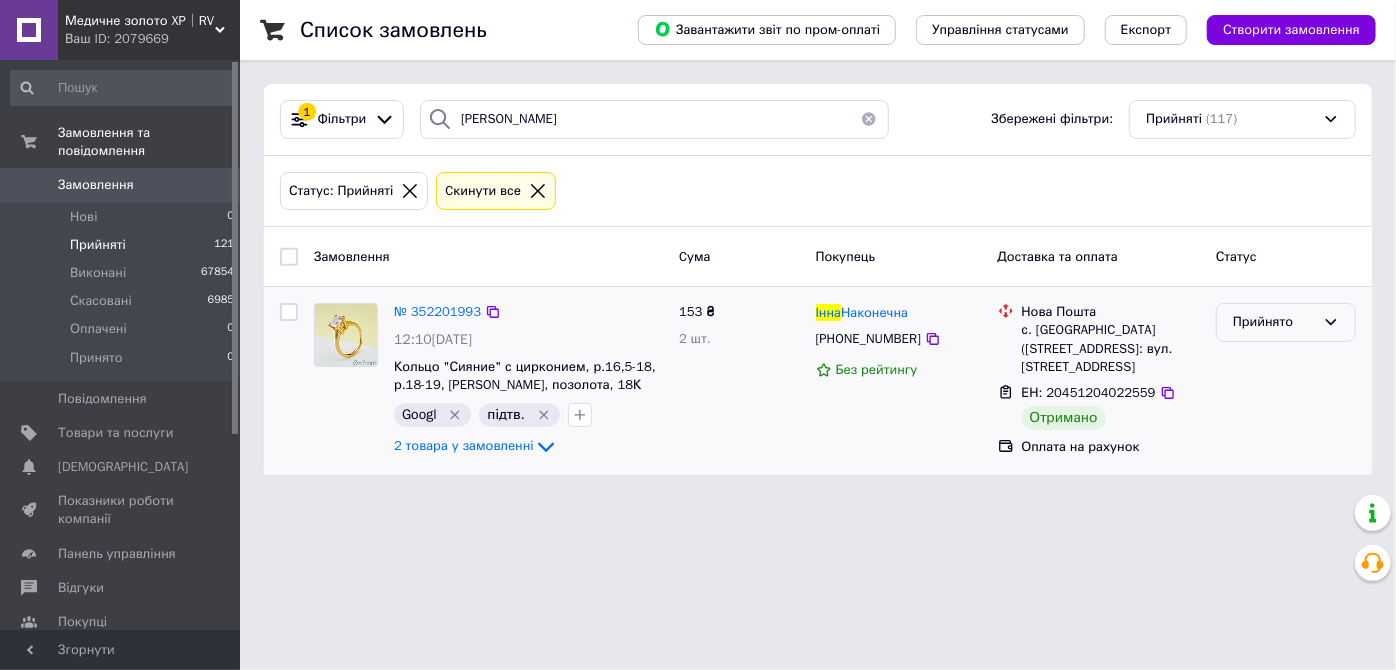 click on "Прийнято" at bounding box center [1274, 322] 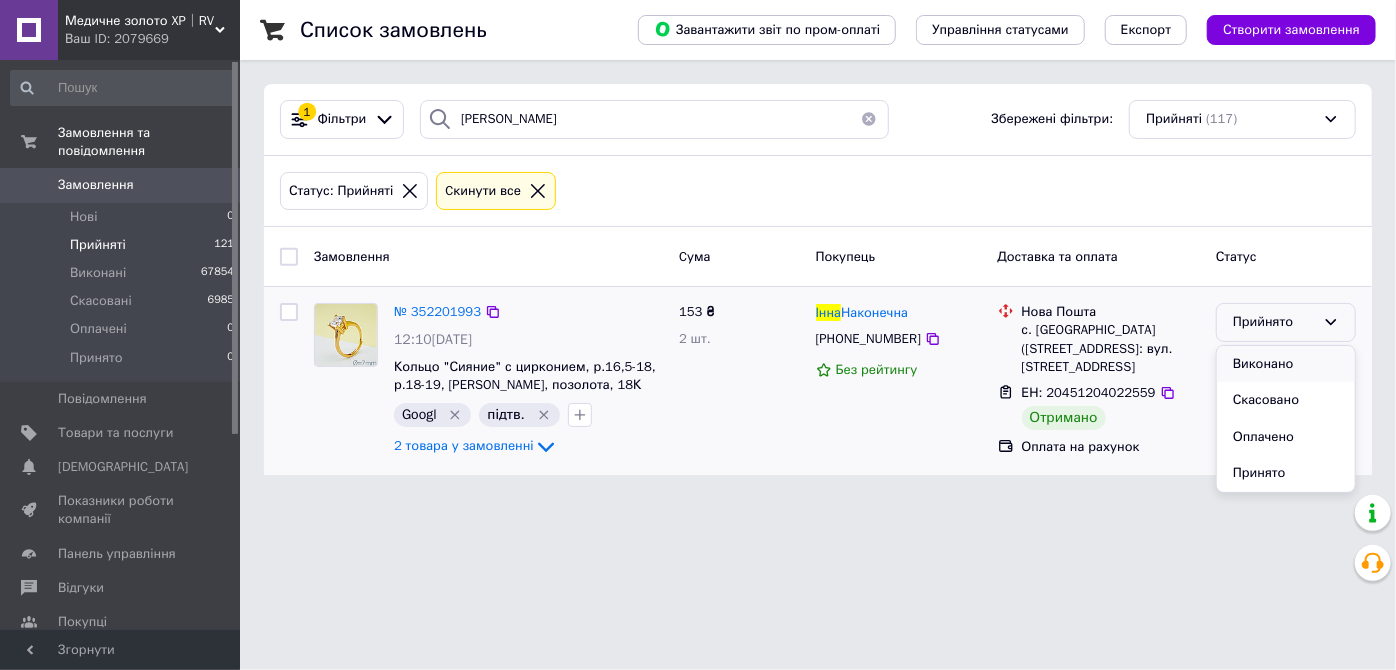 click on "Виконано" at bounding box center (1286, 364) 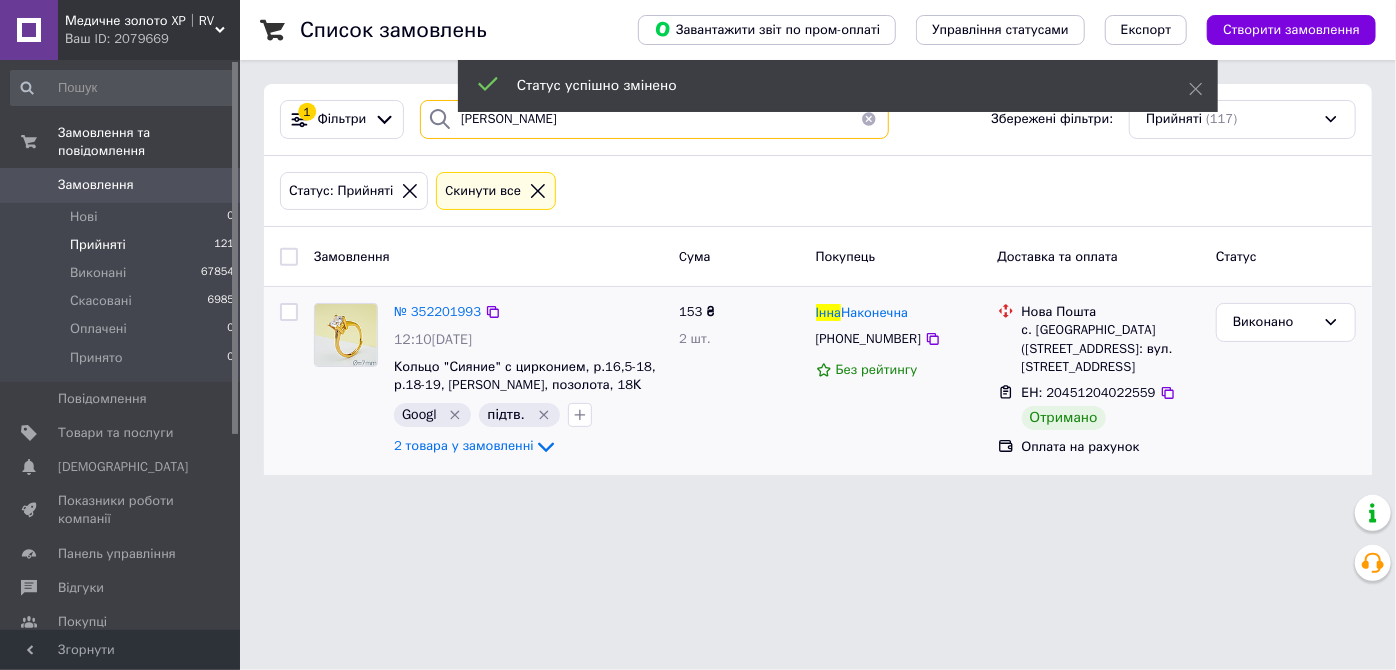 click on "[PERSON_NAME]" at bounding box center (654, 119) 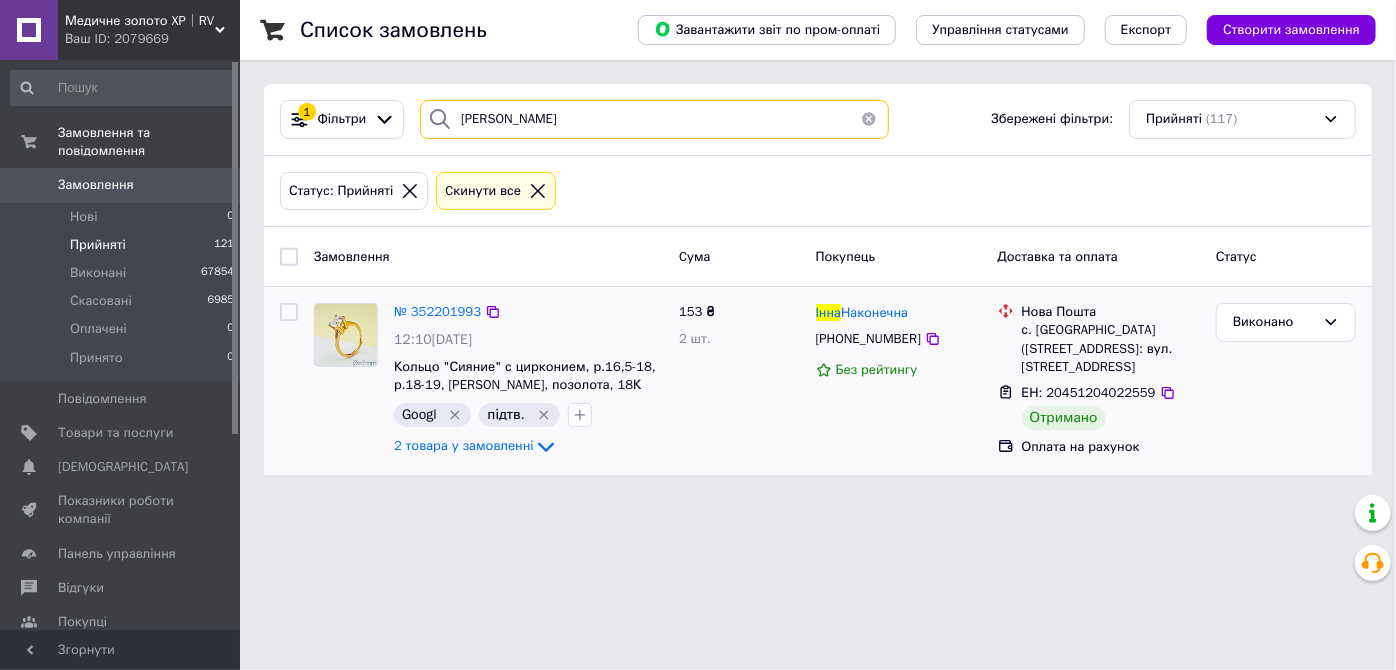 drag, startPoint x: 496, startPoint y: 121, endPoint x: 403, endPoint y: 101, distance: 95.12623 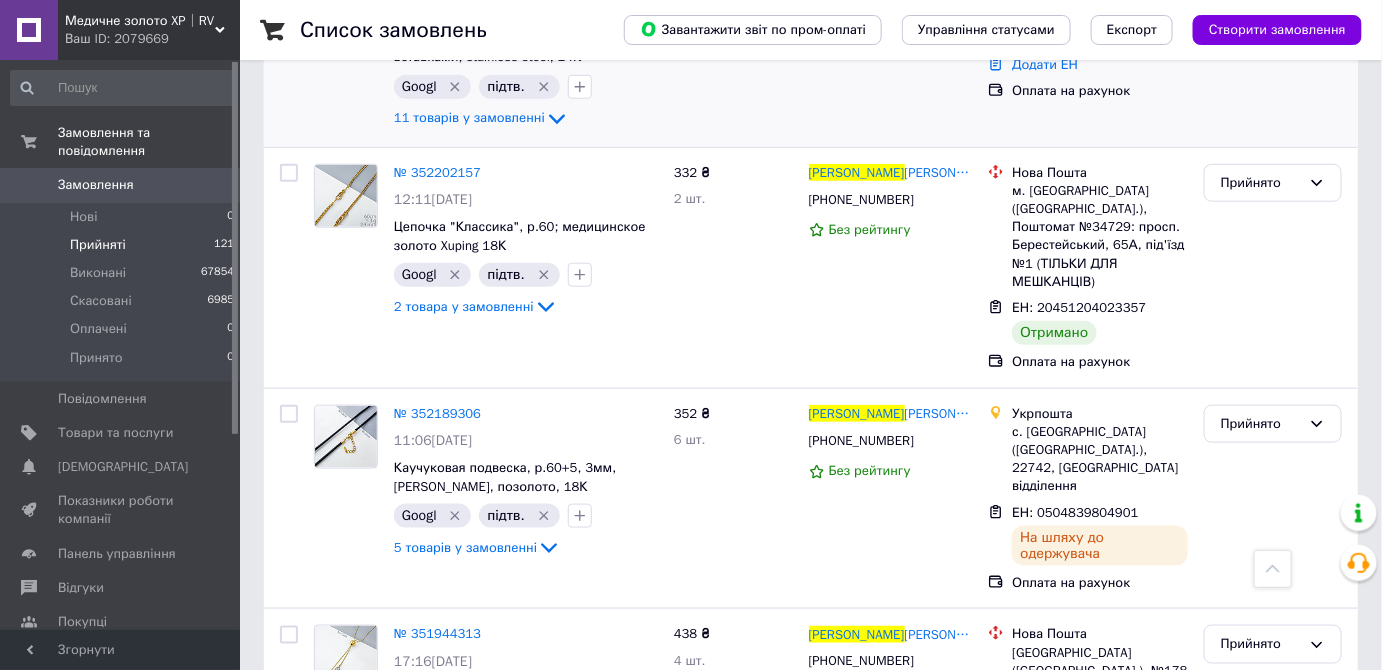 scroll, scrollTop: 545, scrollLeft: 0, axis: vertical 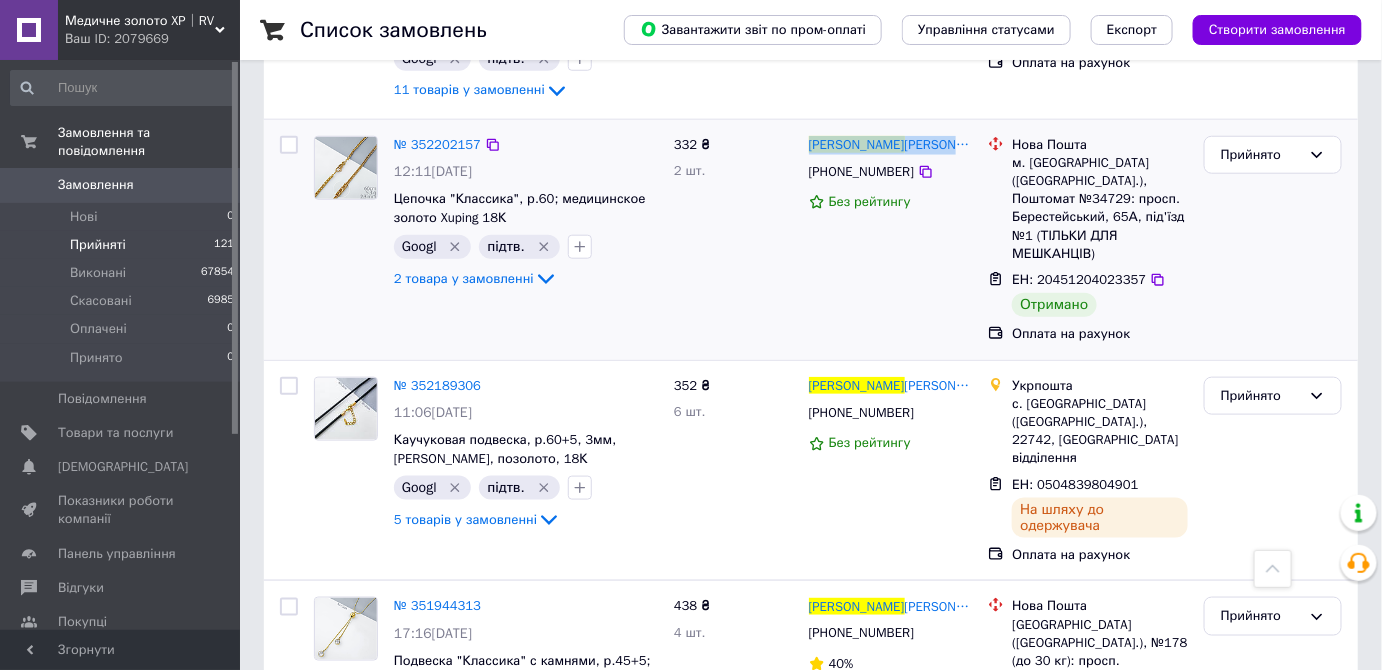 drag, startPoint x: 920, startPoint y: 132, endPoint x: 852, endPoint y: 134, distance: 68.0294 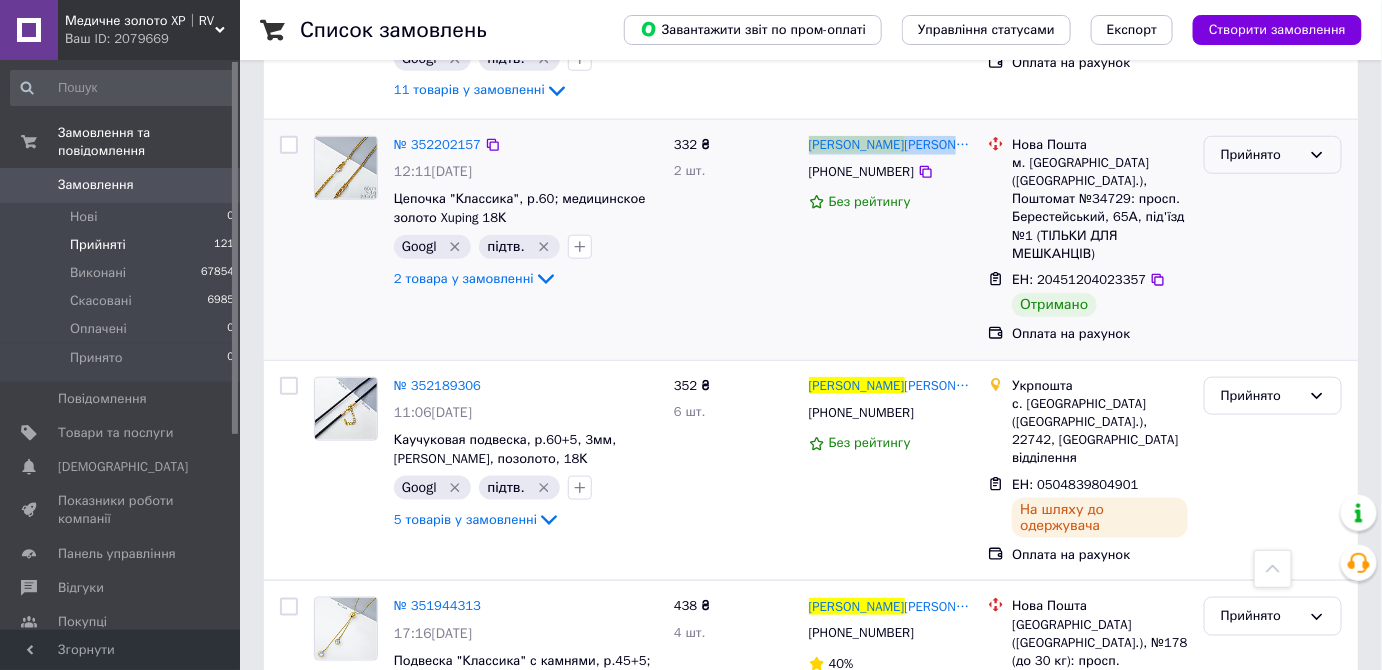 click on "Прийнято" at bounding box center [1261, 155] 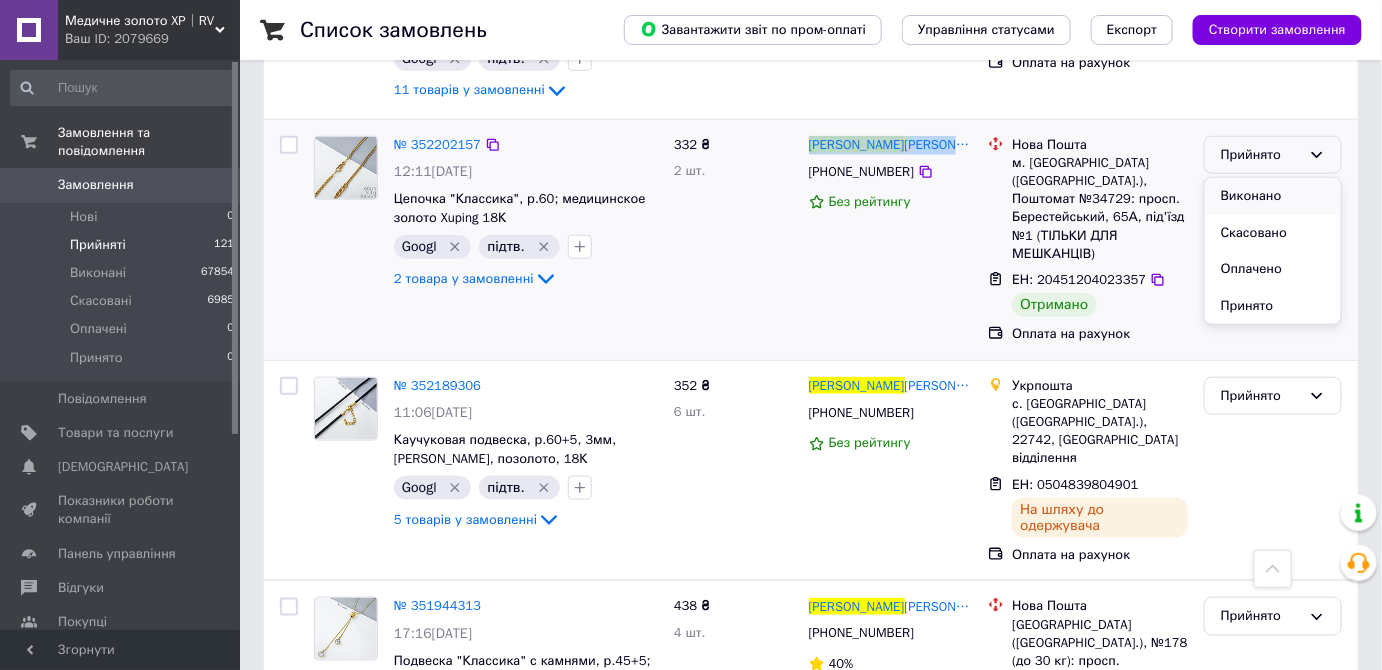 click on "Виконано" at bounding box center [1273, 196] 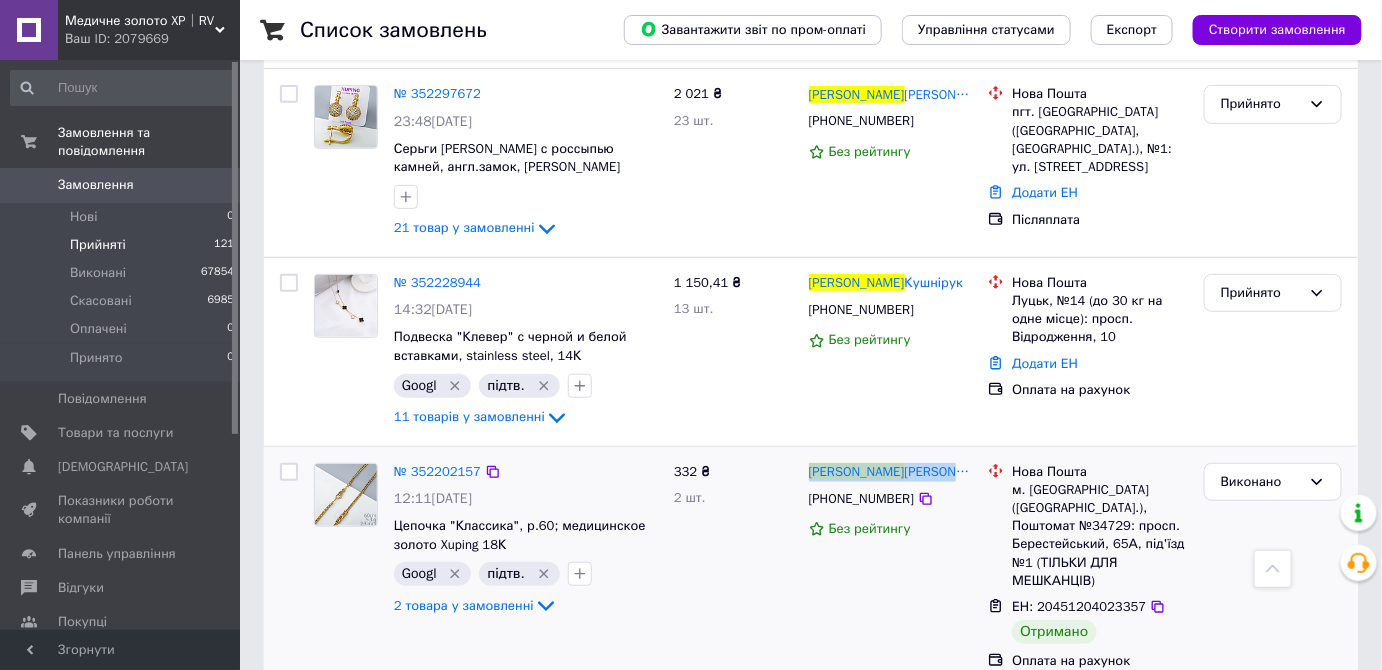 scroll, scrollTop: 0, scrollLeft: 0, axis: both 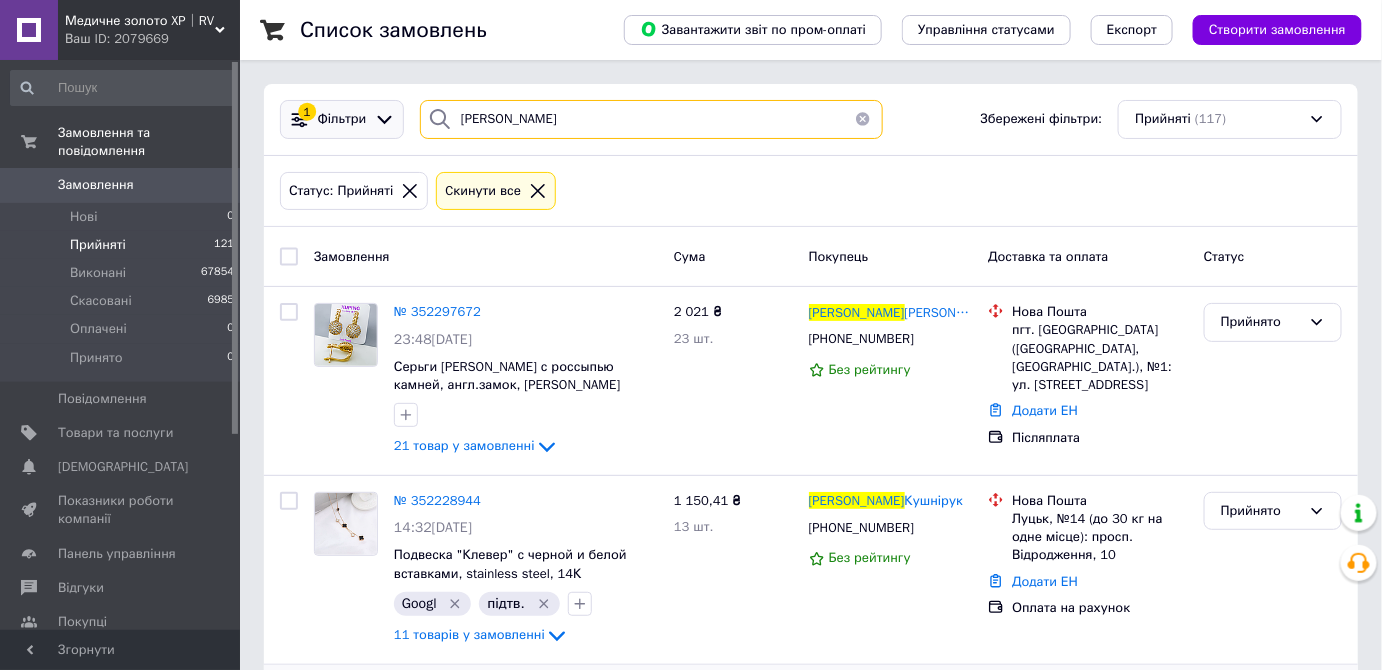 drag, startPoint x: 518, startPoint y: 116, endPoint x: 334, endPoint y: 109, distance: 184.1331 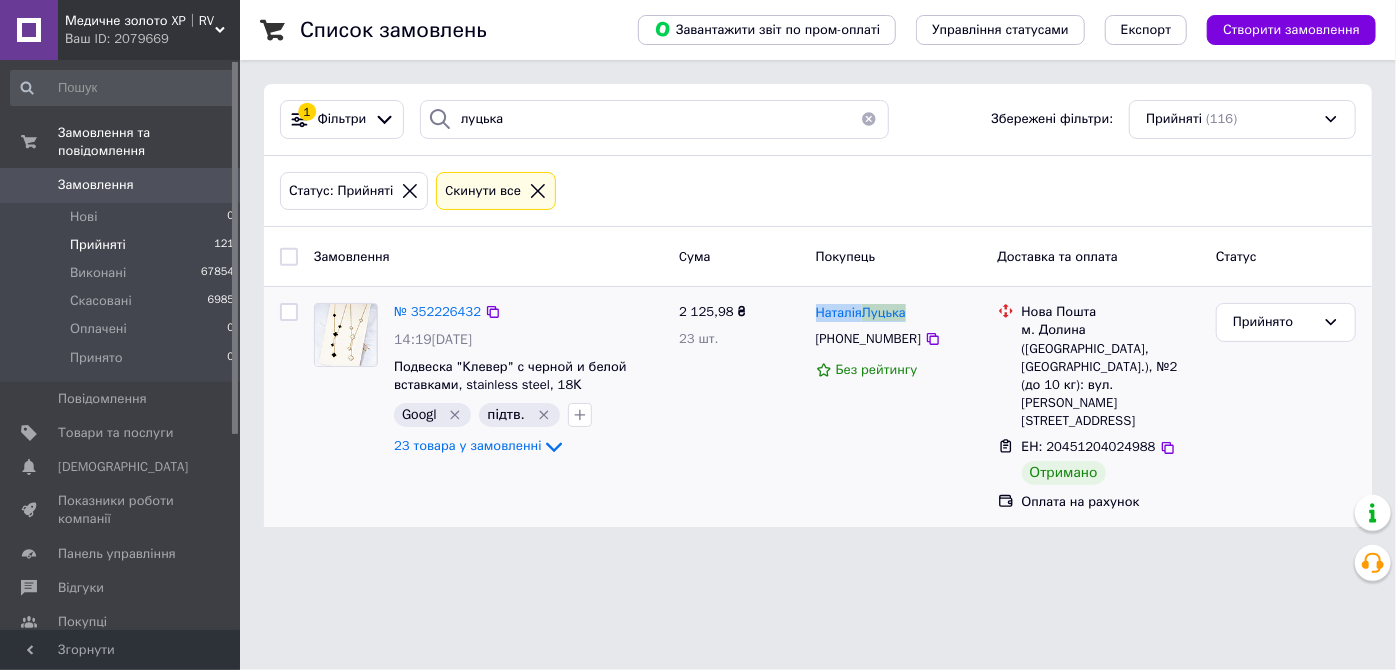 drag, startPoint x: 951, startPoint y: 313, endPoint x: 813, endPoint y: 293, distance: 139.44174 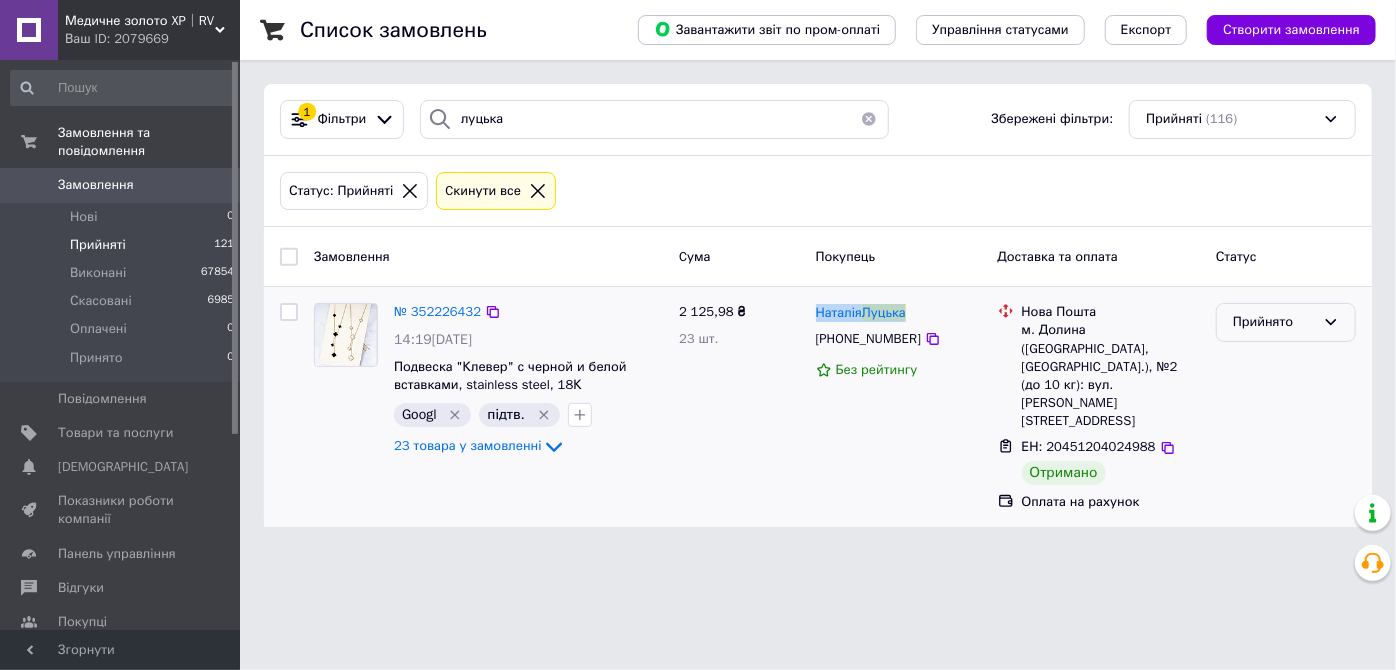 click on "Прийнято" at bounding box center (1286, 322) 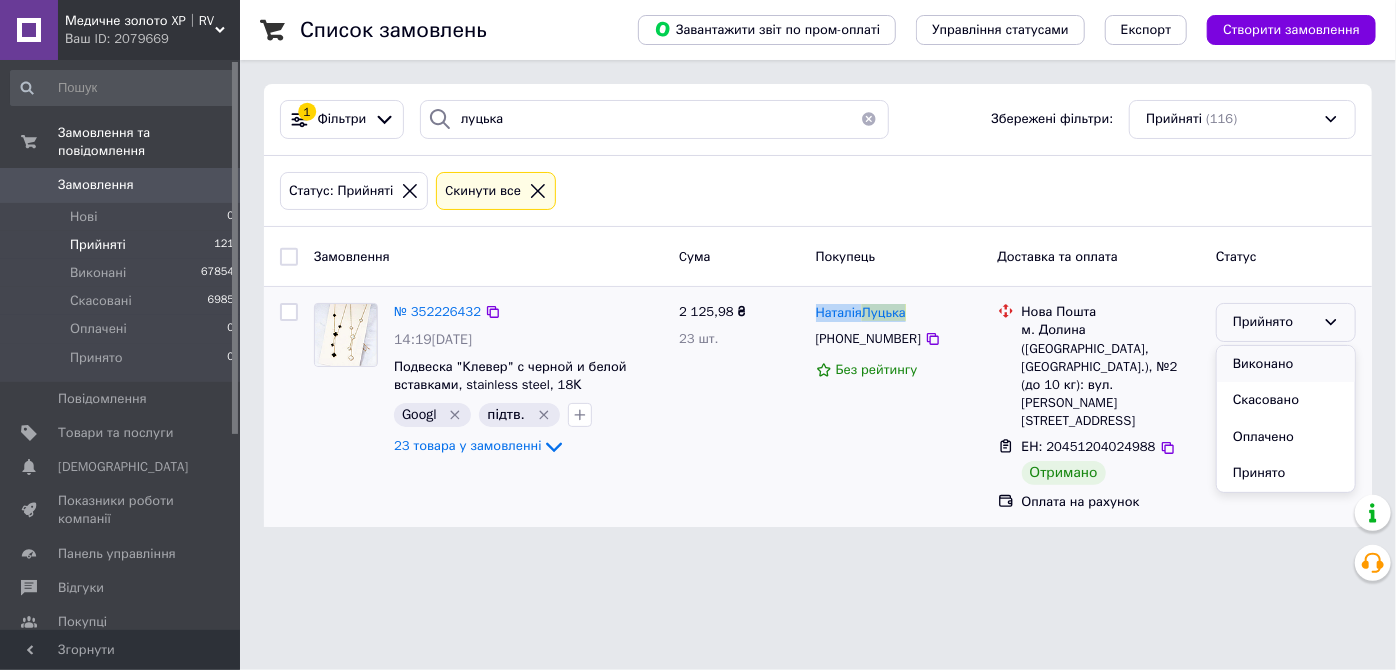 click on "Виконано" at bounding box center (1286, 364) 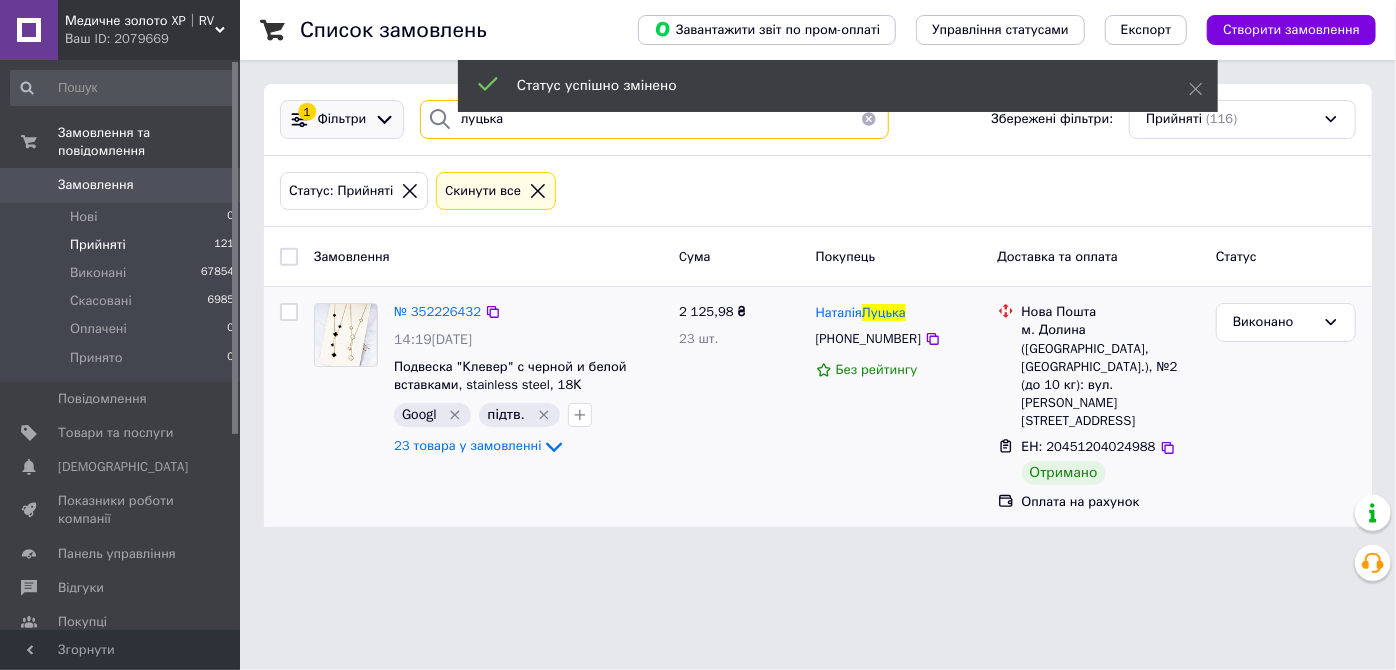 drag, startPoint x: 525, startPoint y: 124, endPoint x: 301, endPoint y: 100, distance: 225.28204 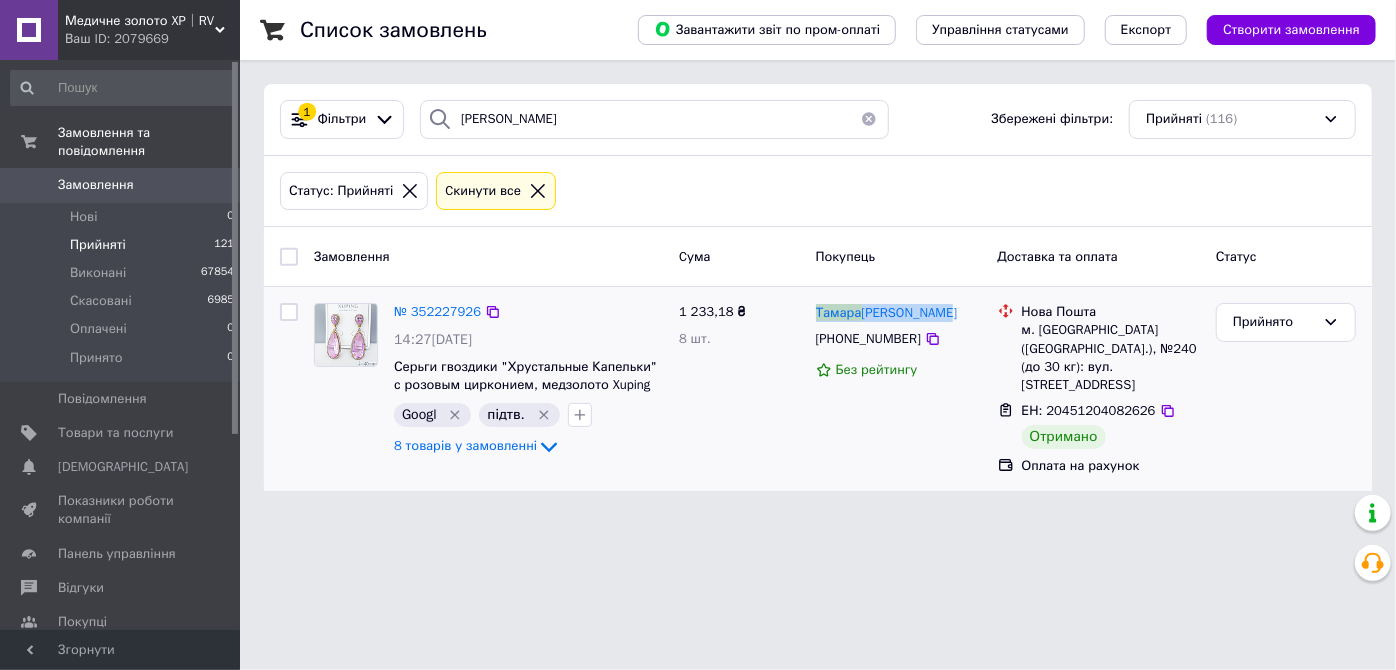 drag, startPoint x: 938, startPoint y: 297, endPoint x: 869, endPoint y: 288, distance: 69.58448 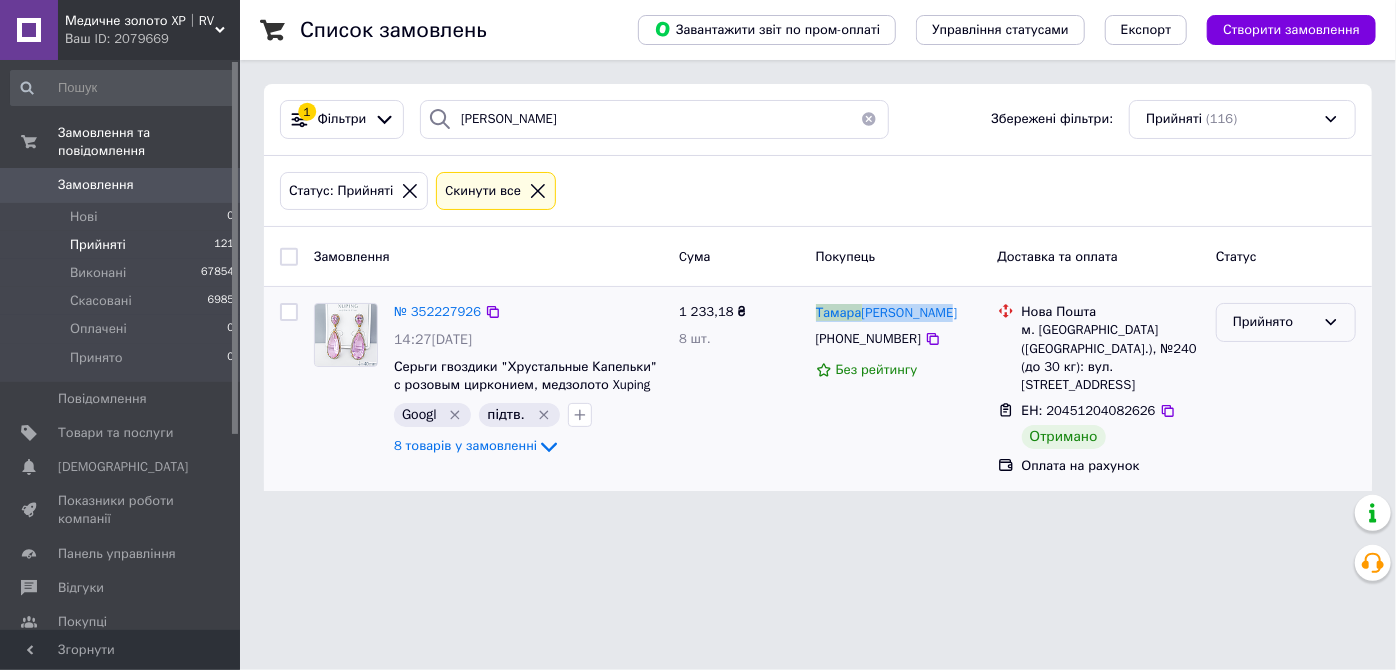 click on "Прийнято" at bounding box center [1274, 322] 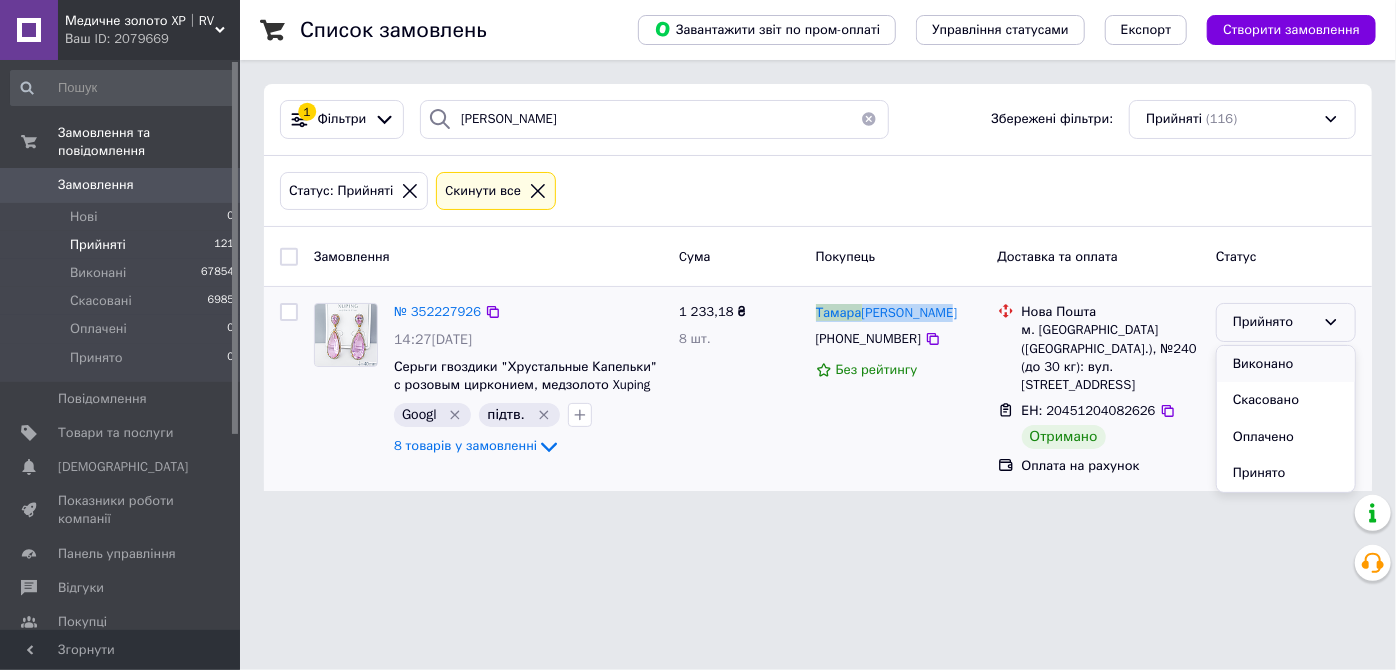 click on "Виконано" at bounding box center [1286, 364] 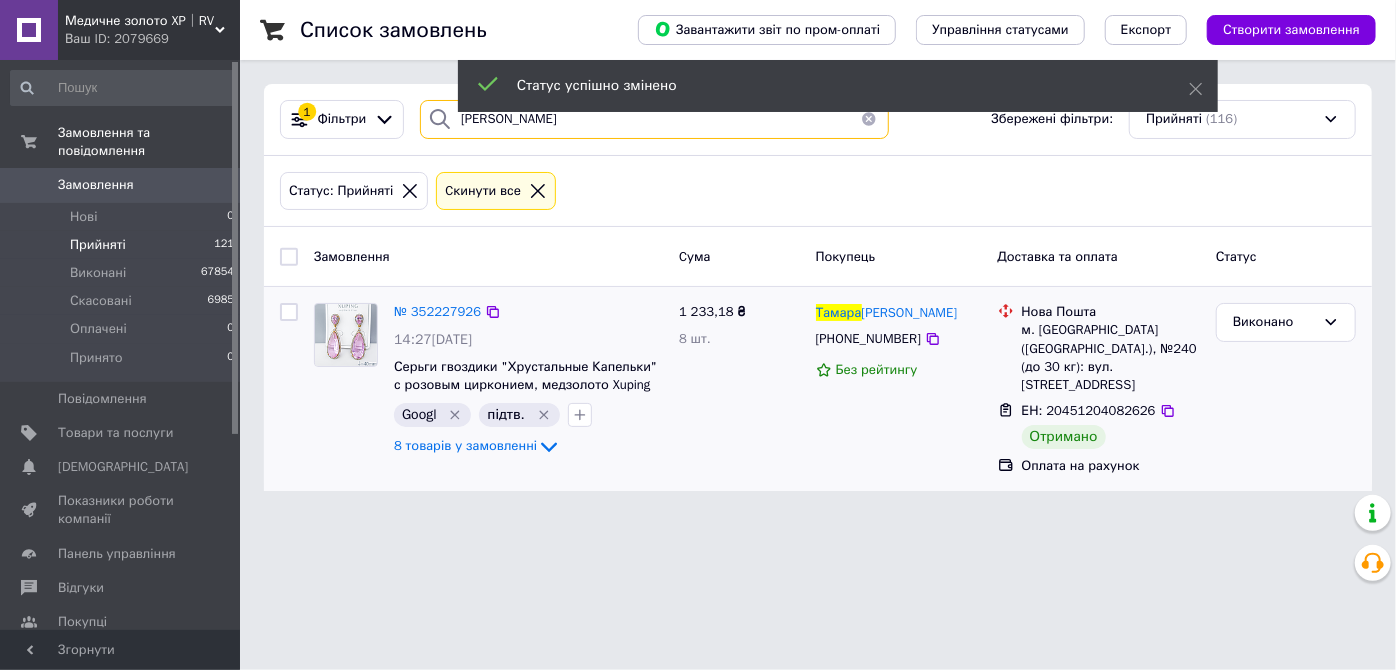 drag, startPoint x: 509, startPoint y: 126, endPoint x: 440, endPoint y: 118, distance: 69.46222 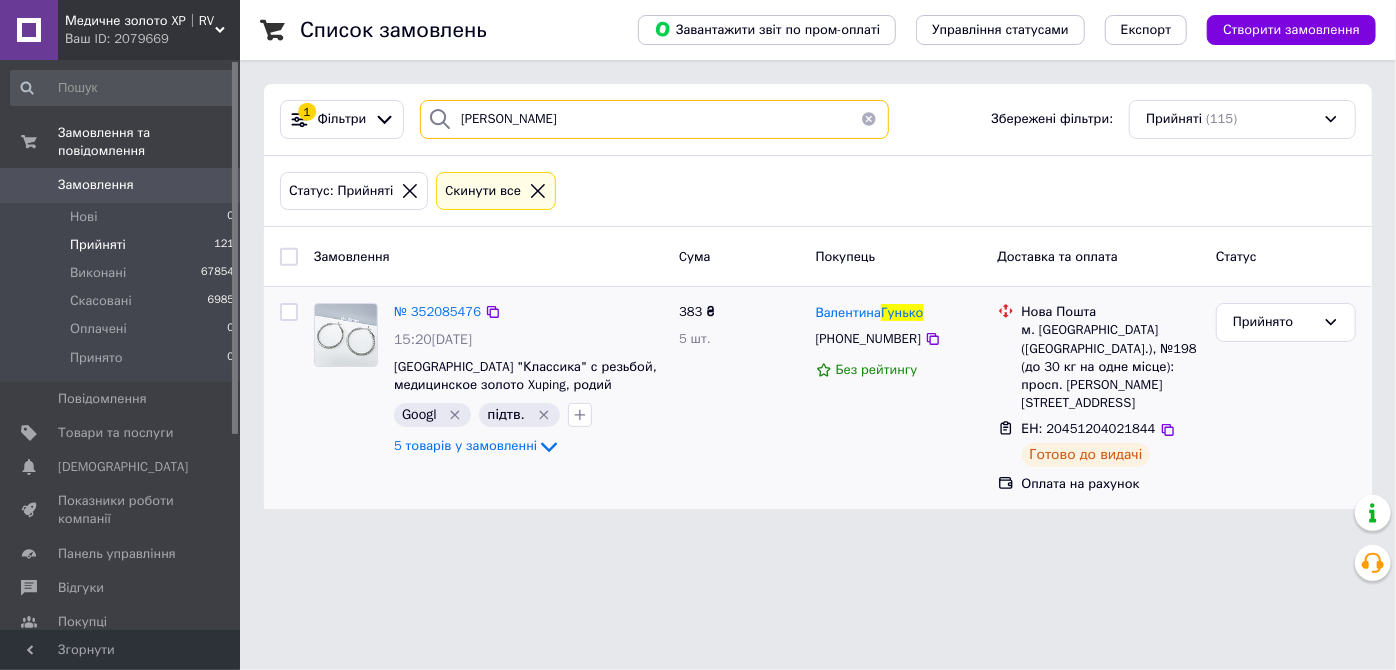 type on "[PERSON_NAME]" 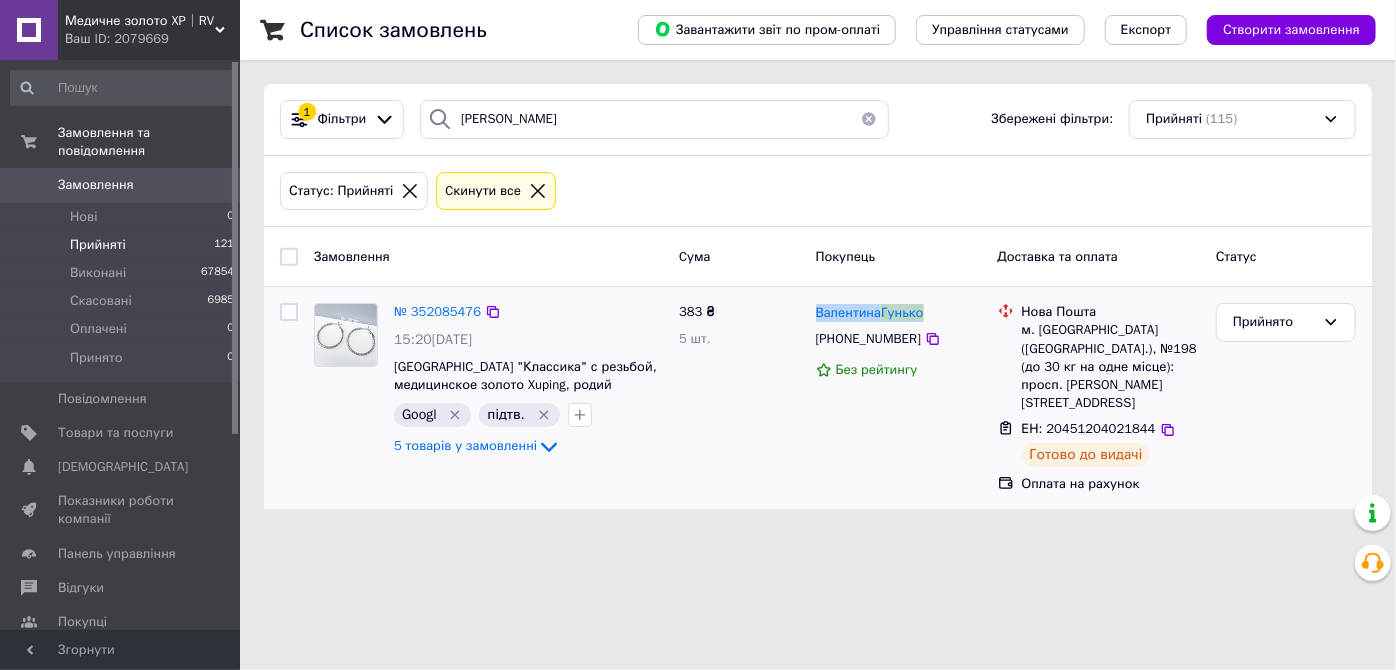drag, startPoint x: 944, startPoint y: 300, endPoint x: 838, endPoint y: 295, distance: 106.11786 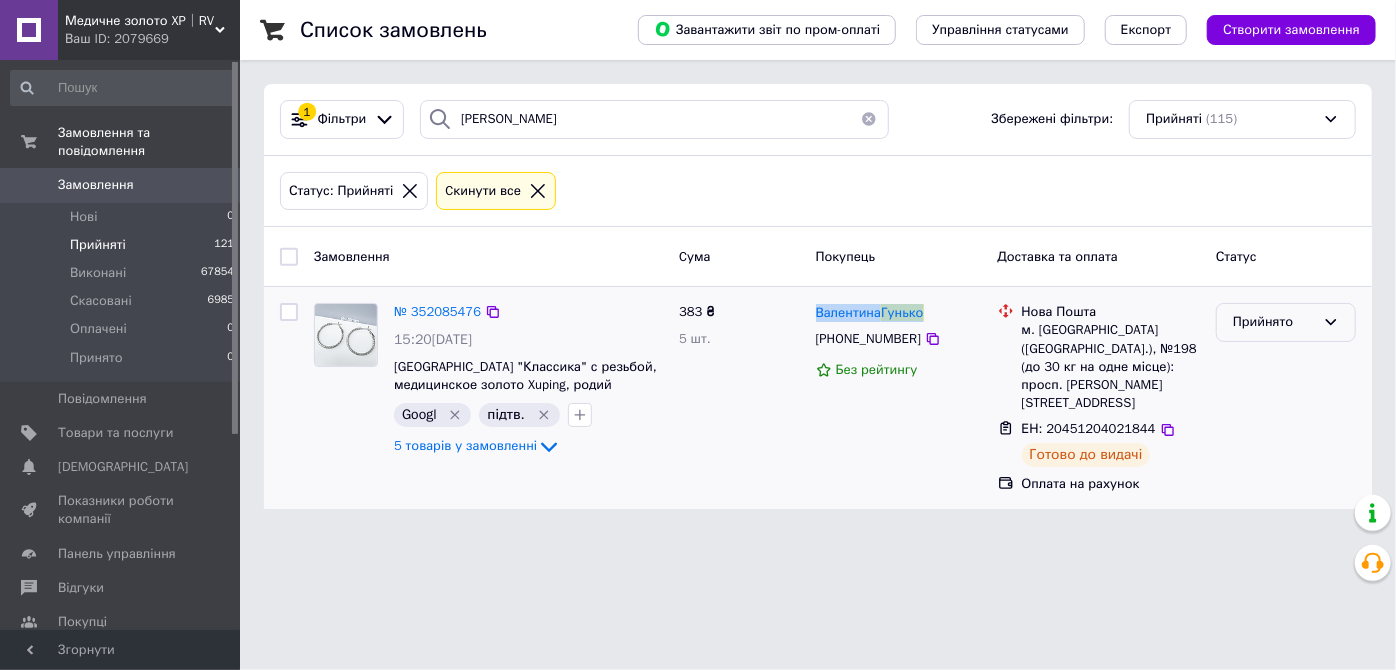 click on "Прийнято" at bounding box center [1274, 322] 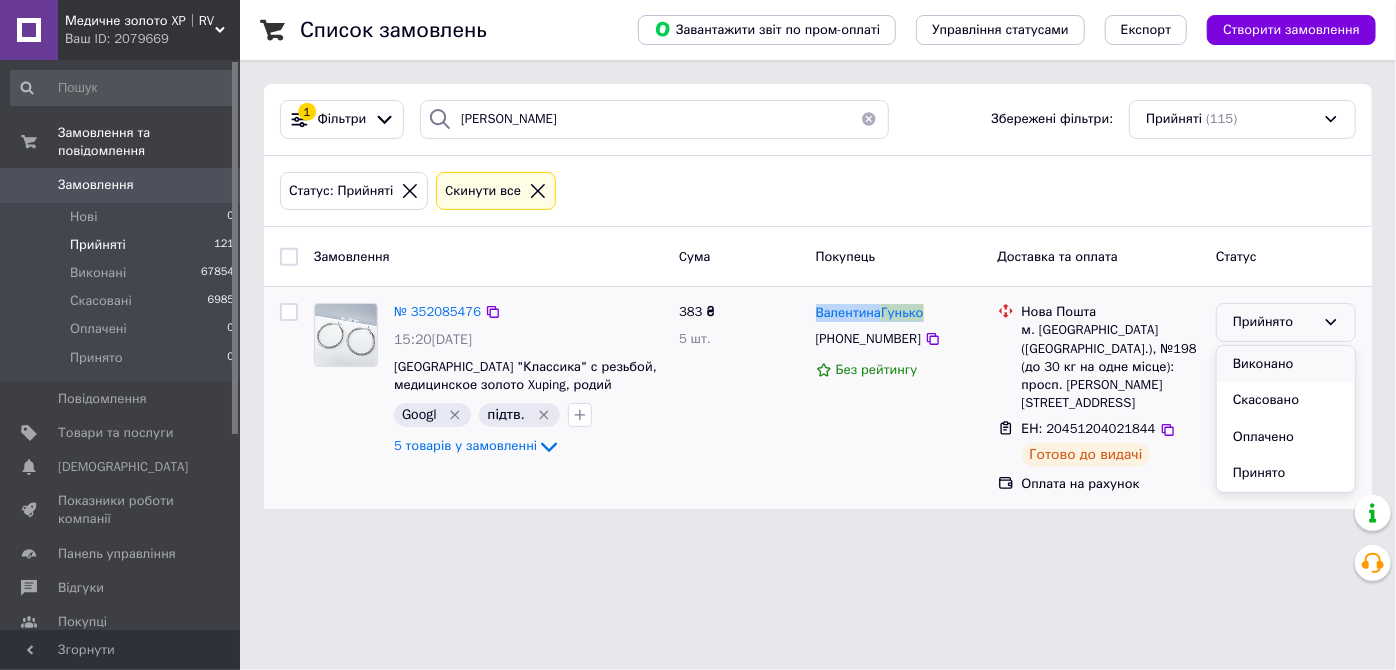 click on "Виконано" at bounding box center (1286, 364) 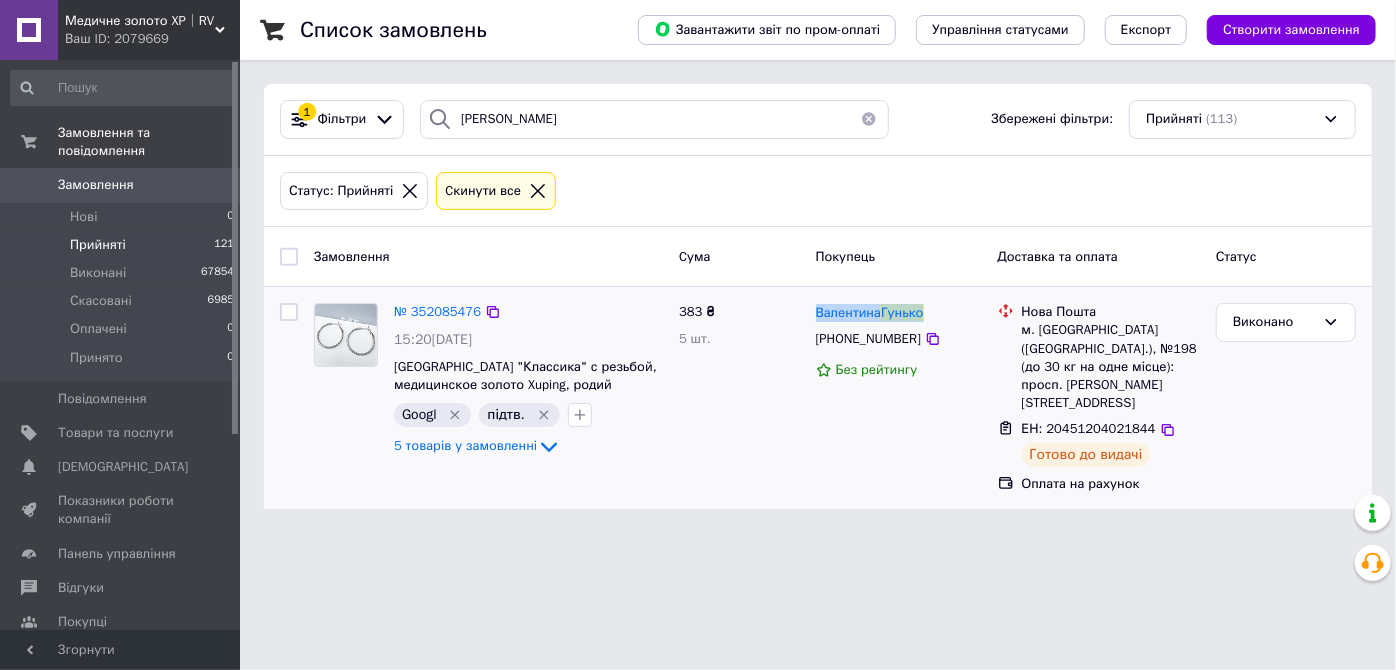 click at bounding box center (869, 119) 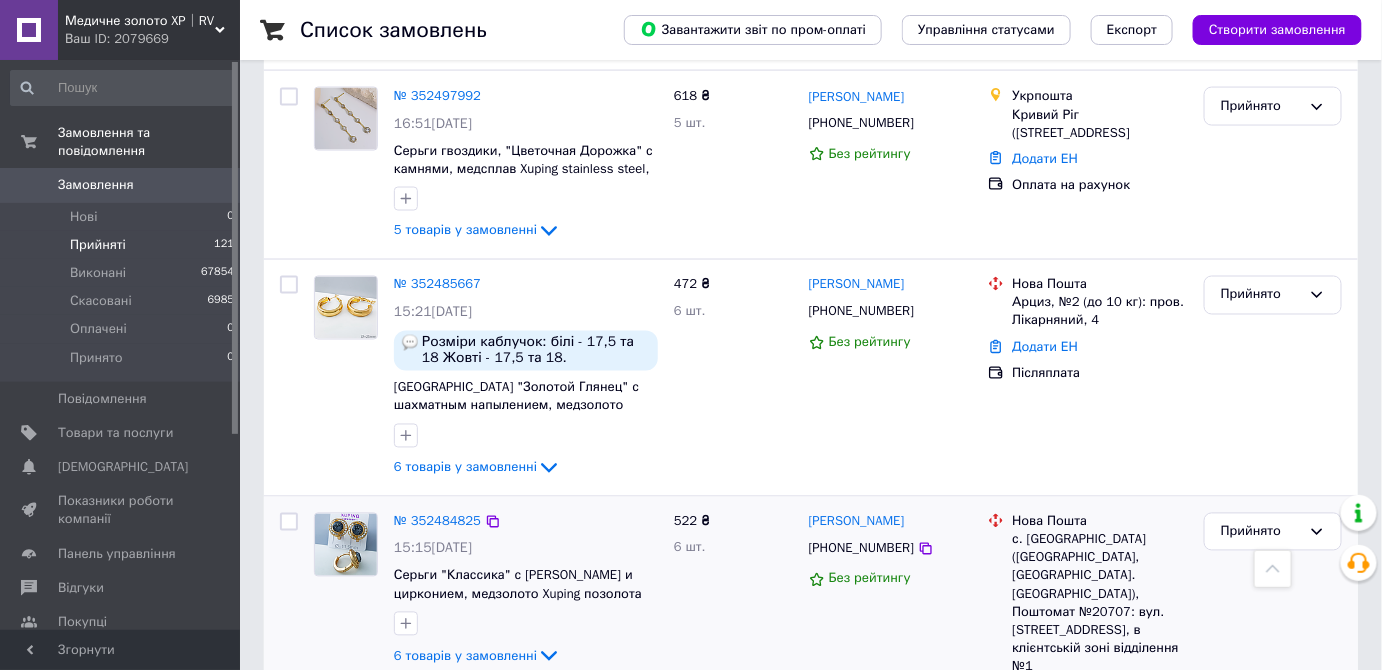 scroll, scrollTop: 3567, scrollLeft: 0, axis: vertical 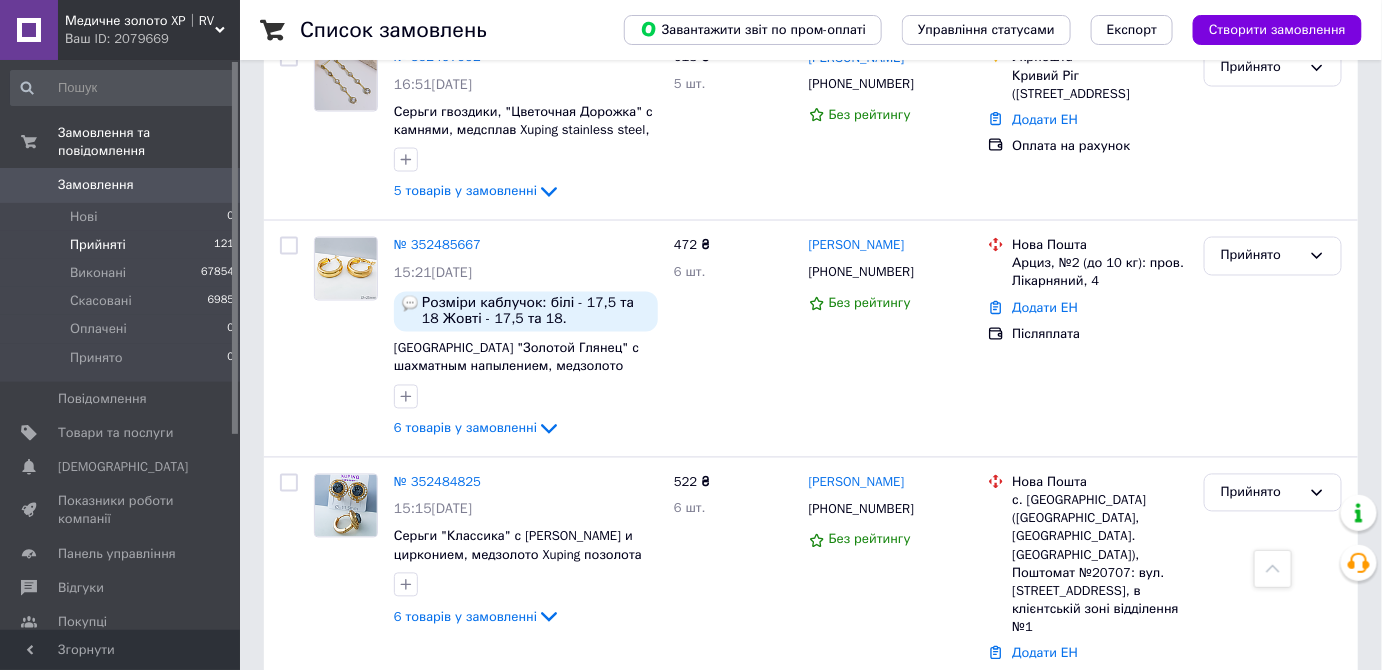 click on "6" at bounding box center (461, 751) 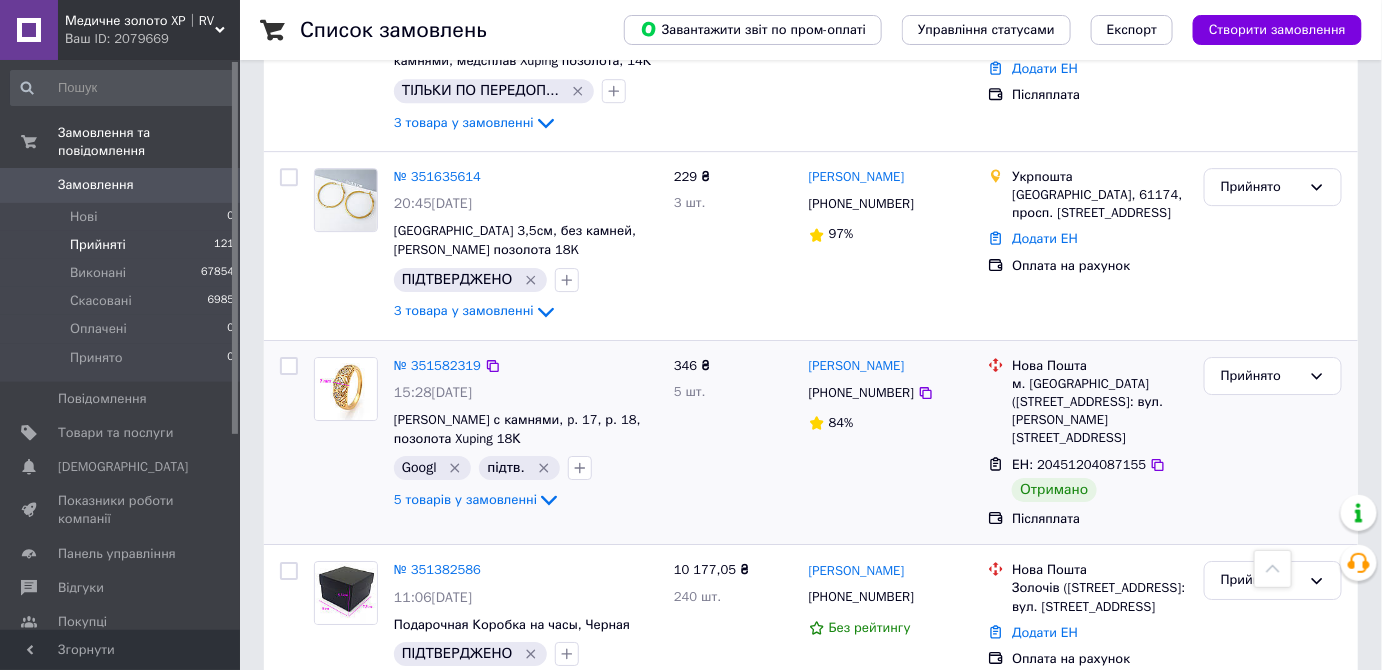 scroll, scrollTop: 2022, scrollLeft: 0, axis: vertical 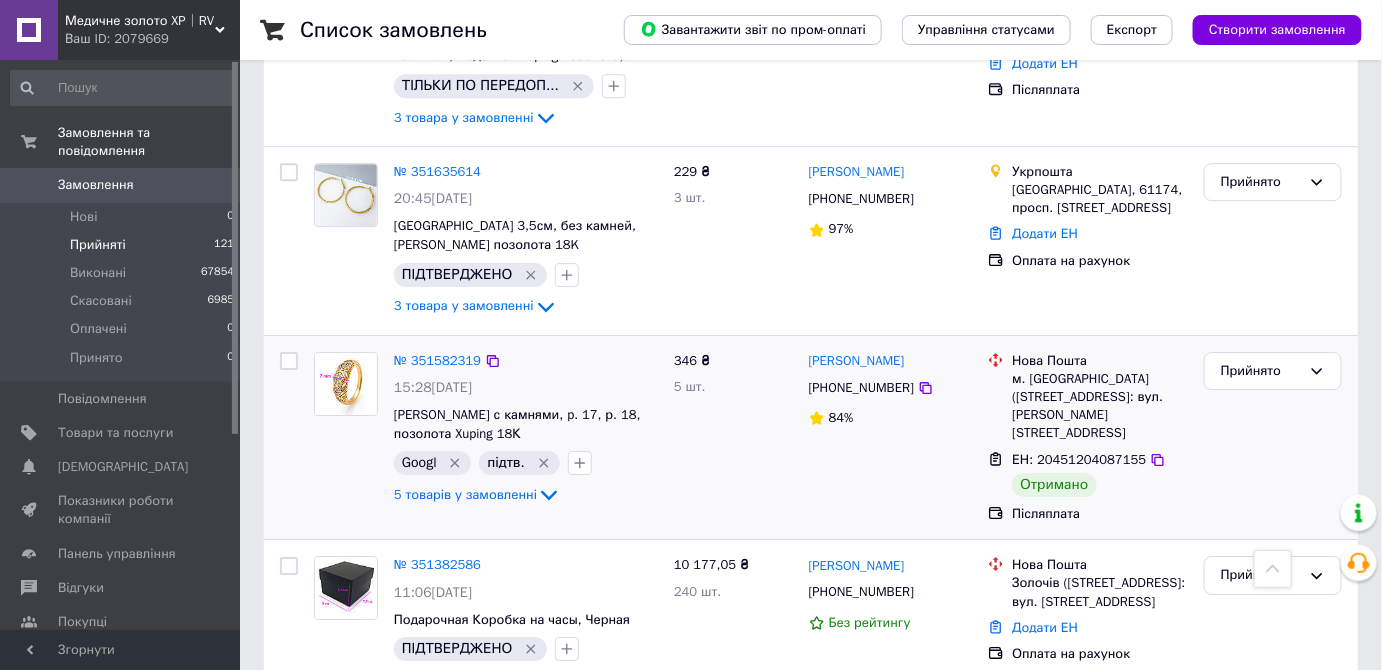 drag, startPoint x: 957, startPoint y: 244, endPoint x: 861, endPoint y: 233, distance: 96.62815 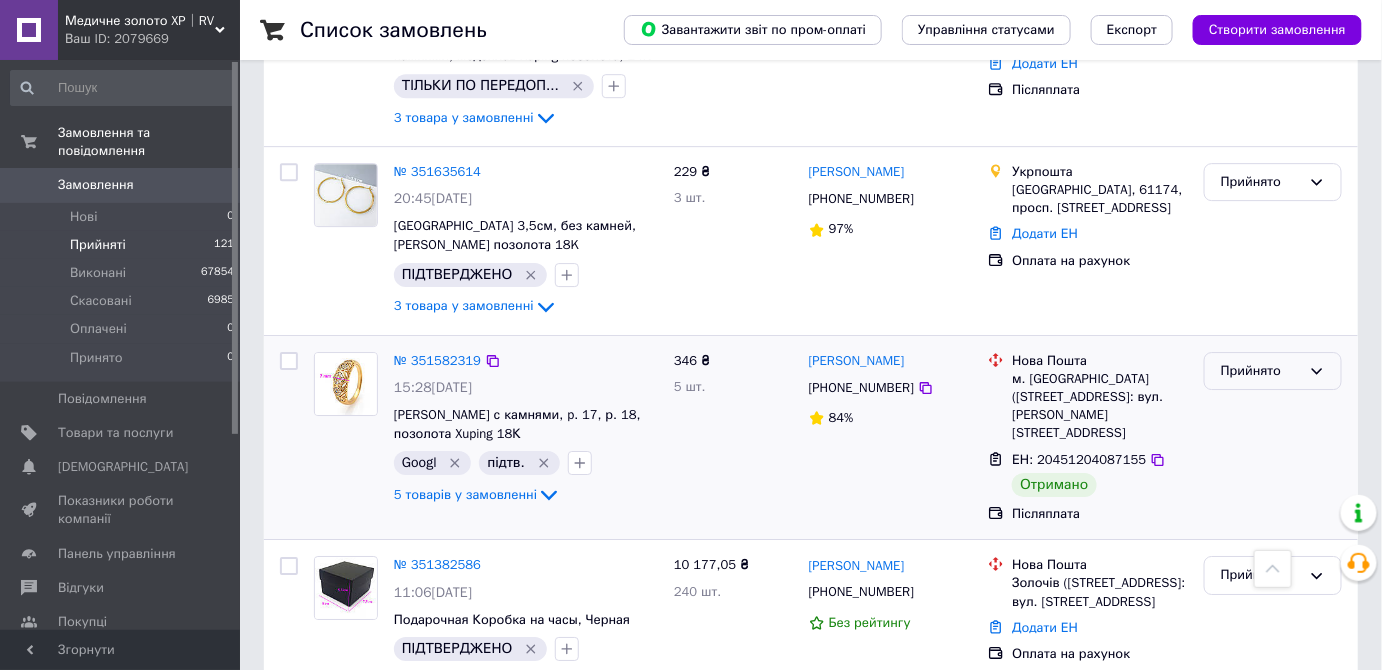 click on "Прийнято" at bounding box center (1261, 371) 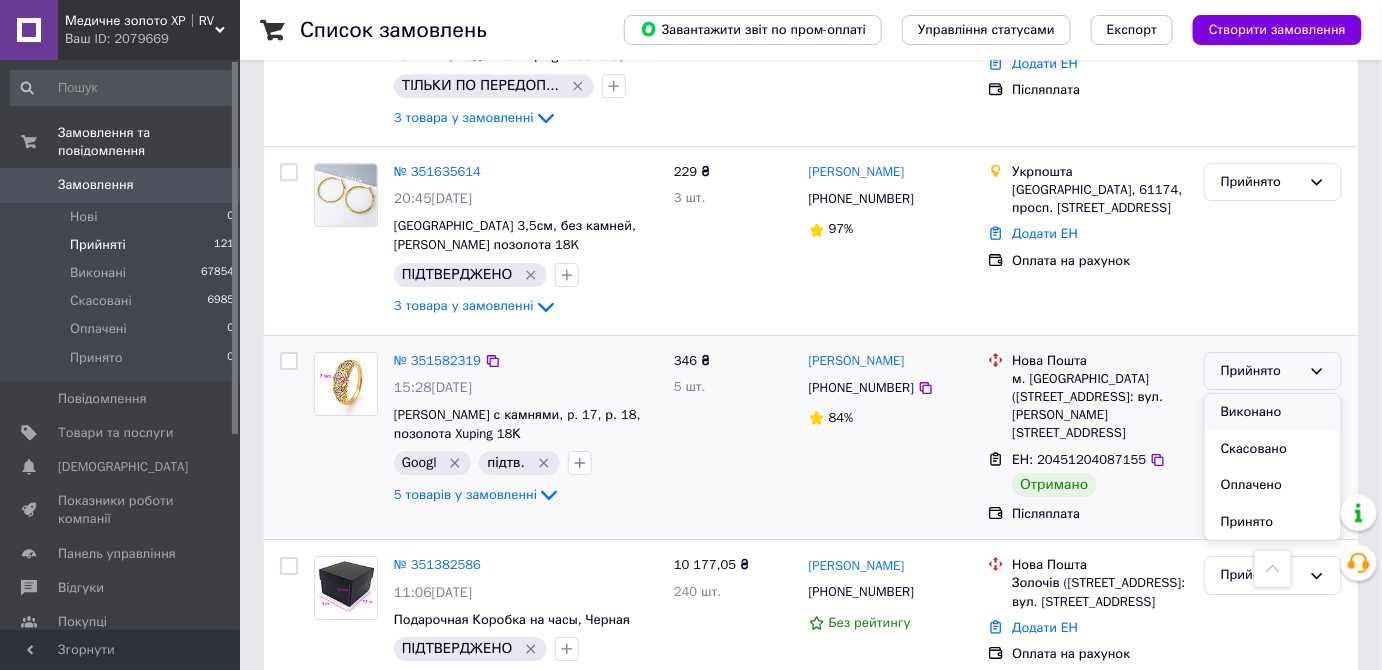 click on "Виконано" at bounding box center [1273, 412] 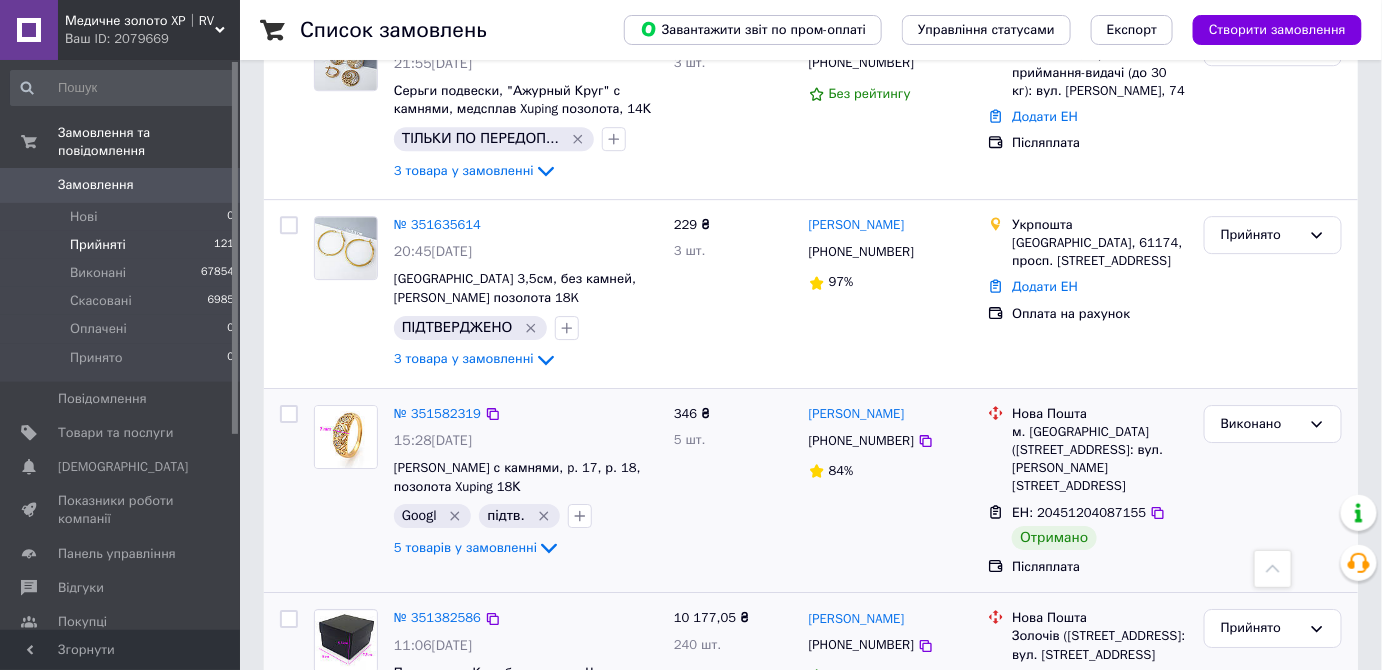scroll, scrollTop: 2022, scrollLeft: 0, axis: vertical 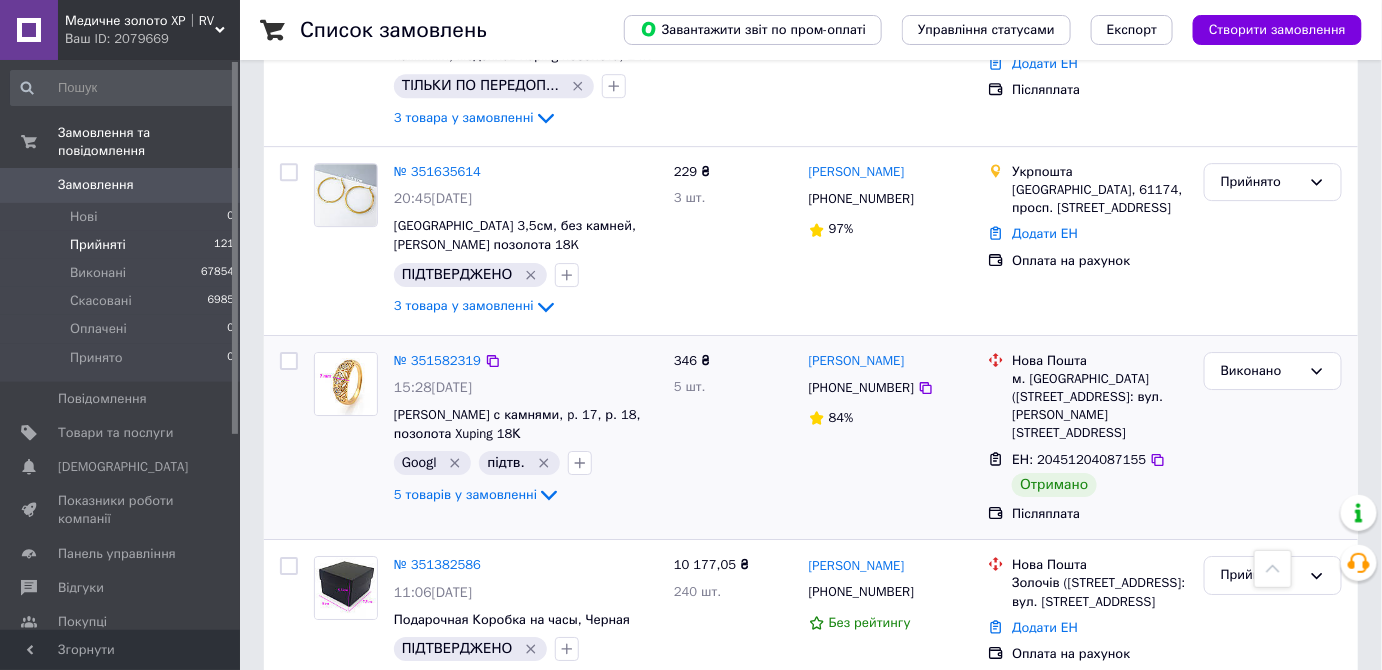 click on "5" at bounding box center [539, 754] 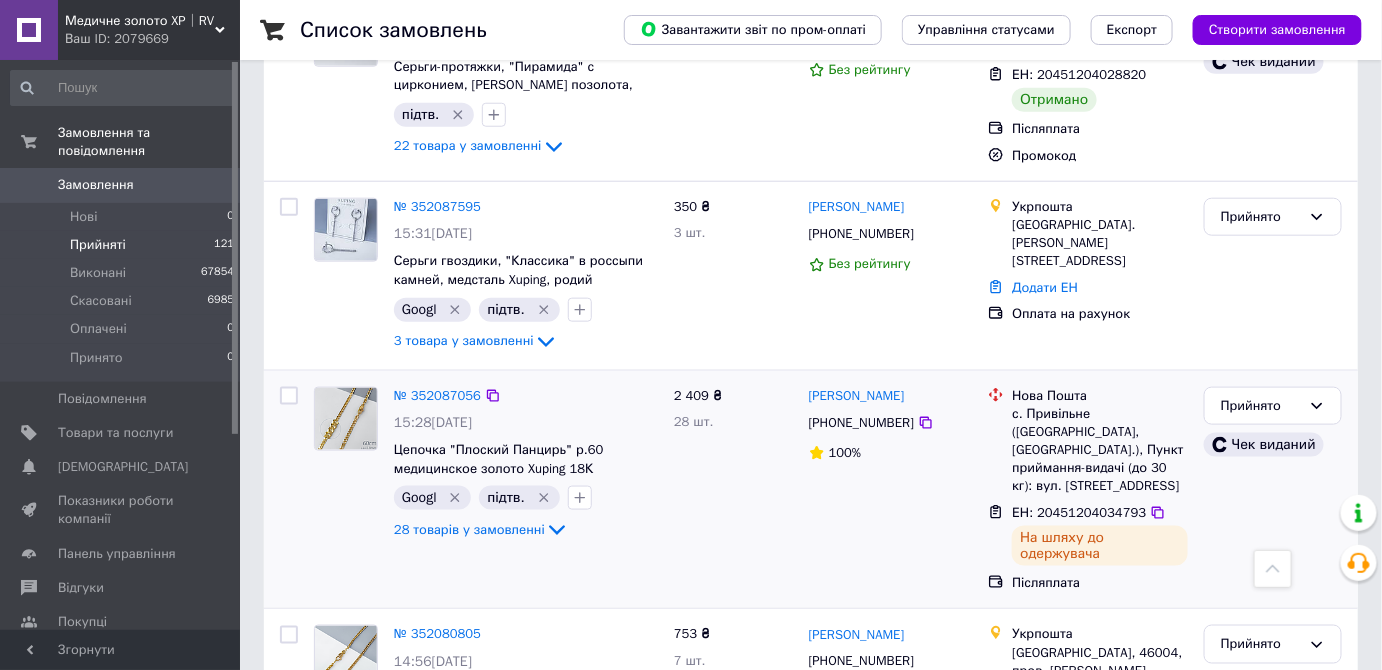 scroll, scrollTop: 3118, scrollLeft: 0, axis: vertical 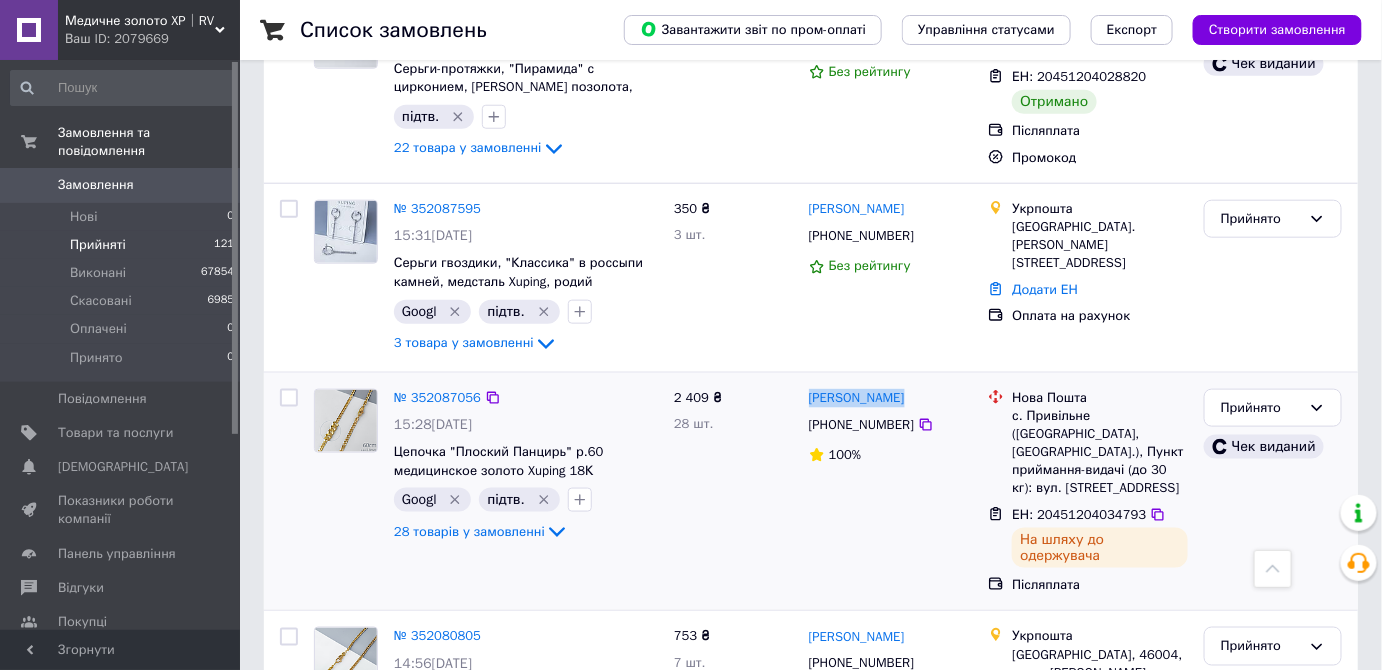 drag, startPoint x: 919, startPoint y: 291, endPoint x: 834, endPoint y: 279, distance: 85.84288 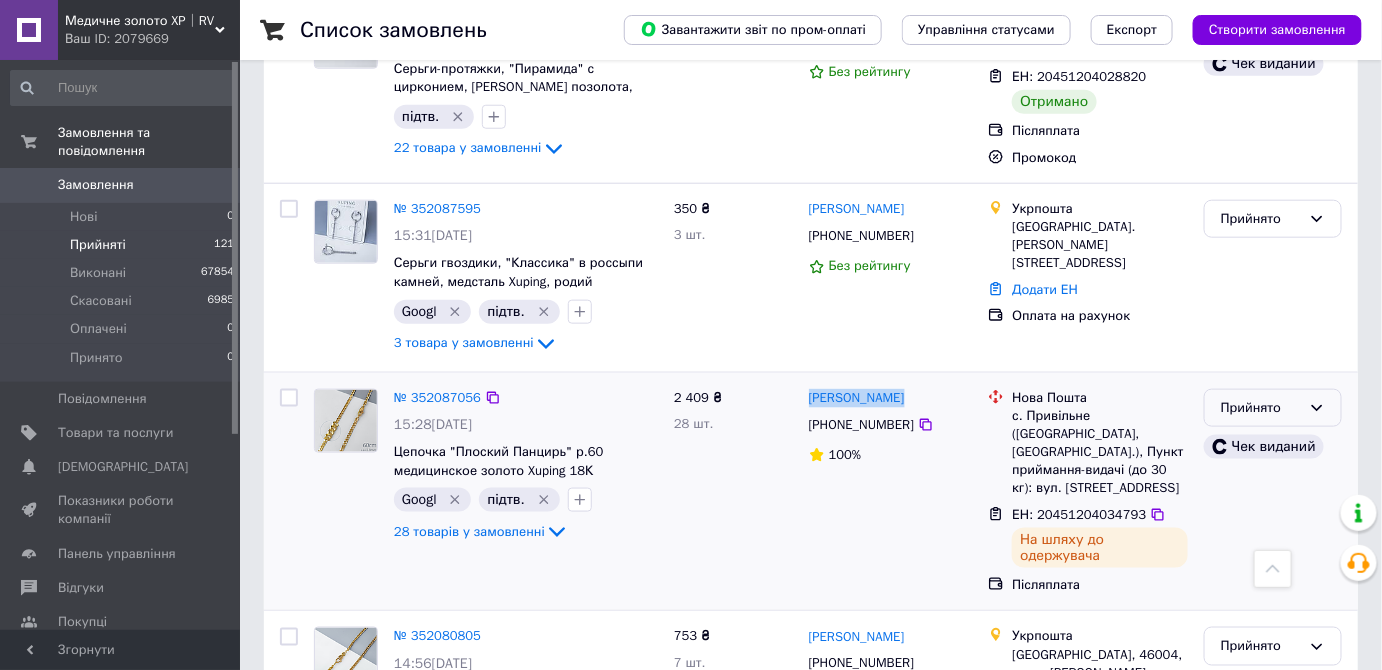 click on "Прийнято" at bounding box center [1261, 408] 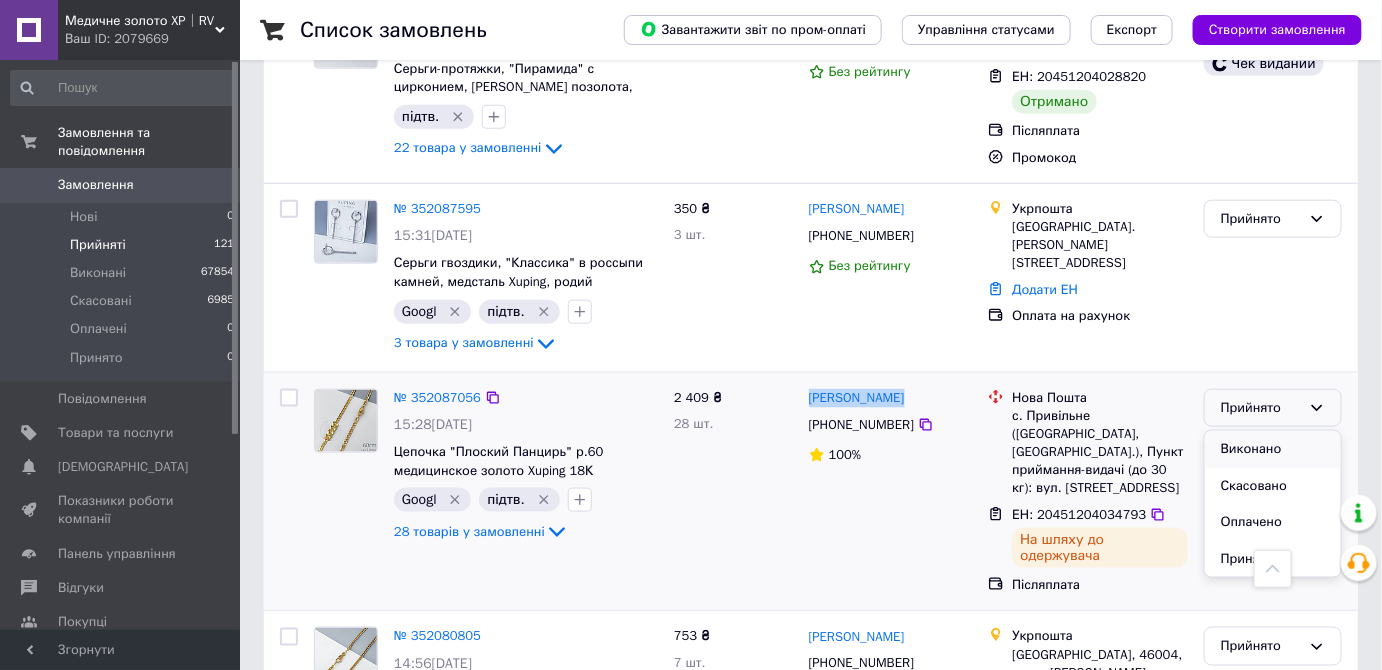 click on "Виконано" at bounding box center [1273, 449] 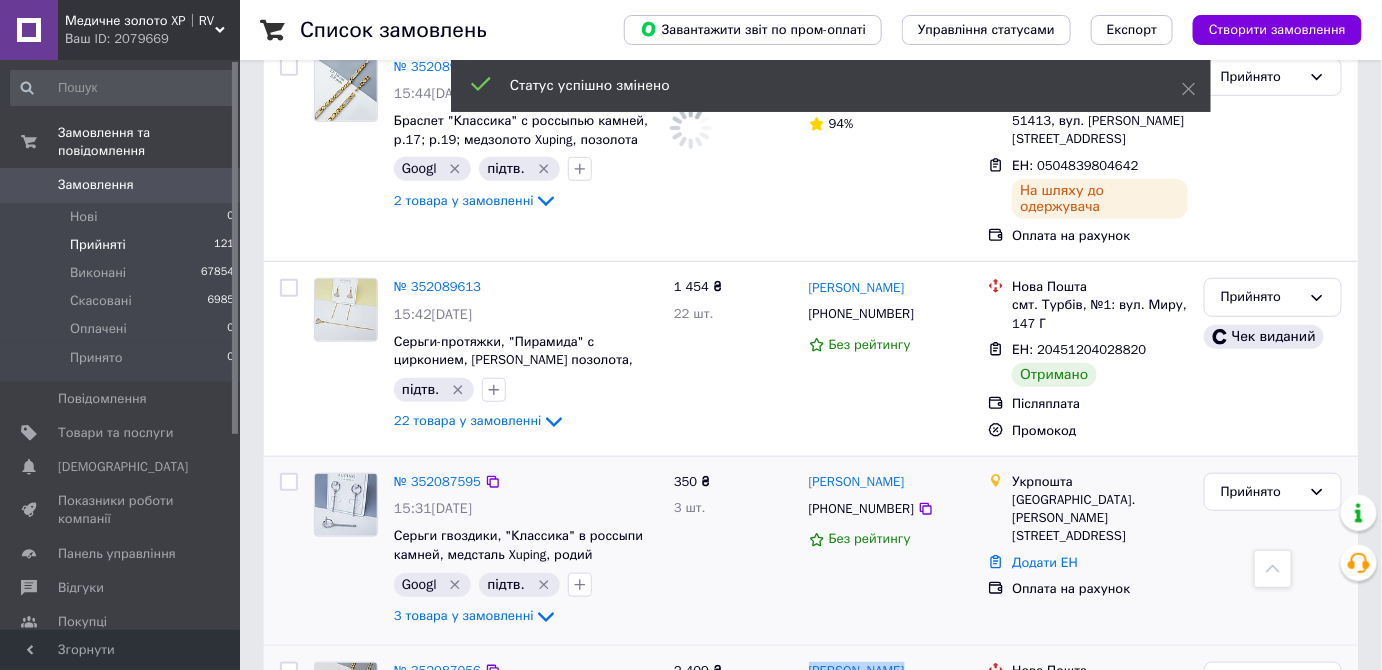 scroll, scrollTop: 2754, scrollLeft: 0, axis: vertical 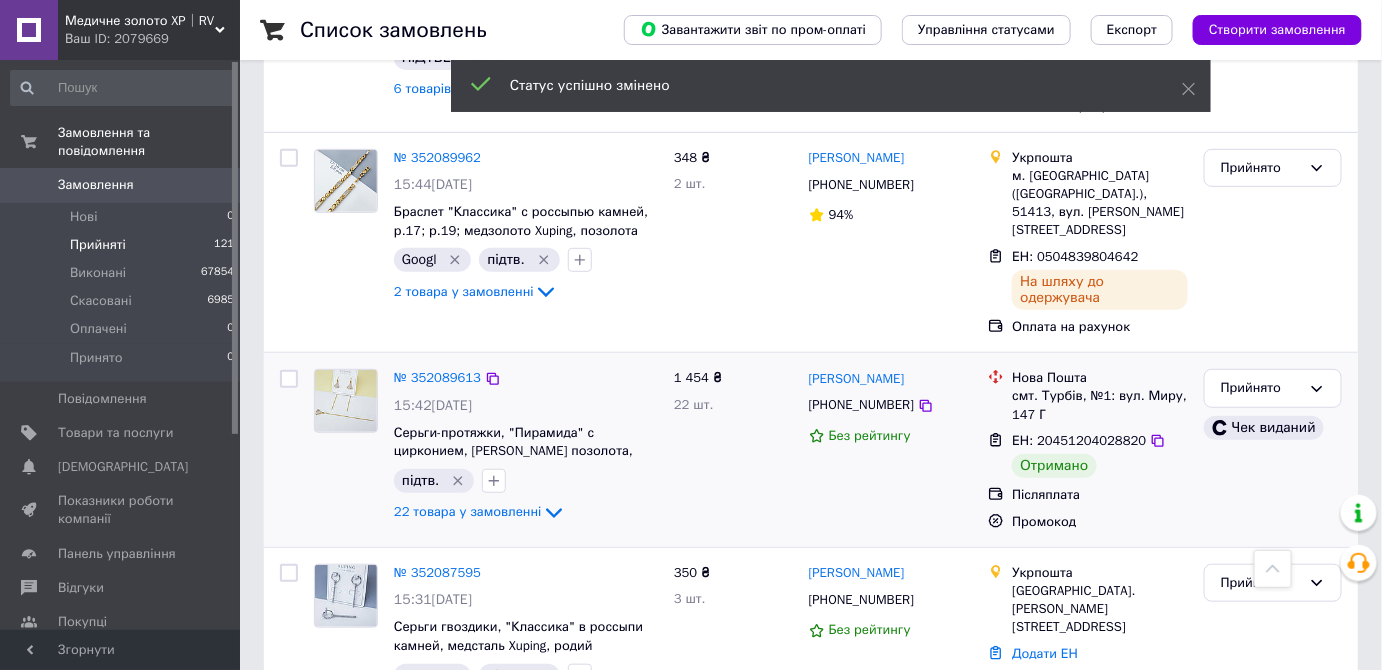 drag, startPoint x: 958, startPoint y: 281, endPoint x: 860, endPoint y: 267, distance: 98.99495 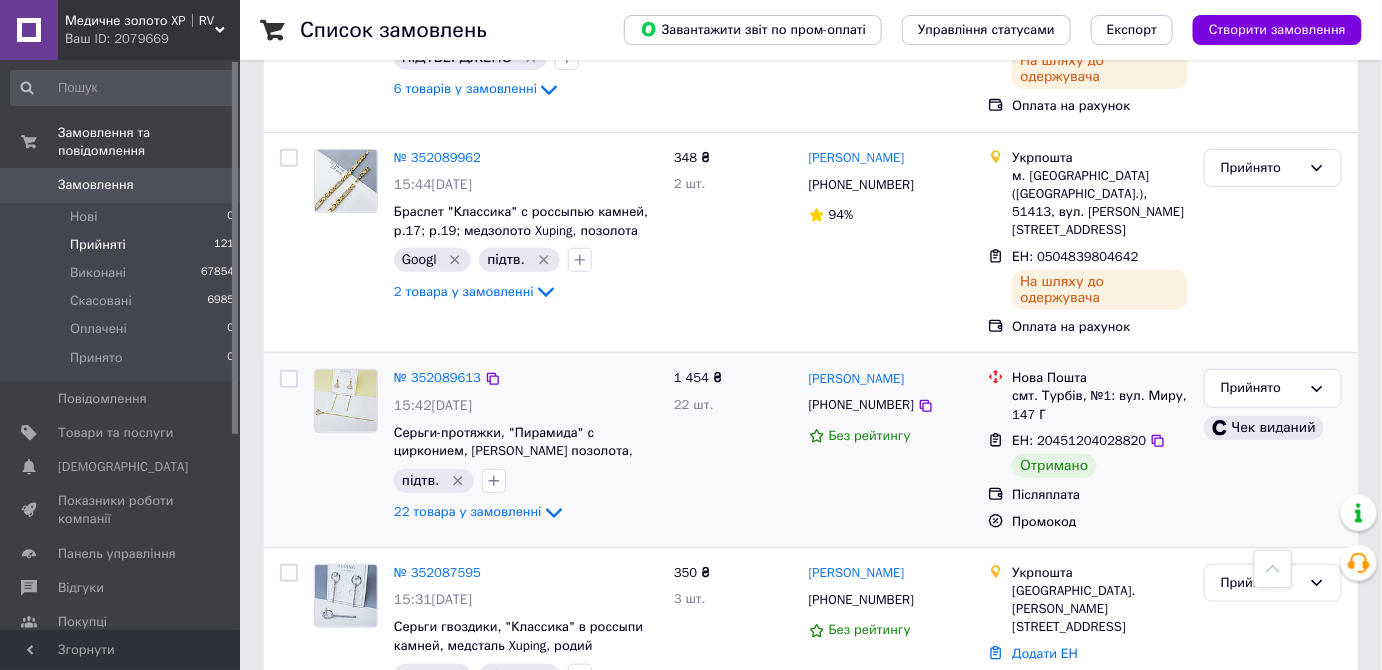 drag, startPoint x: 1266, startPoint y: 292, endPoint x: 1266, endPoint y: 315, distance: 23 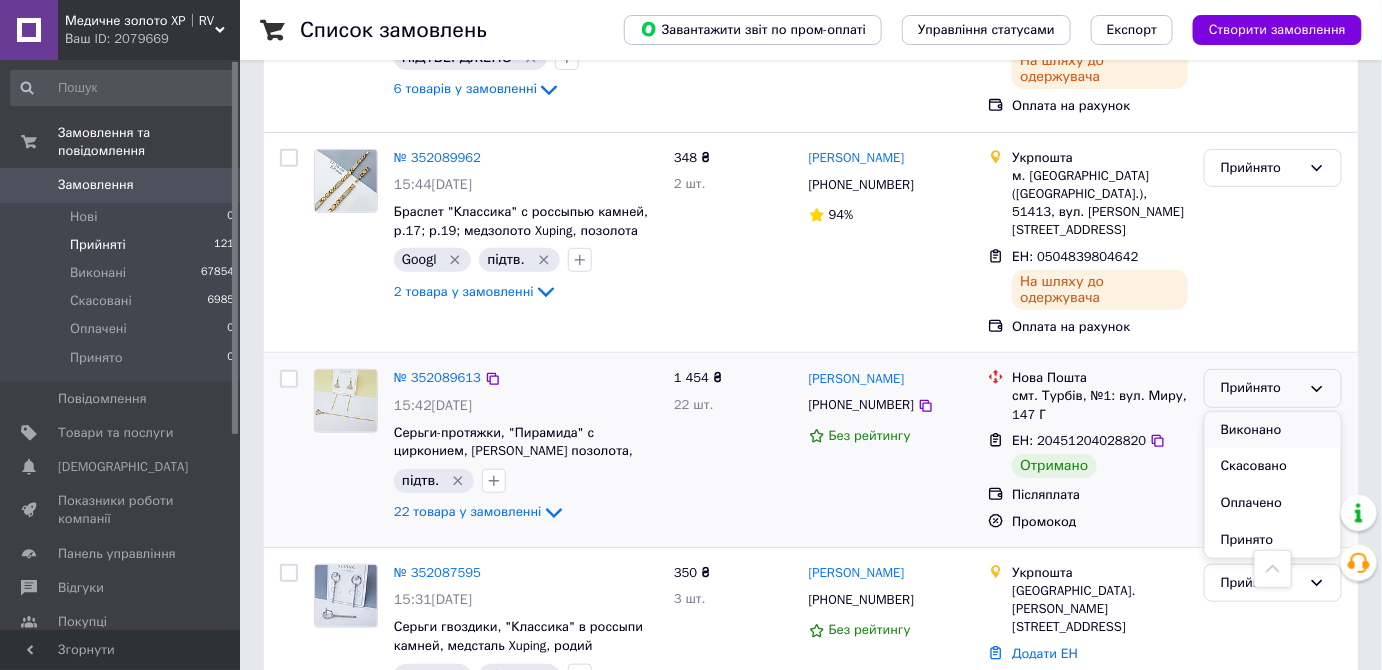 click on "Виконано" at bounding box center [1273, 430] 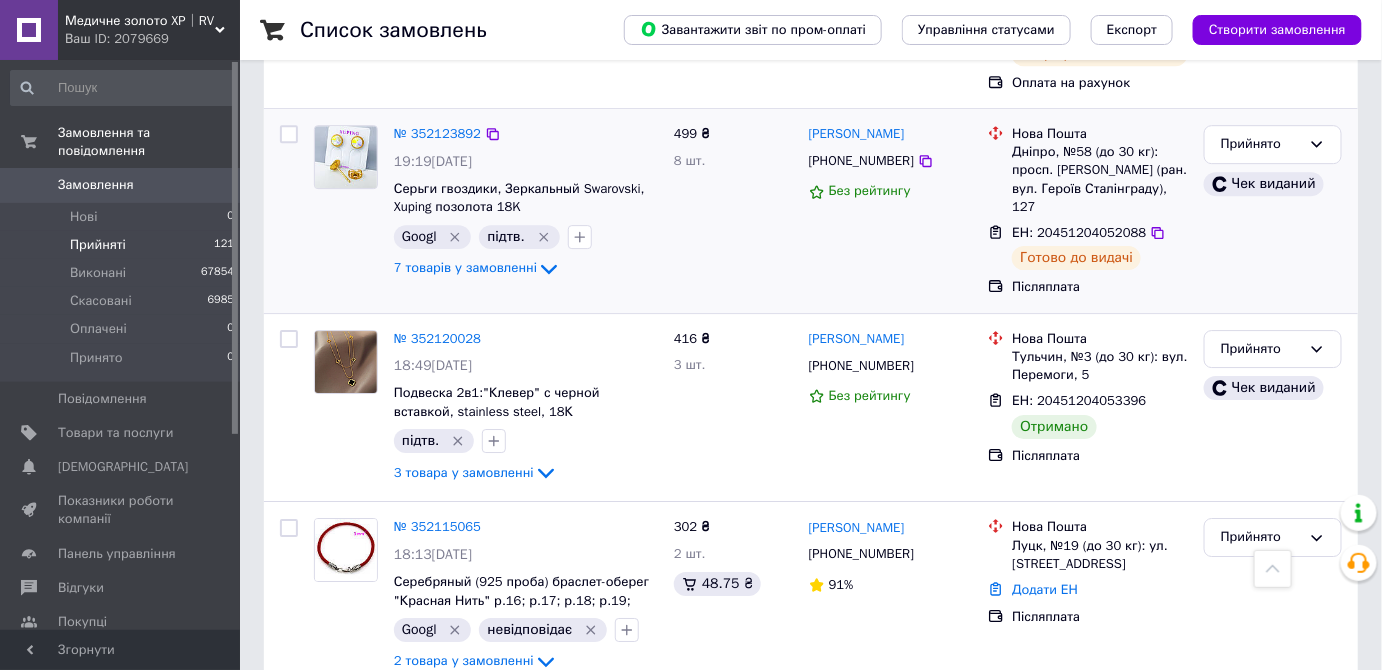 scroll, scrollTop: 1936, scrollLeft: 0, axis: vertical 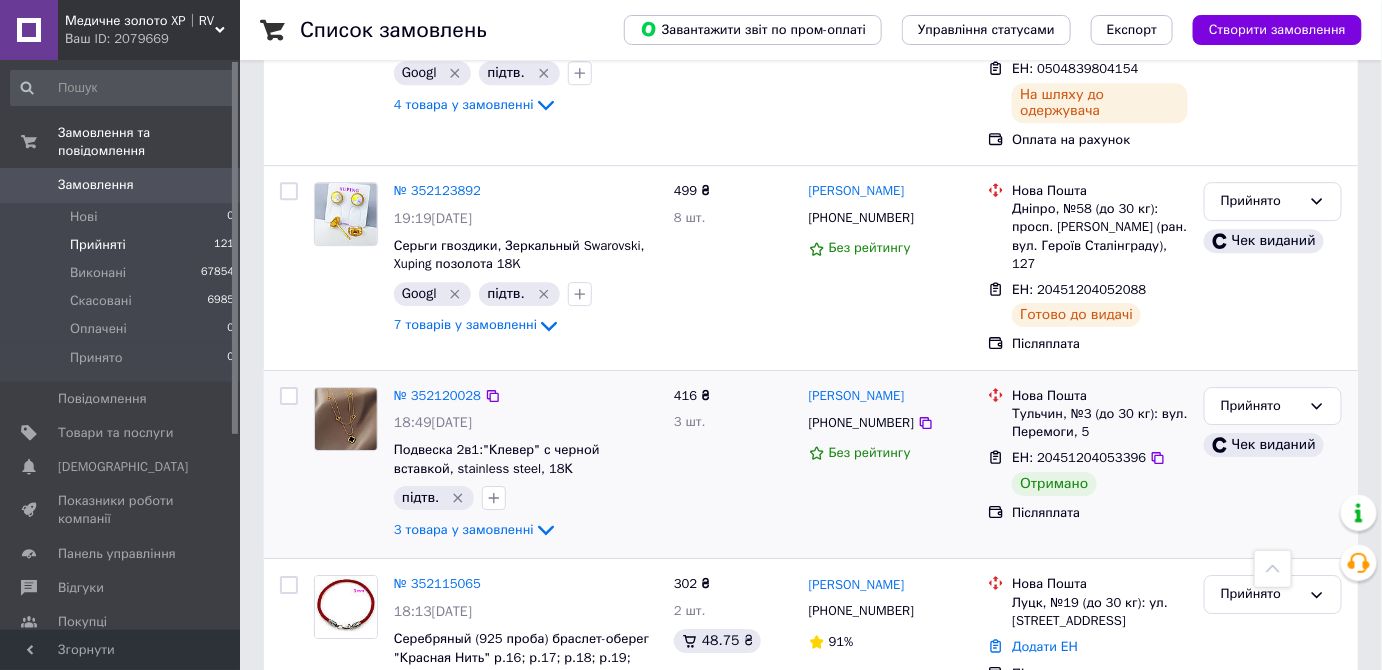 drag, startPoint x: 929, startPoint y: 321, endPoint x: 846, endPoint y: 320, distance: 83.00603 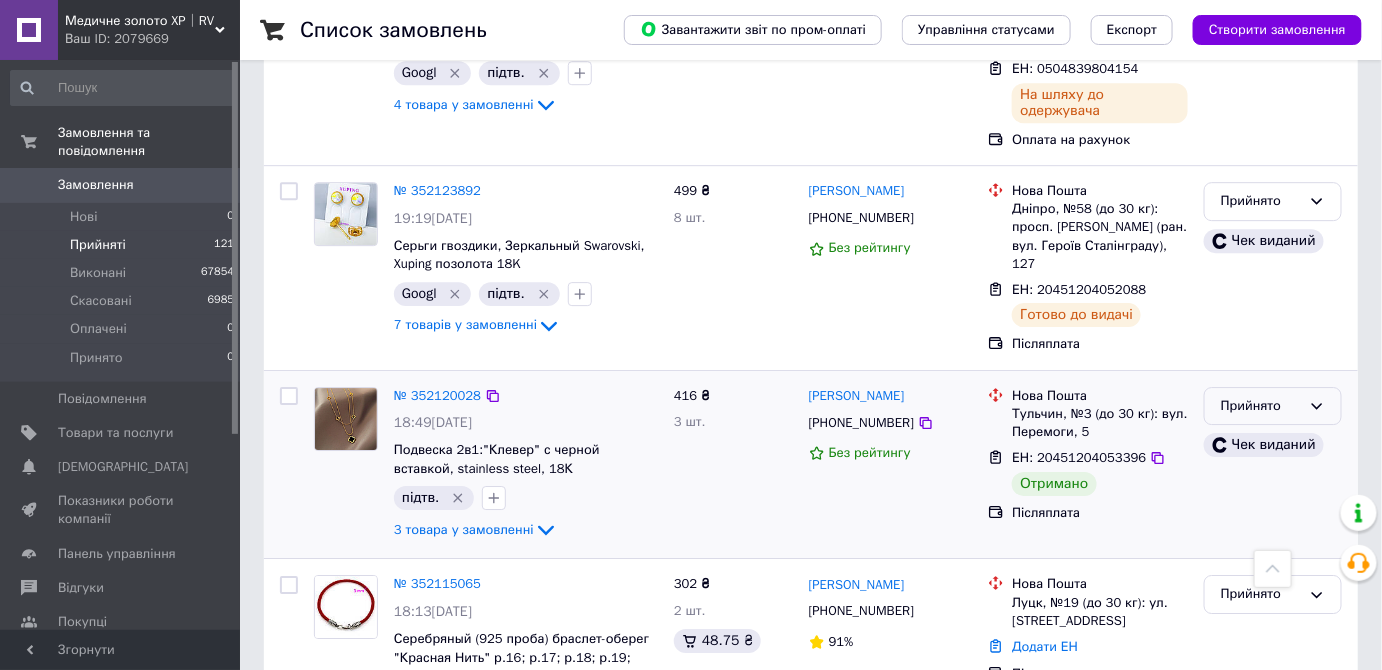 click on "Прийнято" at bounding box center [1261, 406] 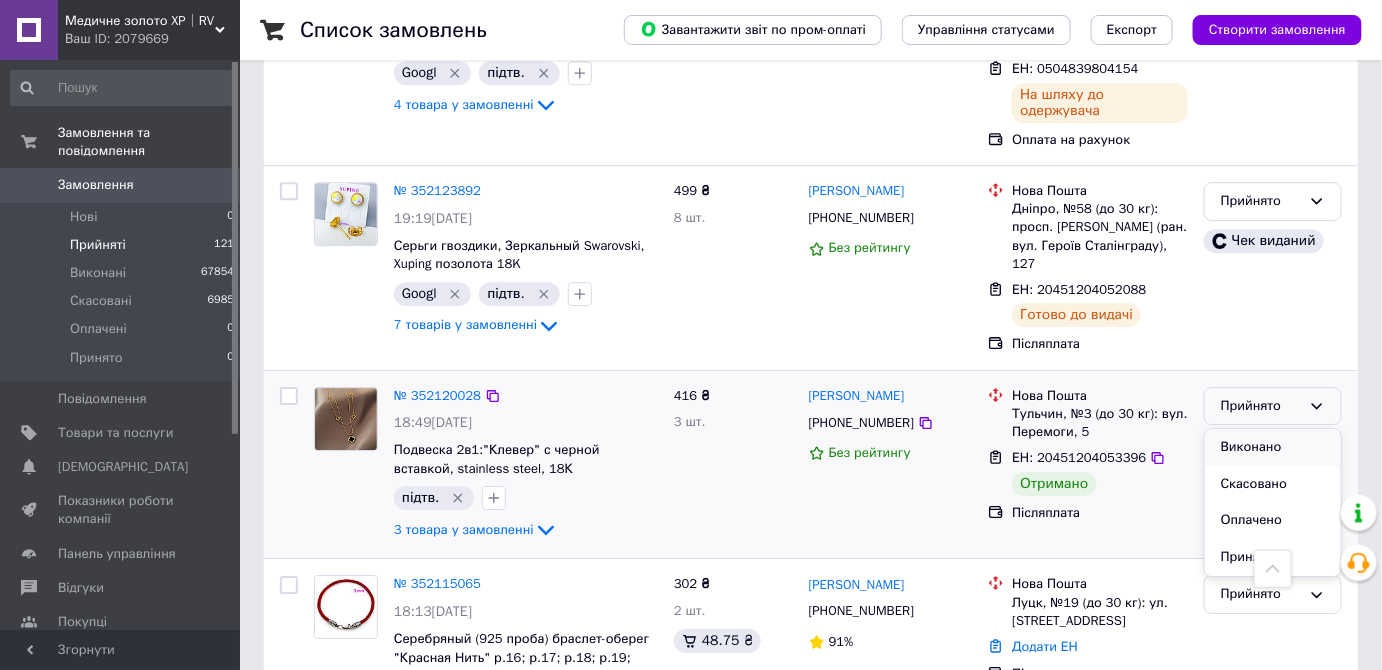 click on "Виконано" at bounding box center (1273, 447) 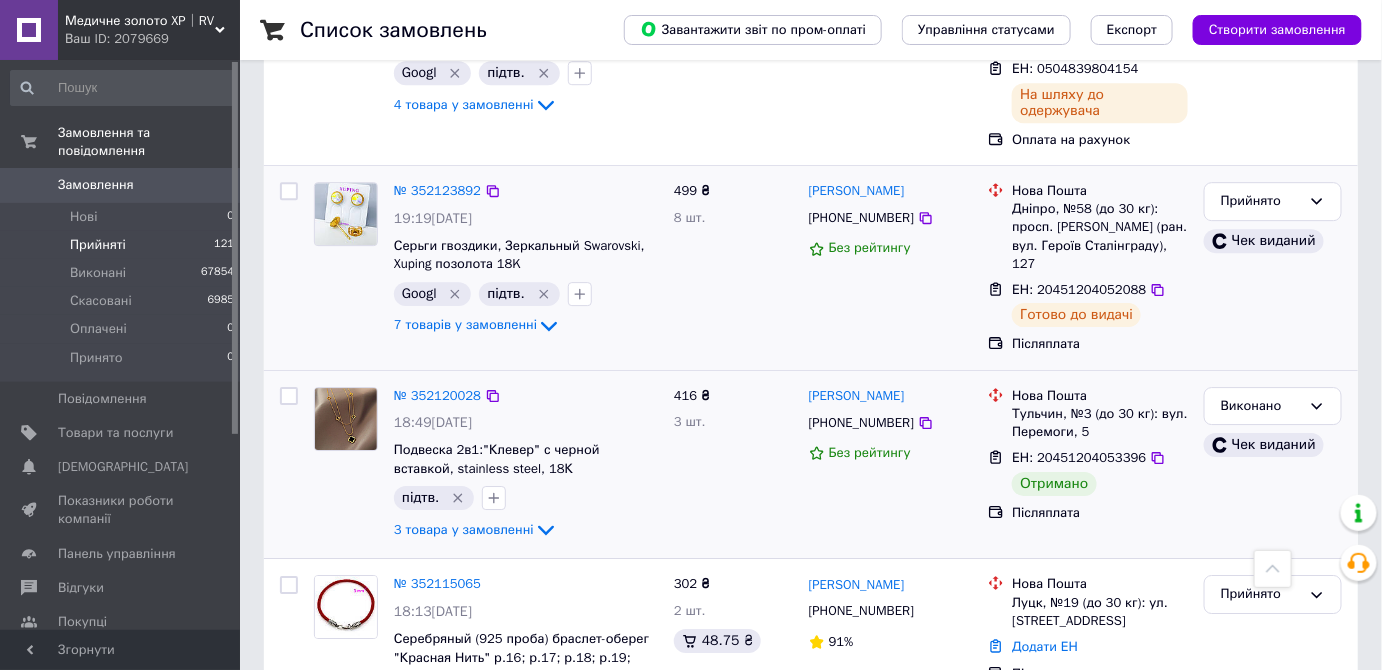 drag, startPoint x: 949, startPoint y: 137, endPoint x: 817, endPoint y: 122, distance: 132.84953 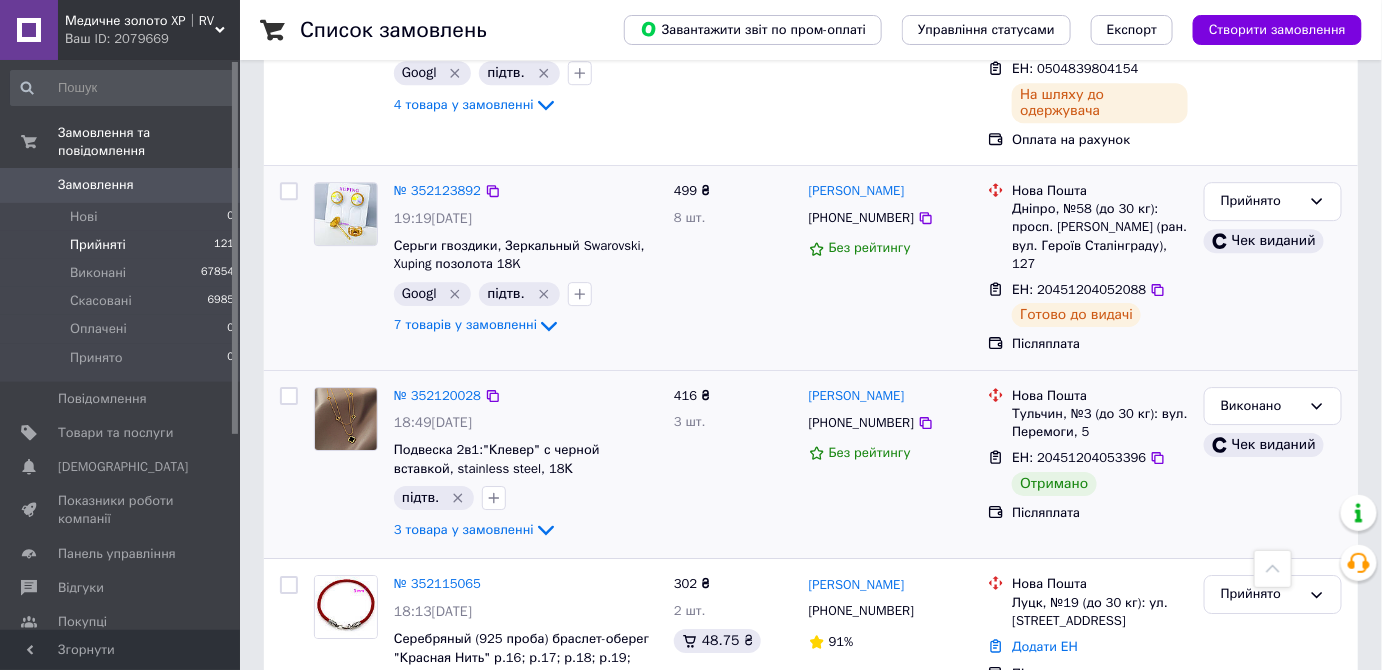 click on "№ 352123892 19:19[DATE] [GEOGRAPHIC_DATA] гвоздики, Зеркальный Swarovski, Xuping позолота 18K Googl   підтв.   7 товарів у замовленні 499 ₴ 8 шт. [PERSON_NAME] [PHONE_NUMBER] Без рейтингу Нова Пошта Дніпро, №58 (до 30 кг): просп. [PERSON_NAME] (ран. вул. Героїв Сталінграду), 127 ЕН: 20451204052088 Готово до видачі Післяплата Прийнято Чек виданий" at bounding box center (811, 268) 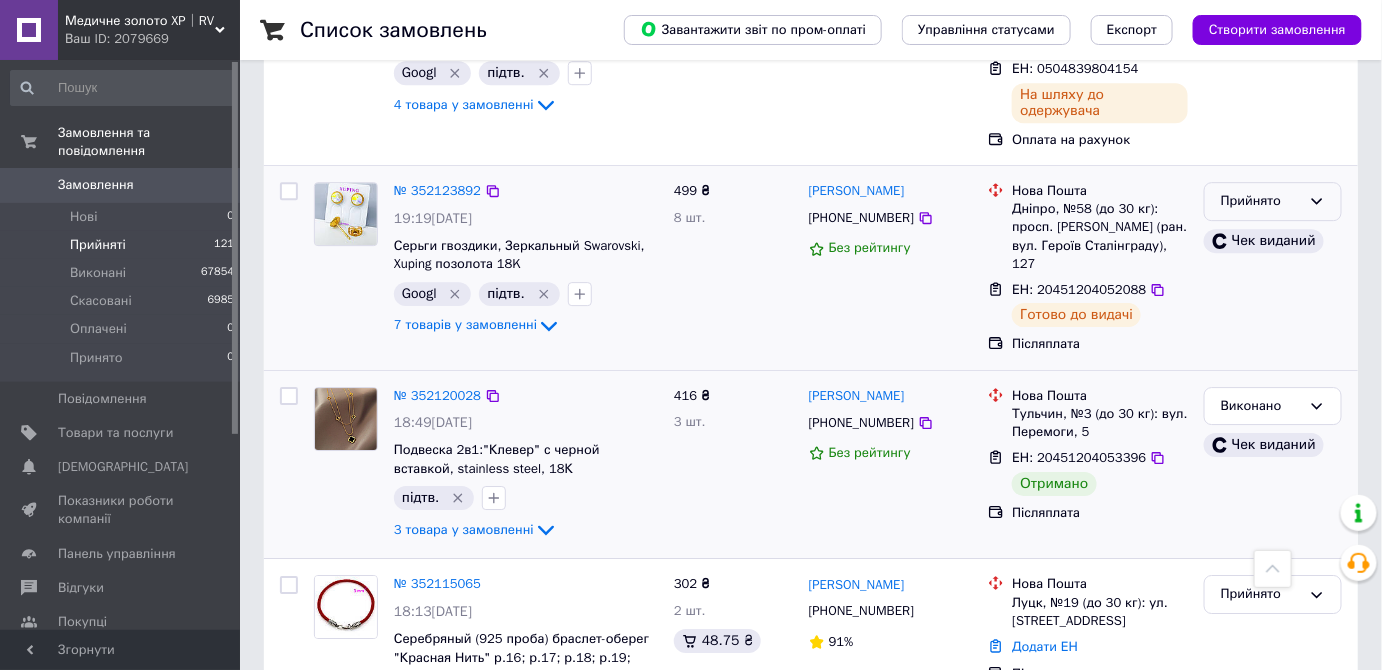 click on "Прийнято" at bounding box center [1273, 201] 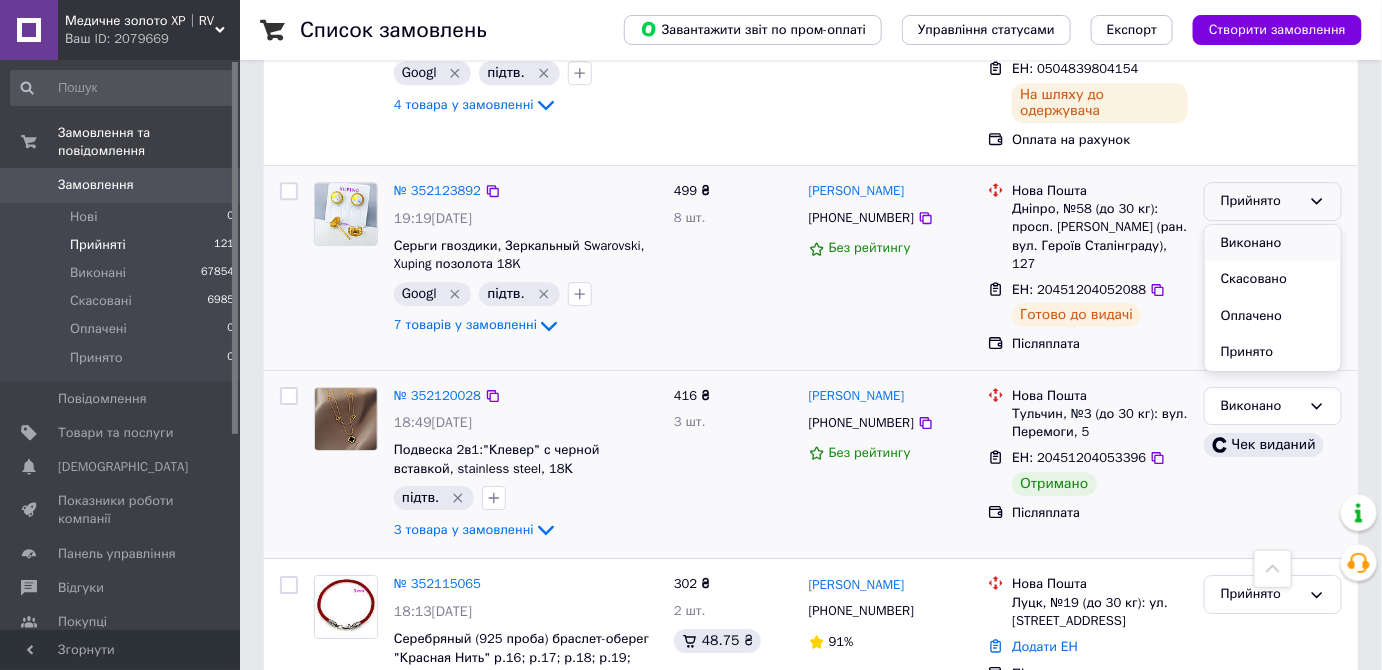 click on "Виконано" at bounding box center [1273, 243] 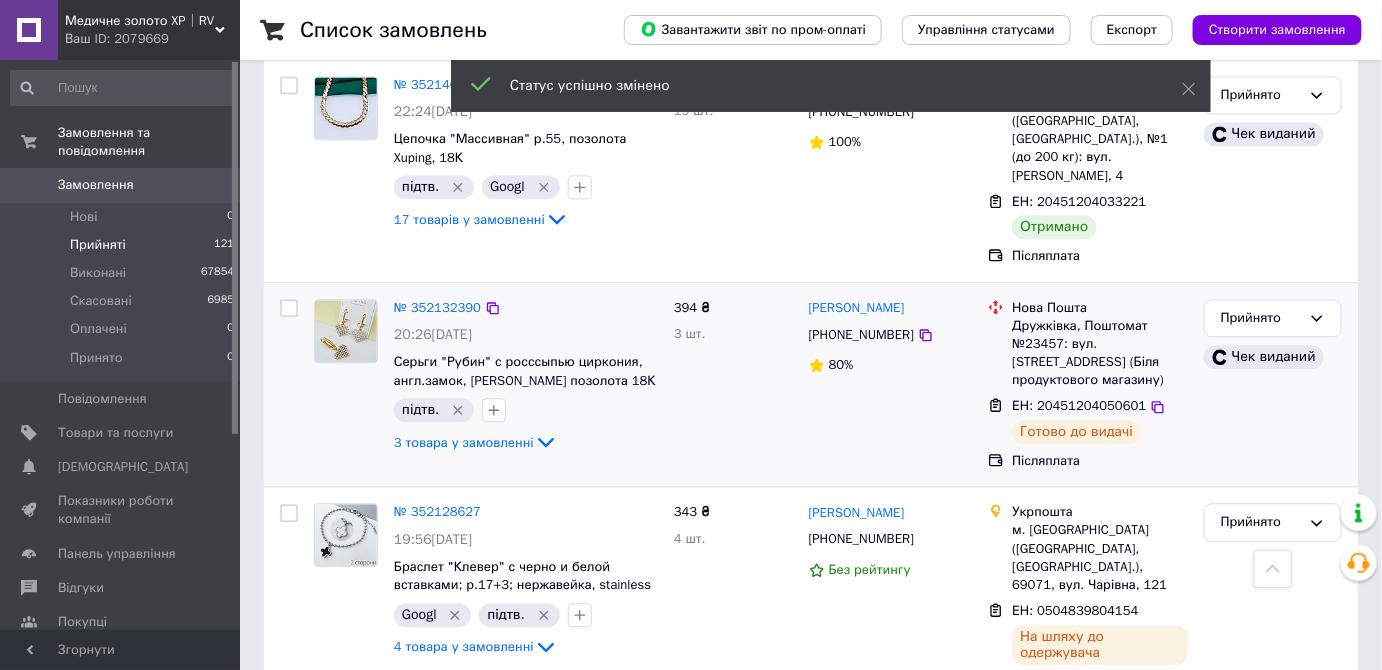 scroll, scrollTop: 1391, scrollLeft: 0, axis: vertical 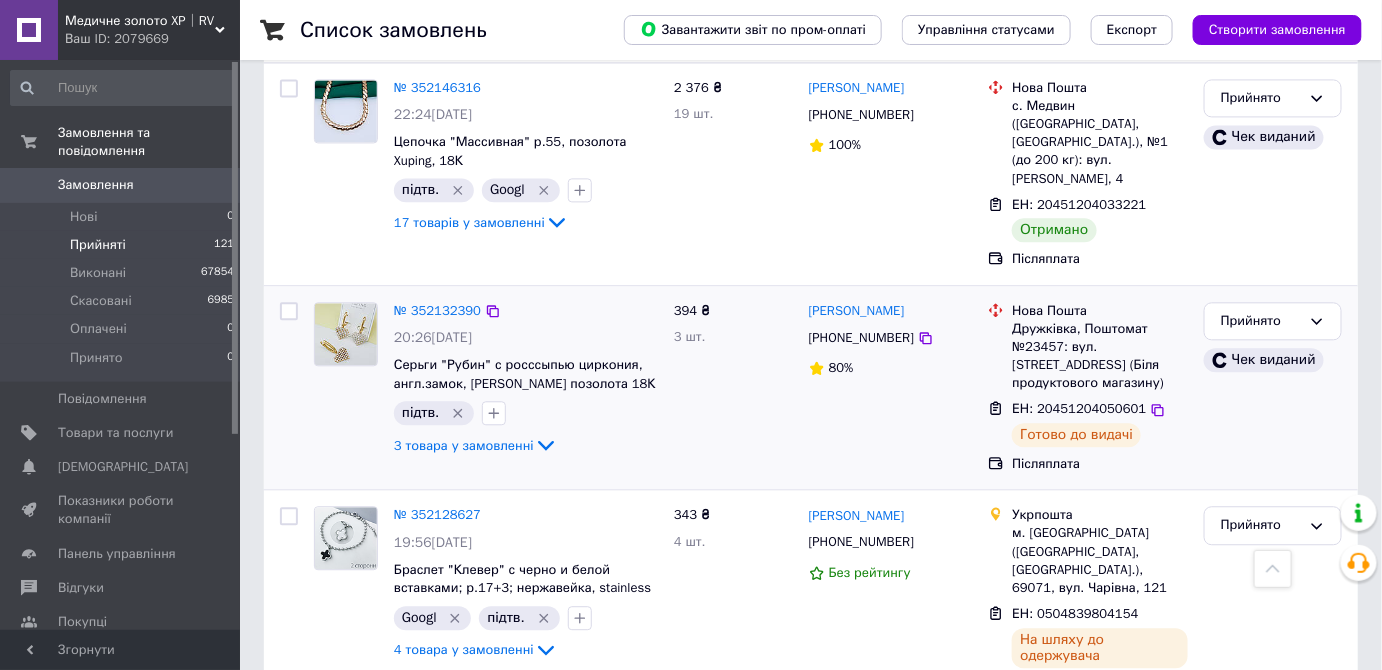 drag, startPoint x: 952, startPoint y: 257, endPoint x: 857, endPoint y: 252, distance: 95.131485 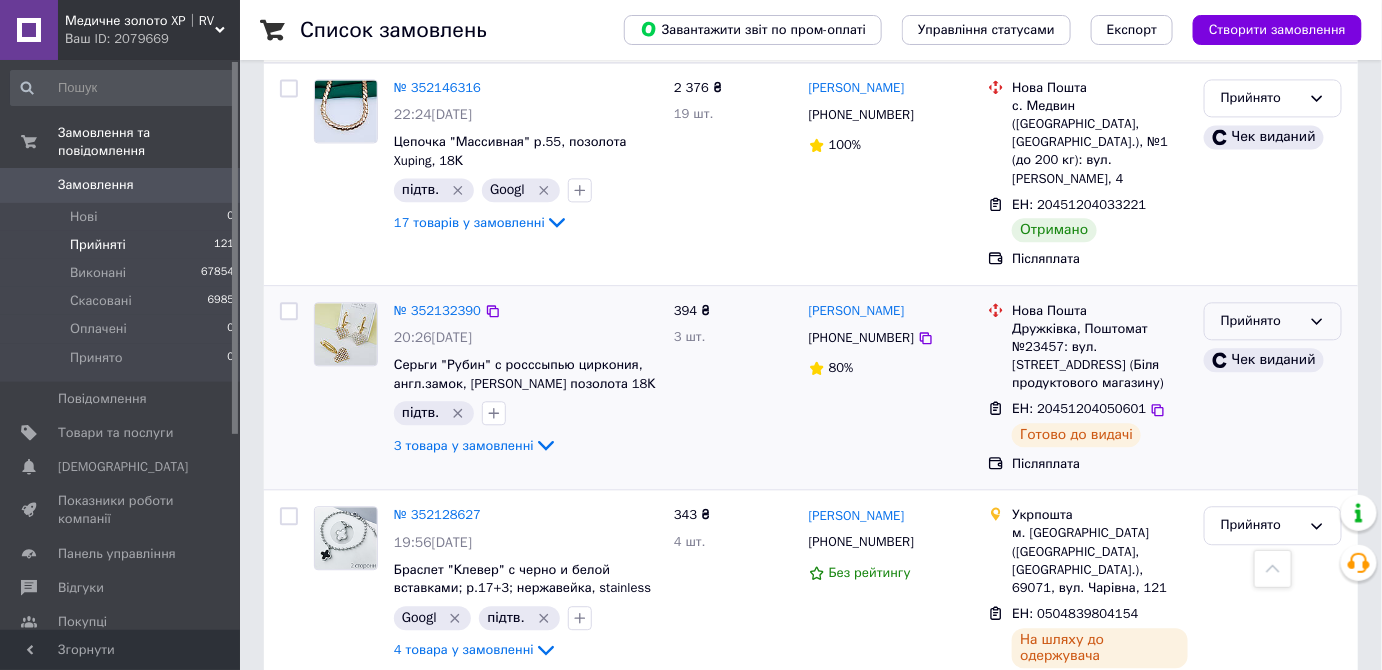 click on "Прийнято" at bounding box center [1261, 321] 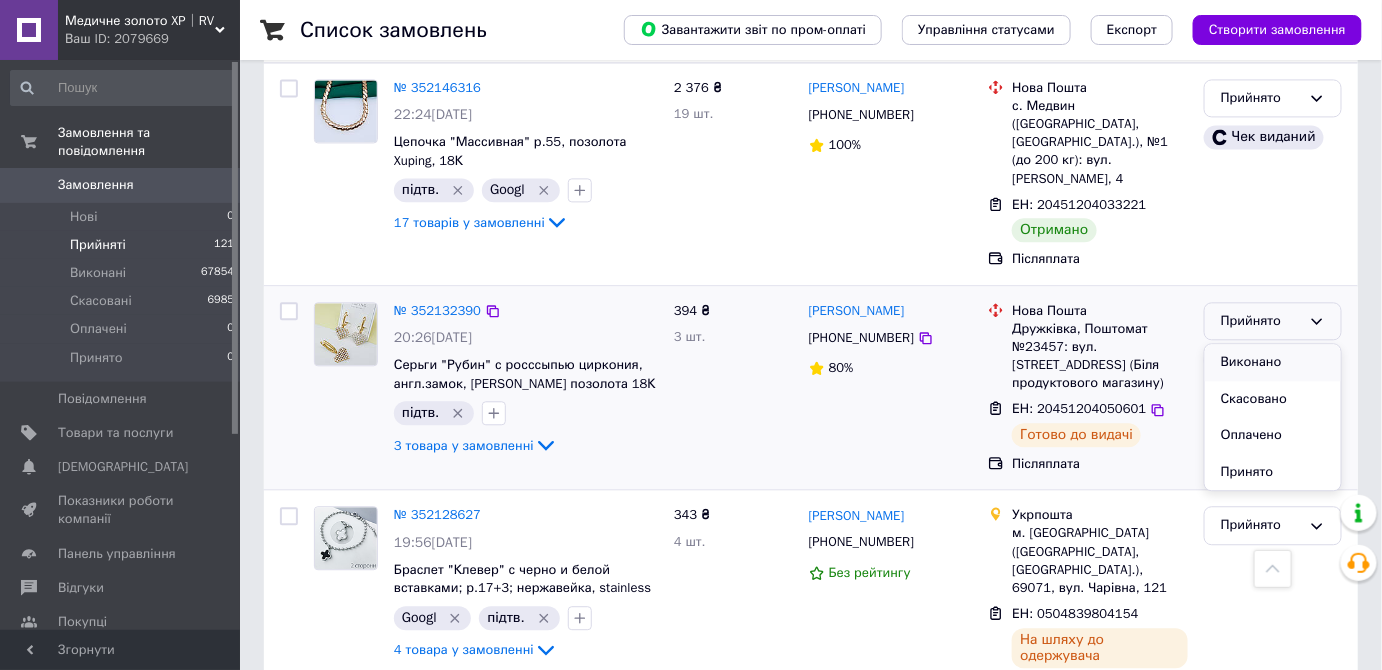 click on "Виконано" at bounding box center (1273, 362) 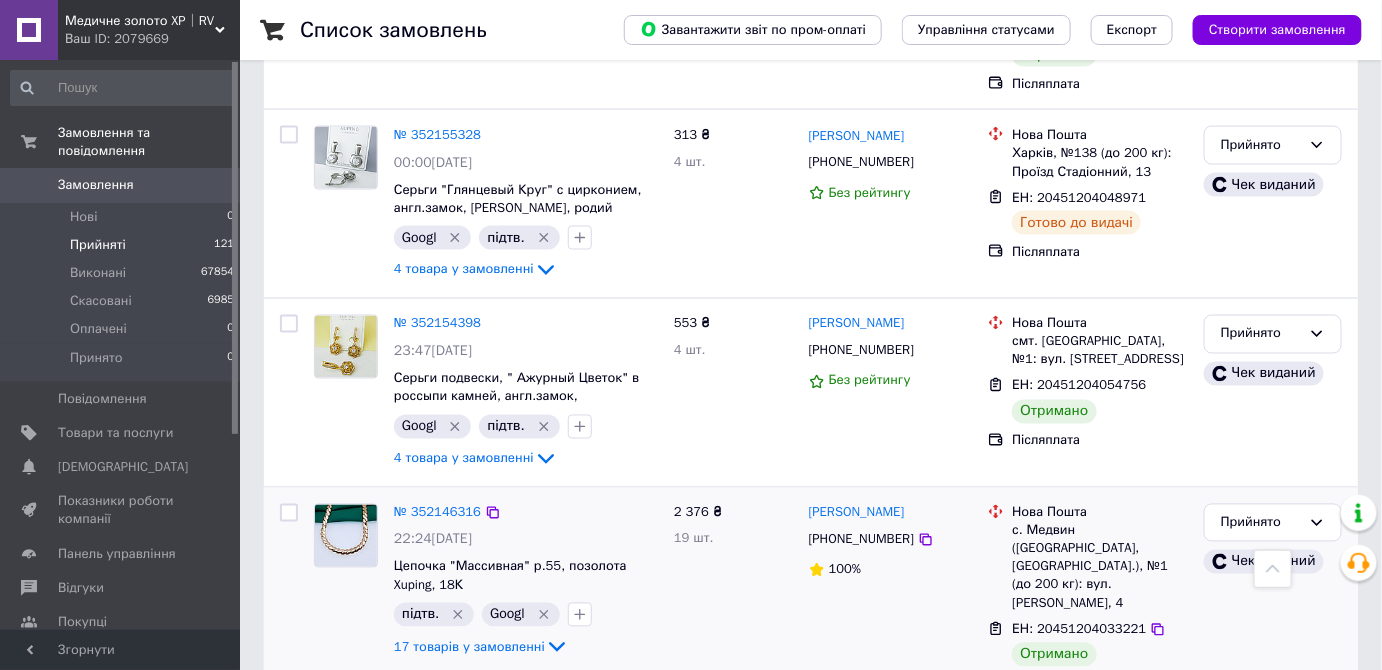 scroll, scrollTop: 936, scrollLeft: 0, axis: vertical 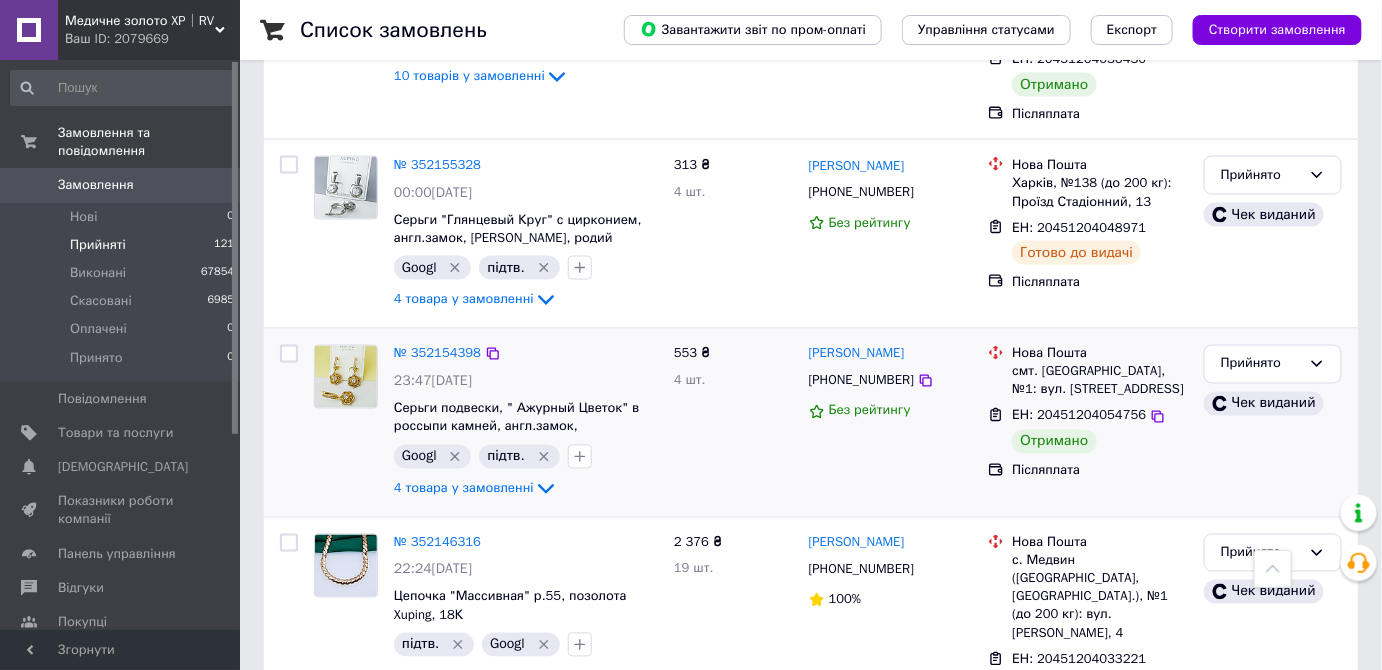 drag, startPoint x: 948, startPoint y: 324, endPoint x: 814, endPoint y: 323, distance: 134.00374 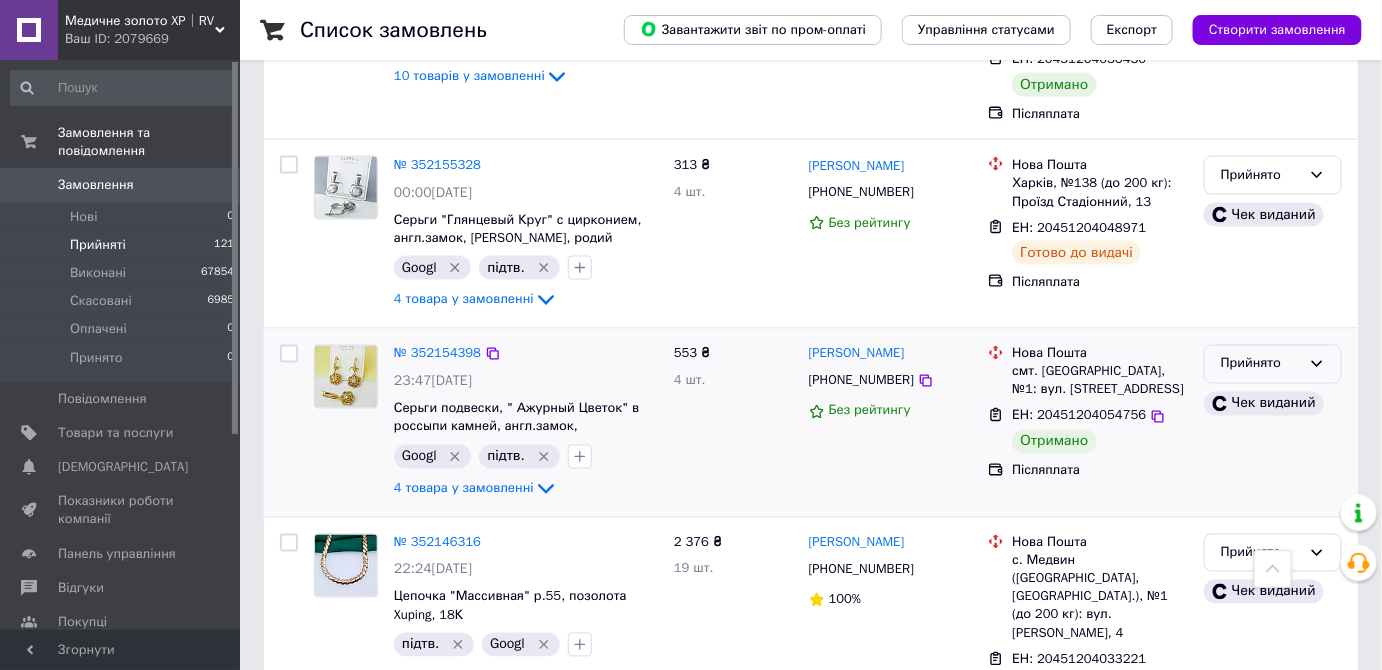 click on "Прийнято" at bounding box center (1261, 364) 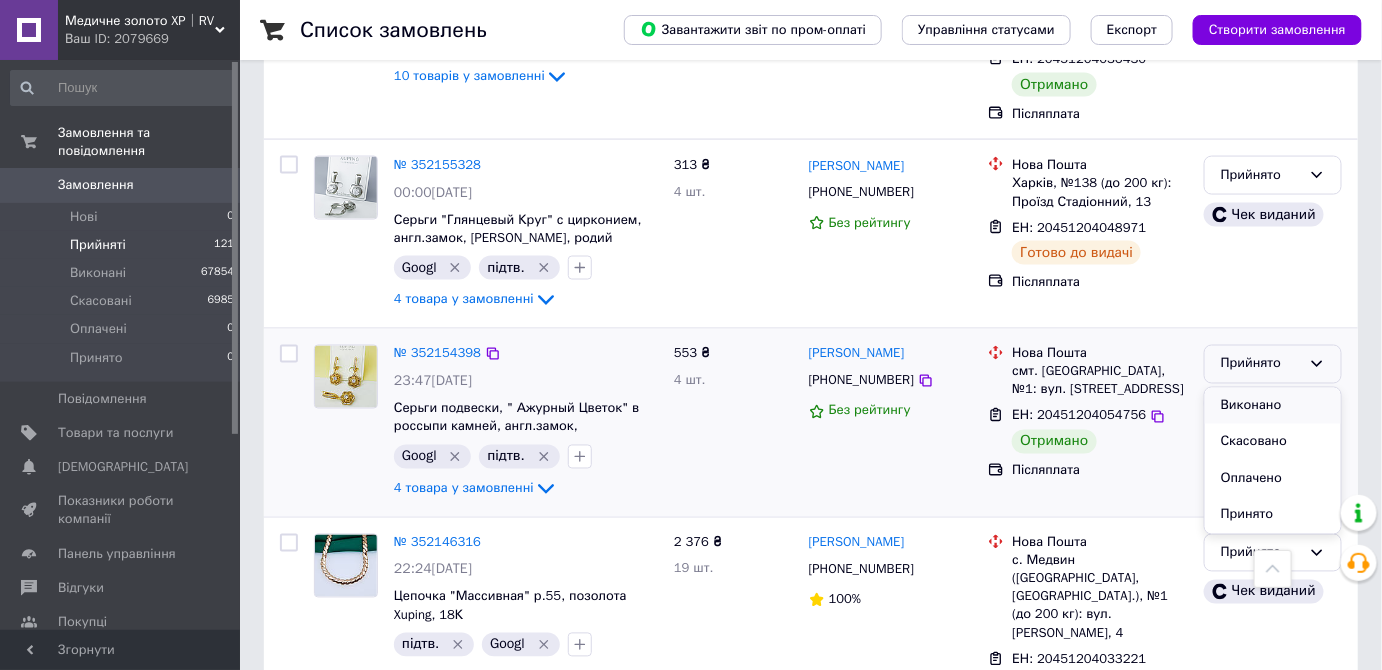 click on "Виконано" at bounding box center (1273, 406) 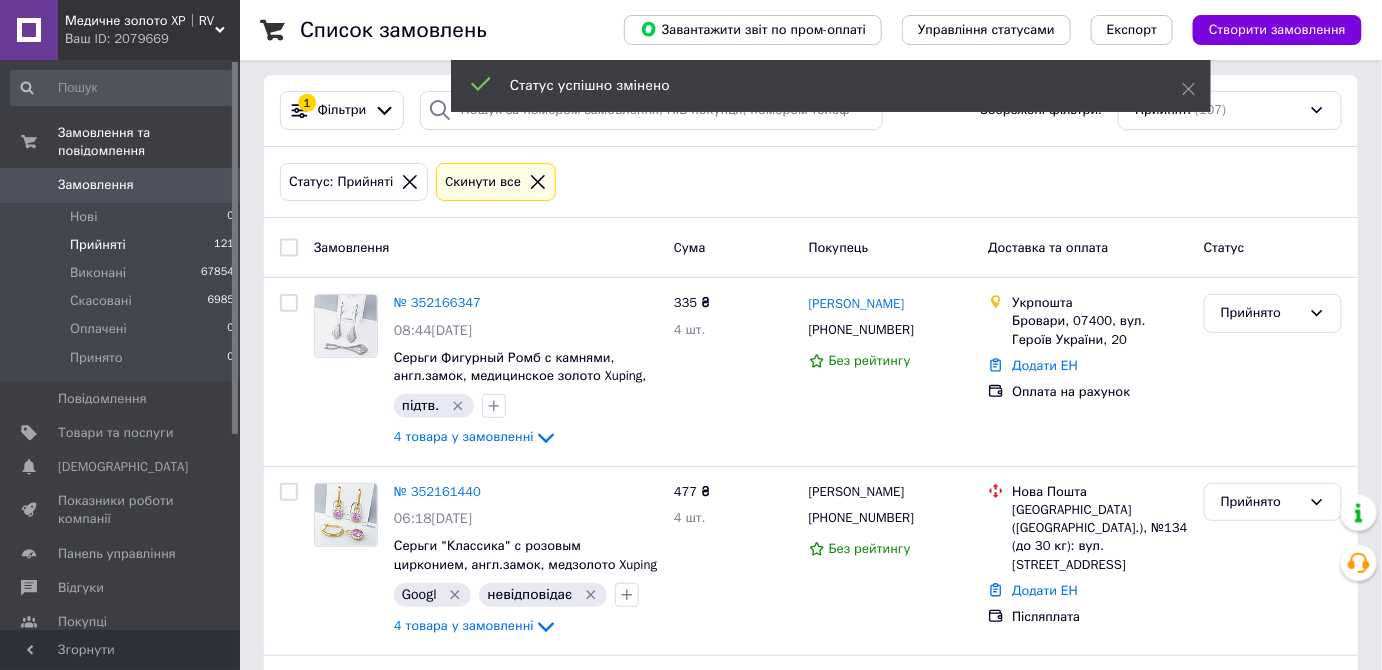 scroll, scrollTop: 0, scrollLeft: 0, axis: both 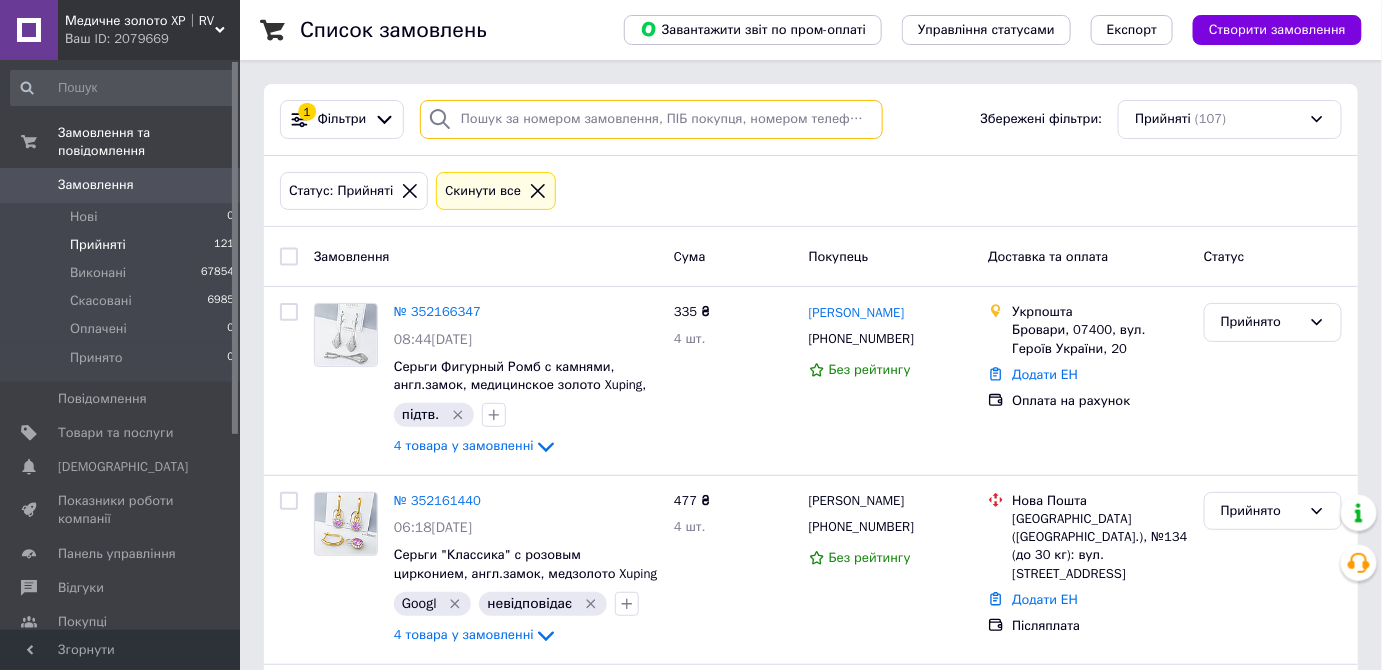 click at bounding box center [651, 119] 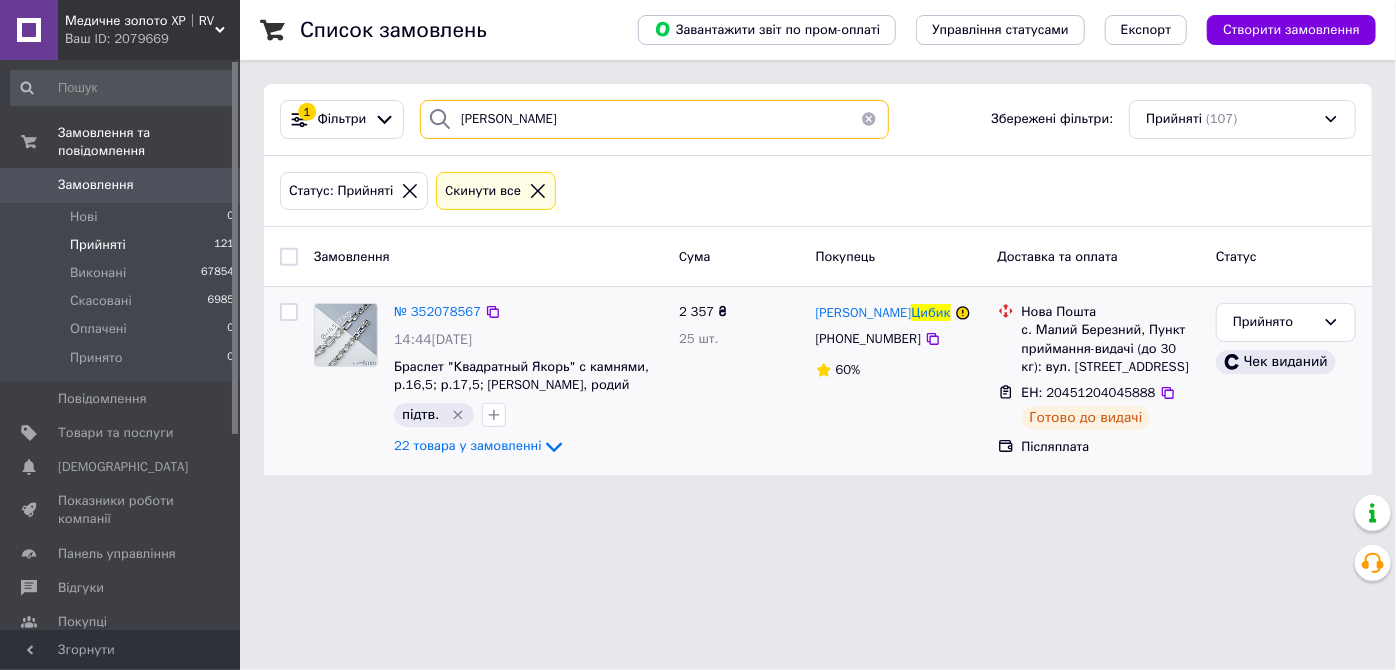 type on "[PERSON_NAME]" 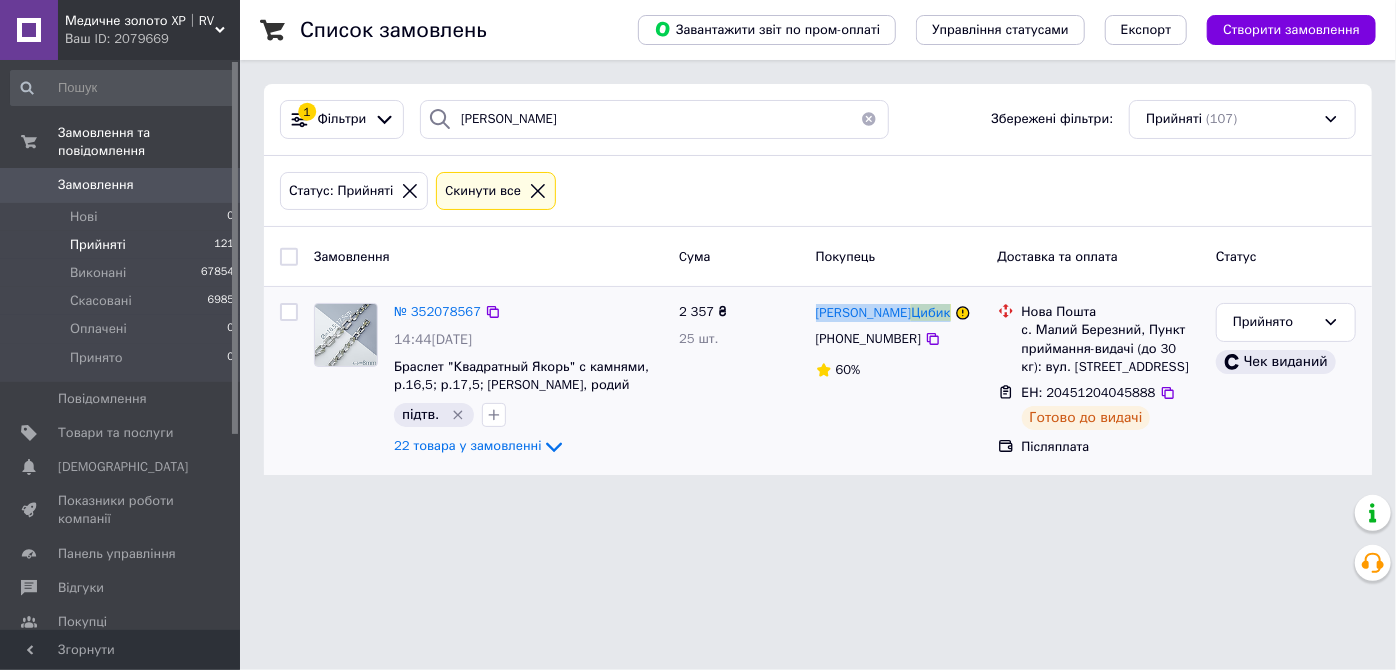drag, startPoint x: 930, startPoint y: 300, endPoint x: 836, endPoint y: 297, distance: 94.04786 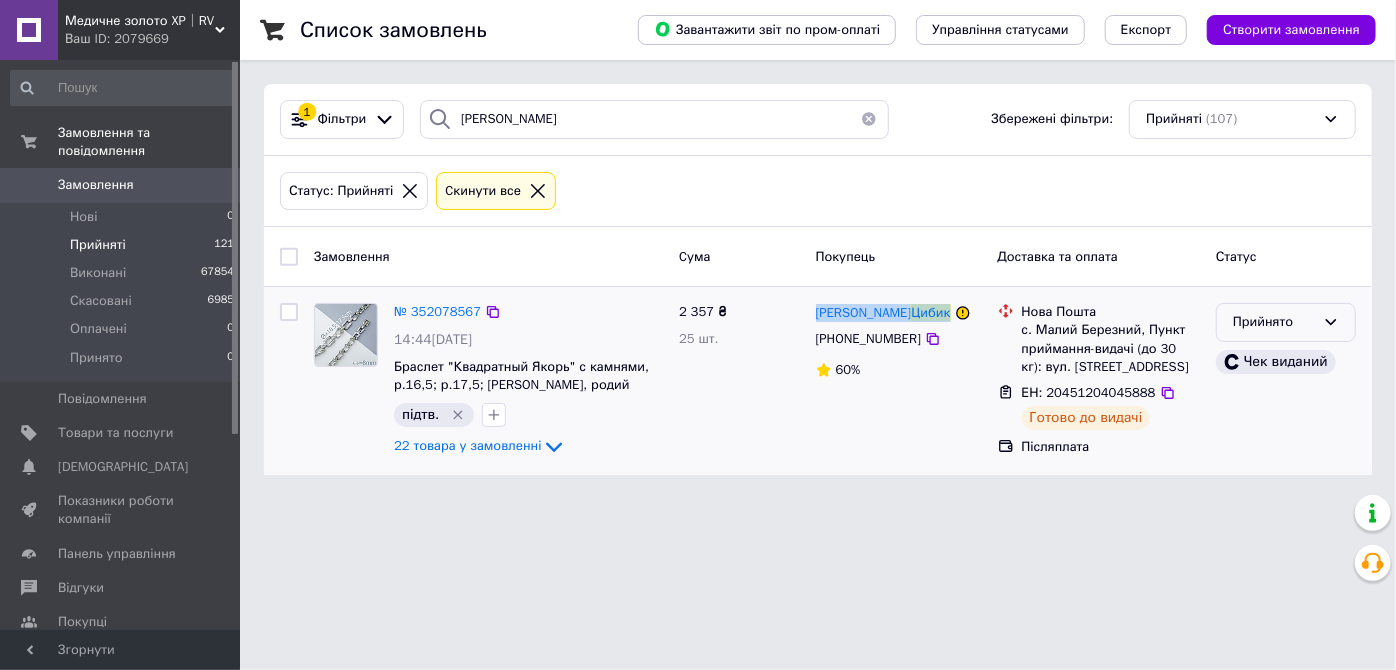 click on "Прийнято" at bounding box center [1274, 322] 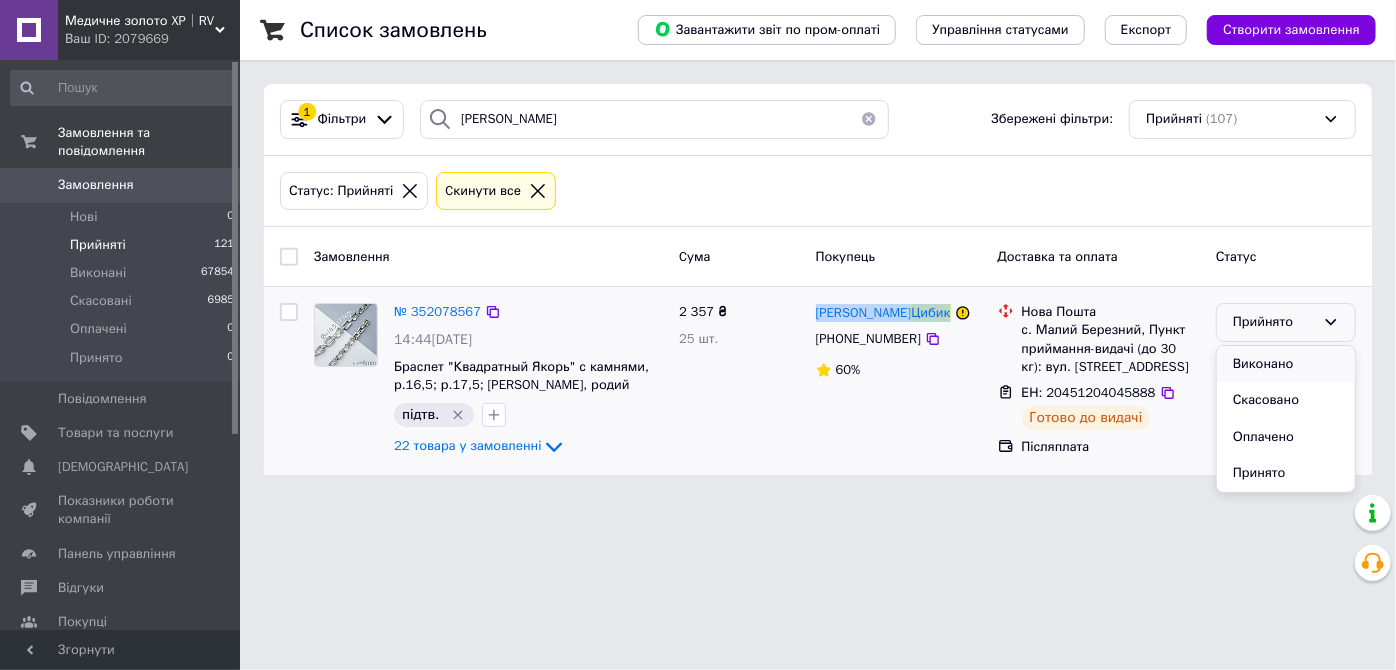 click on "Виконано" at bounding box center (1286, 364) 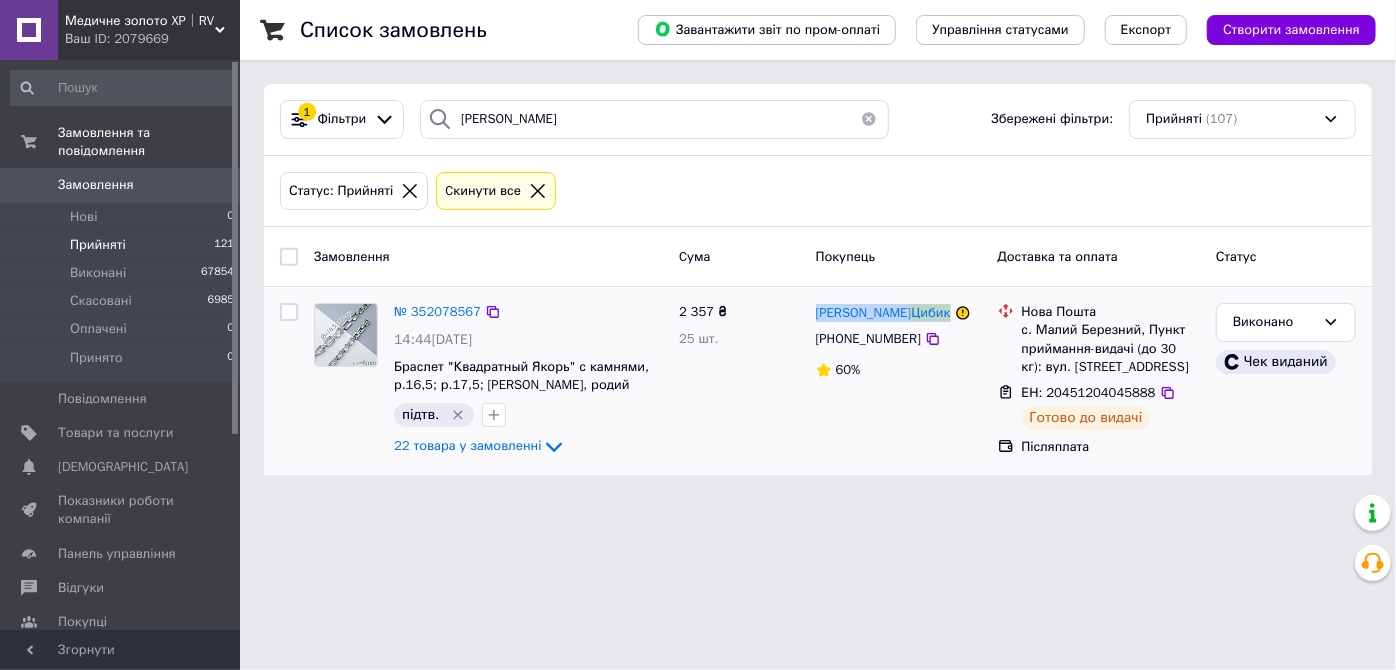 click at bounding box center (869, 119) 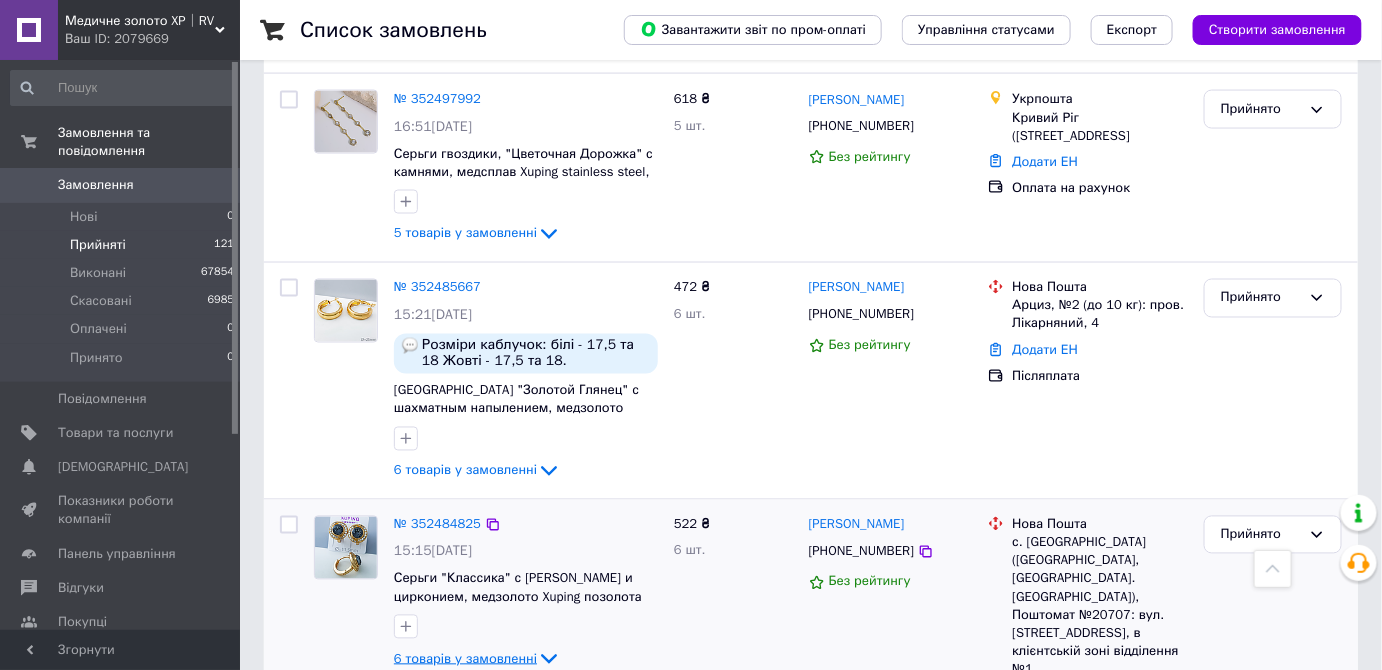 scroll, scrollTop: 3567, scrollLeft: 0, axis: vertical 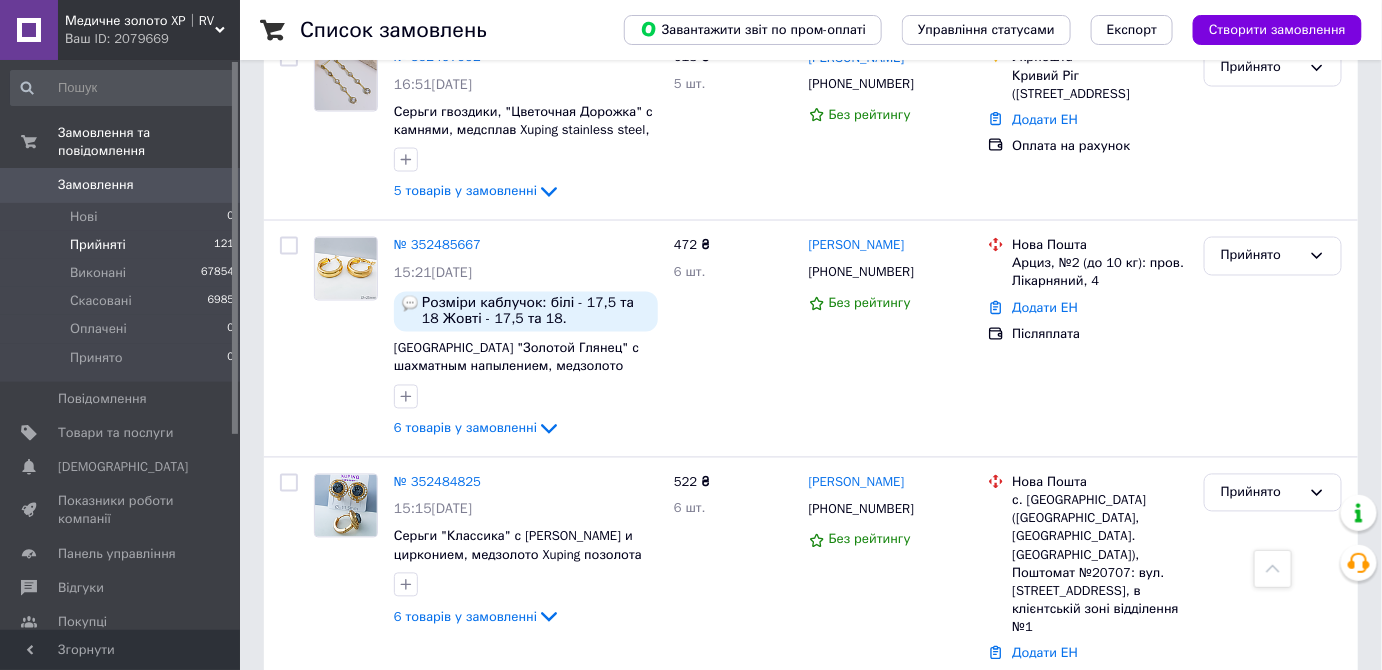 click on "6" at bounding box center [461, 751] 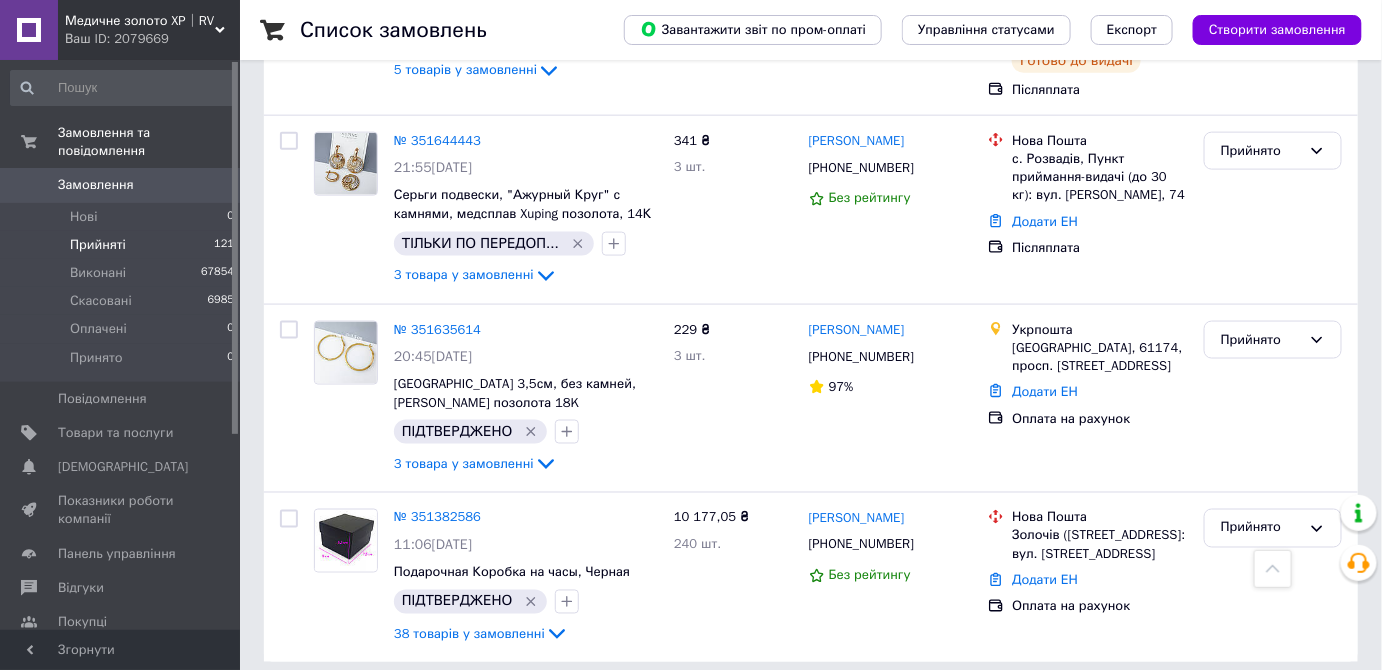 scroll, scrollTop: 819, scrollLeft: 0, axis: vertical 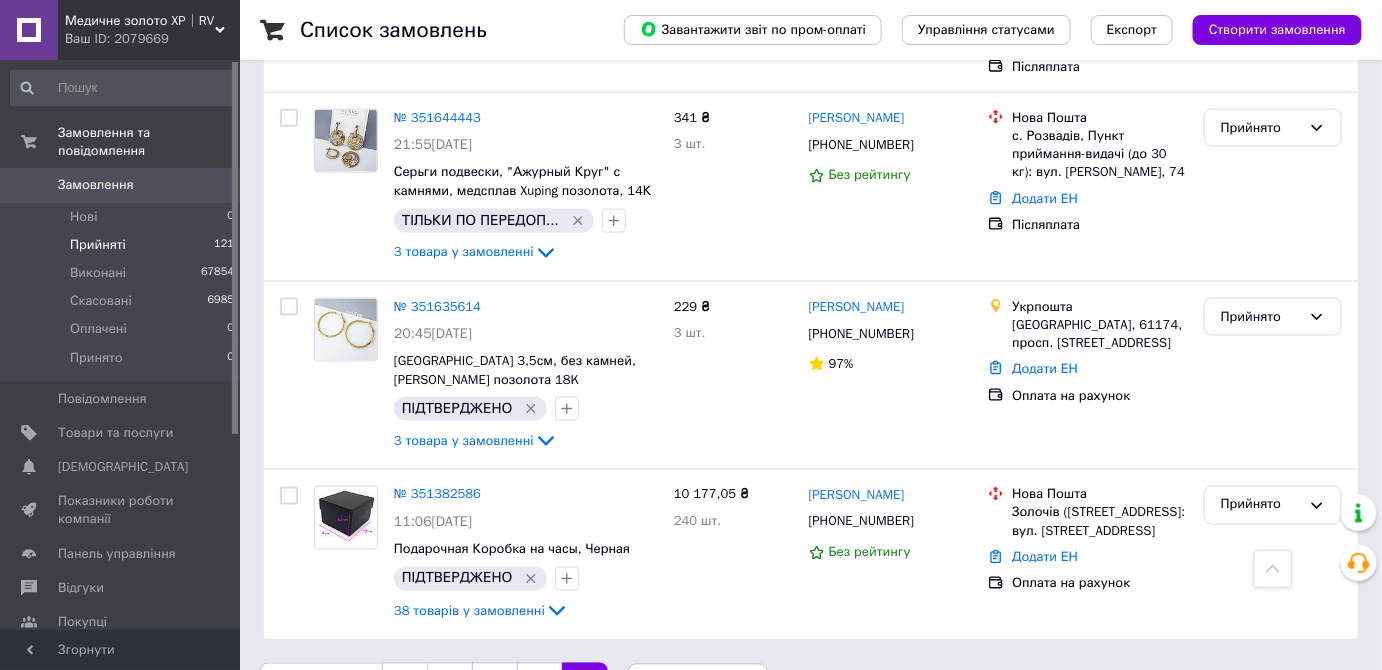click on "5" at bounding box center [539, 684] 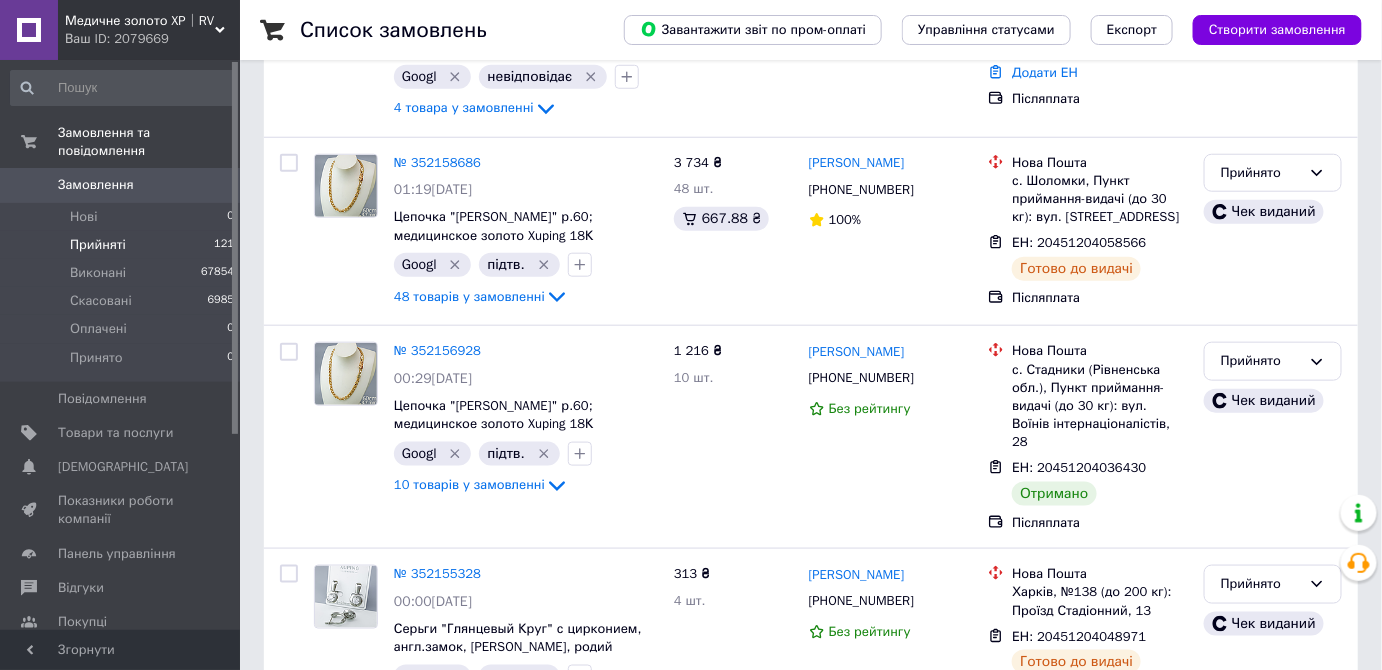 scroll, scrollTop: 545, scrollLeft: 0, axis: vertical 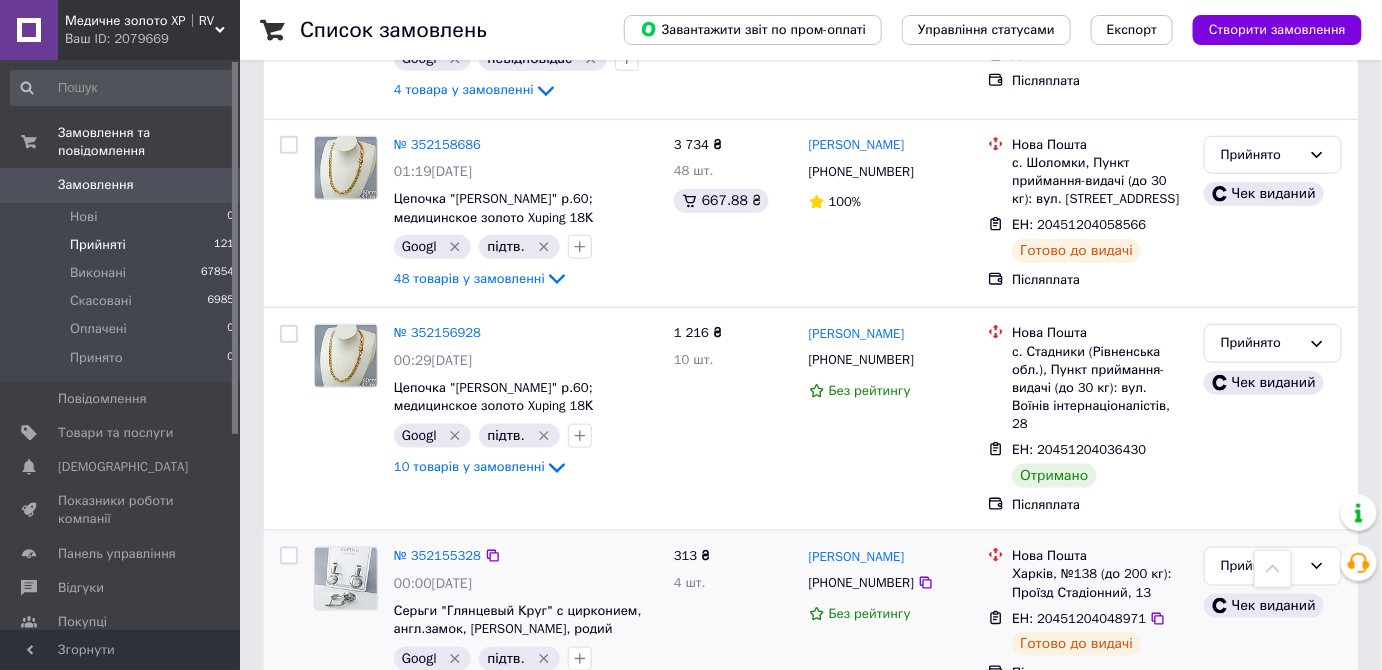 drag, startPoint x: 931, startPoint y: 533, endPoint x: 823, endPoint y: 524, distance: 108.37435 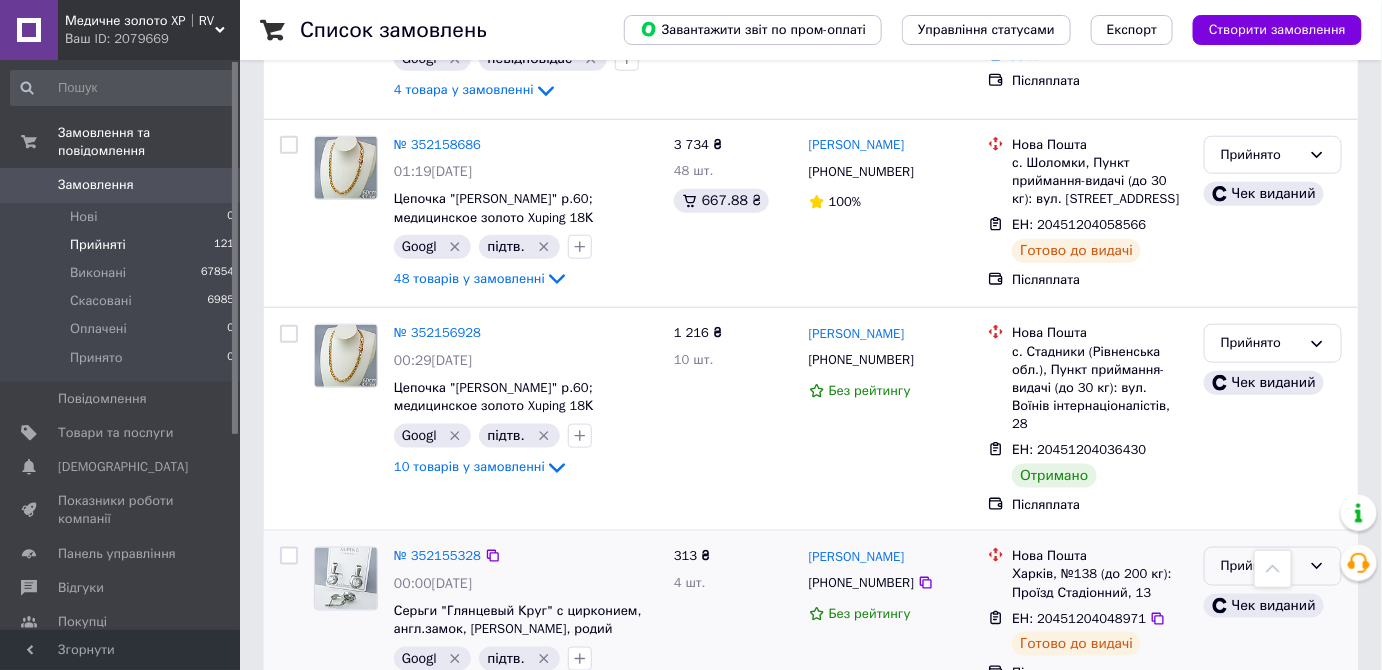 click on "Прийнято" at bounding box center (1273, 566) 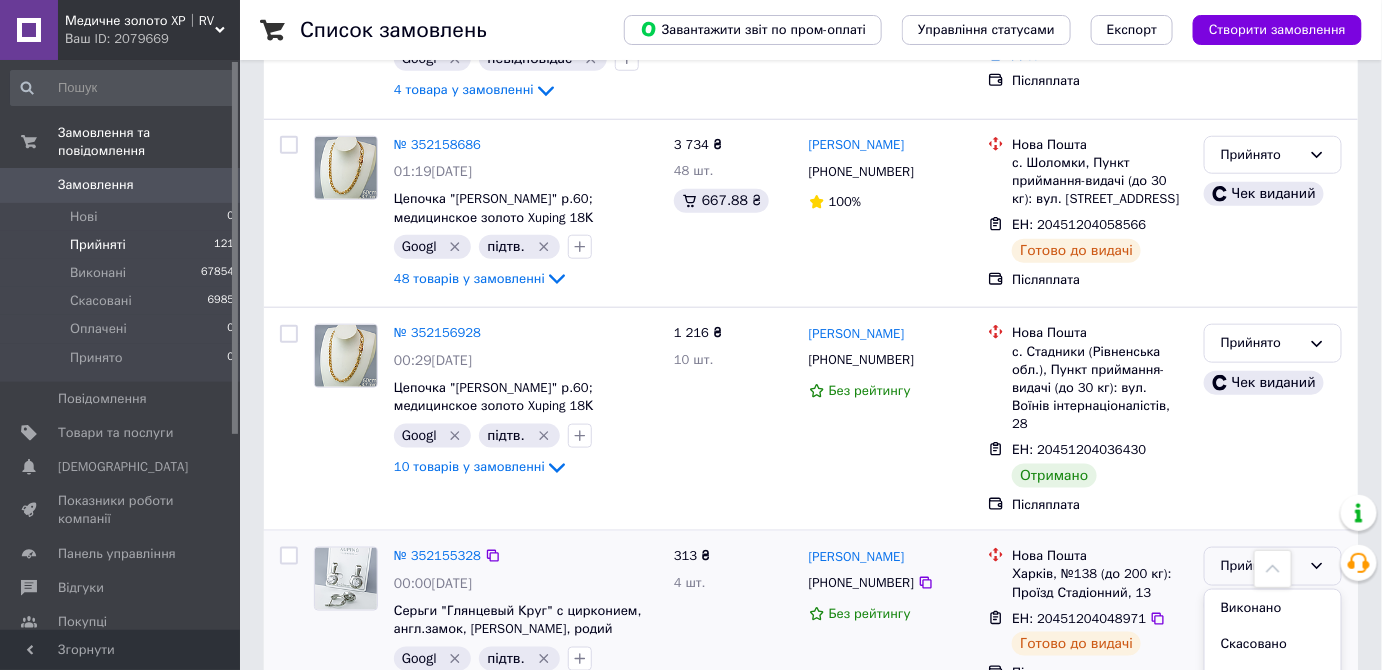 drag, startPoint x: 1219, startPoint y: 562, endPoint x: 1201, endPoint y: 540, distance: 28.42534 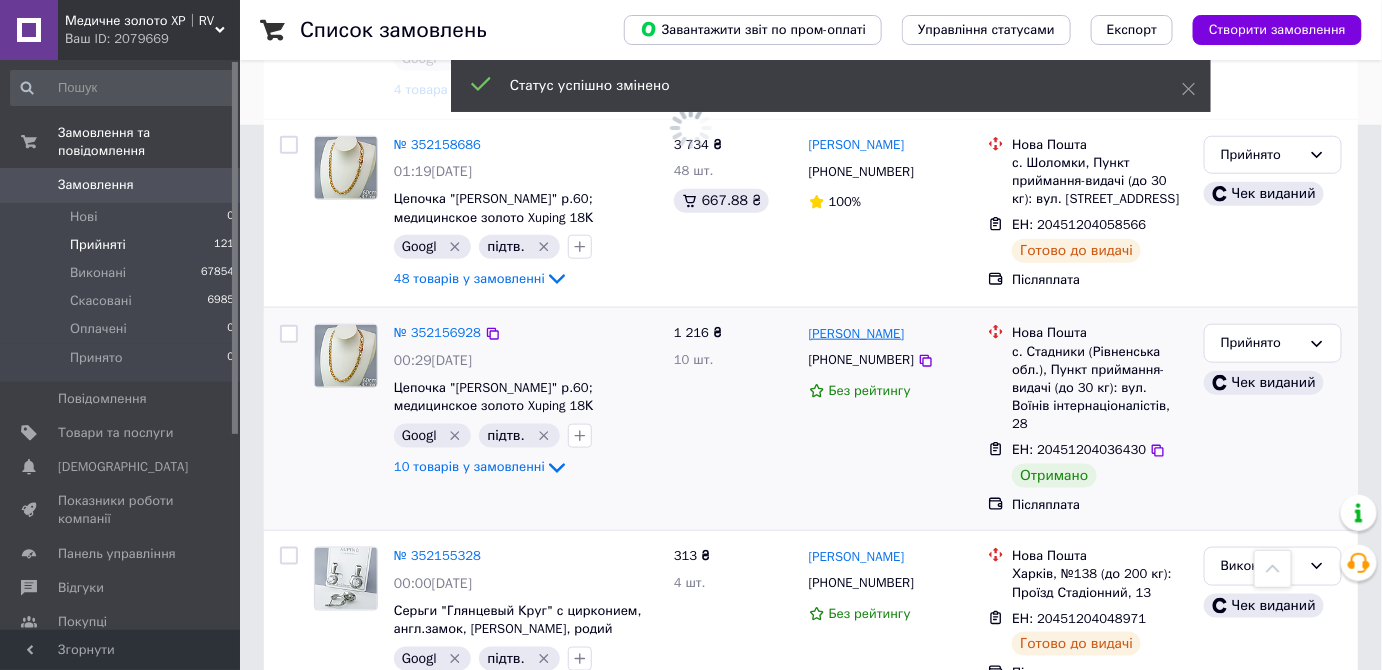 drag, startPoint x: 951, startPoint y: 323, endPoint x: 842, endPoint y: 323, distance: 109 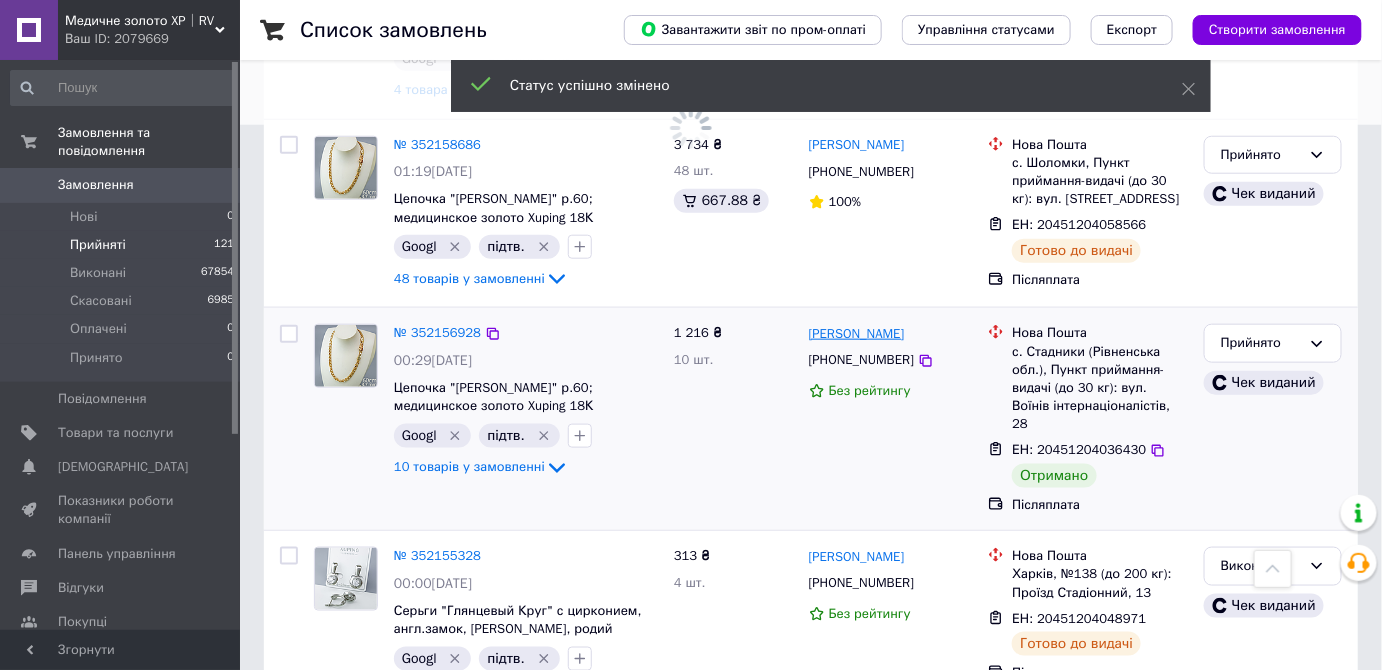 click on "[PERSON_NAME]" at bounding box center [891, 333] 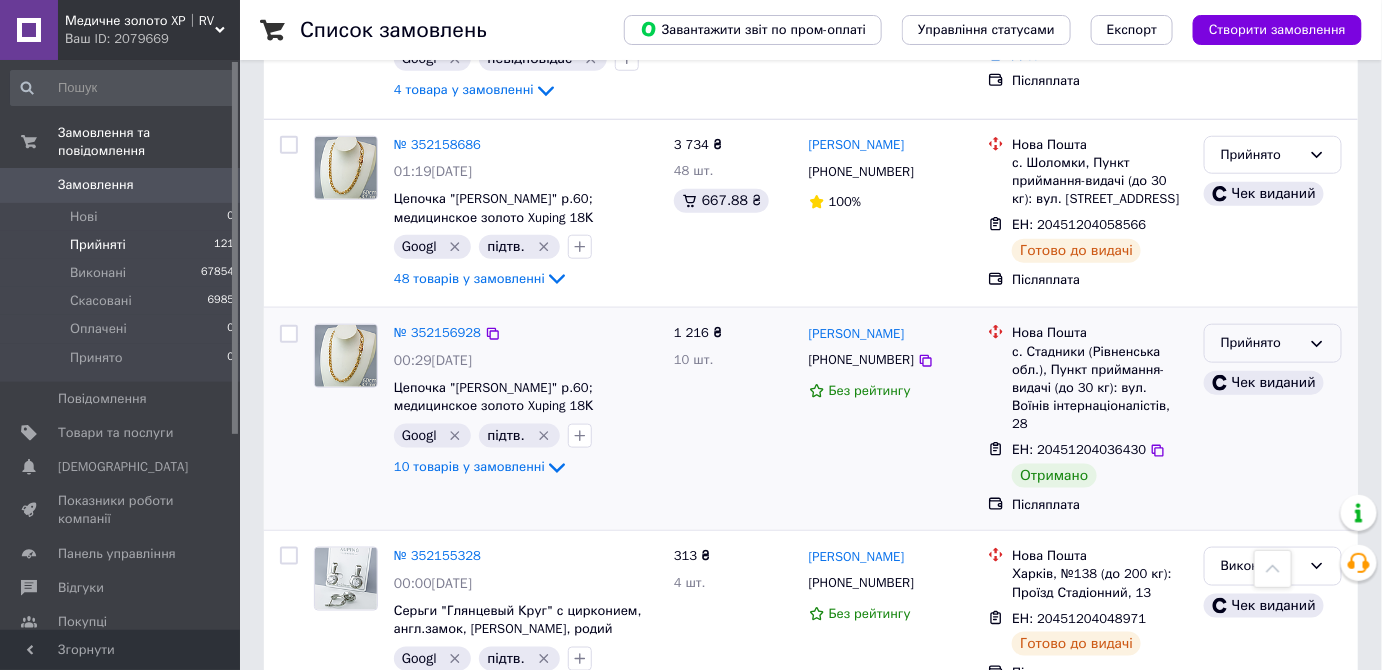 click on "Прийнято" at bounding box center [1261, 343] 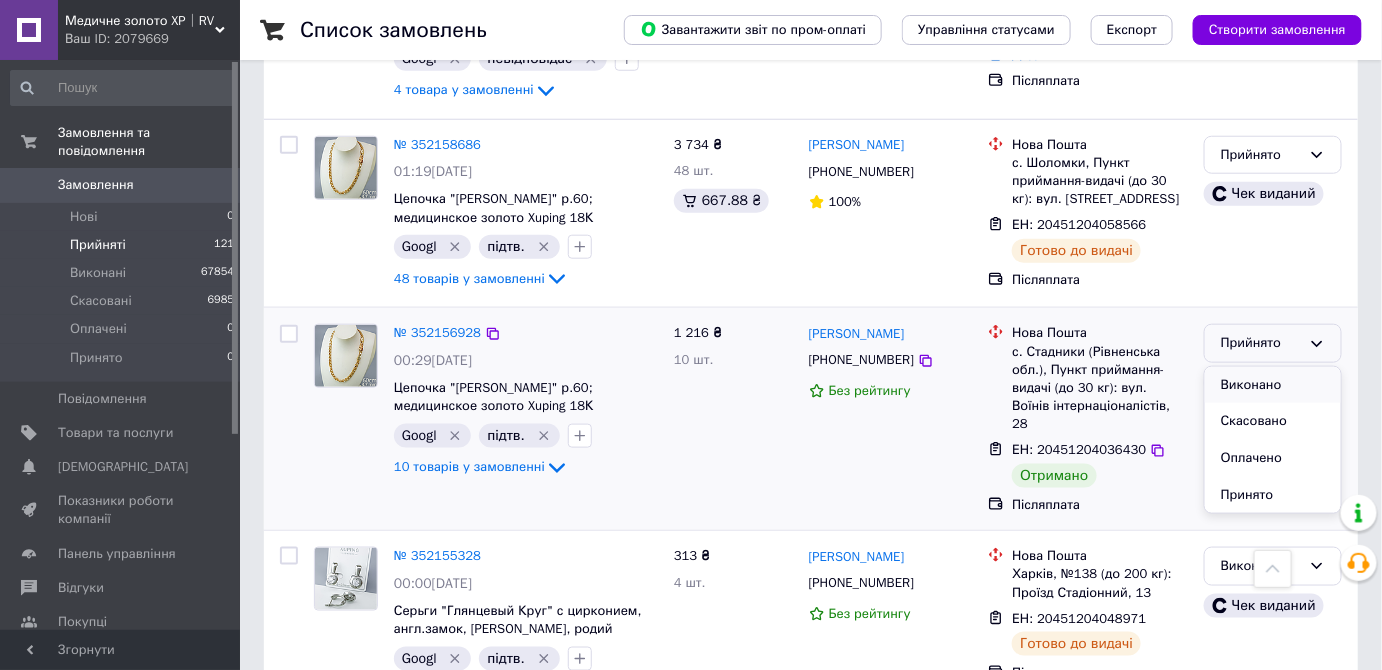 click on "Виконано" at bounding box center (1273, 385) 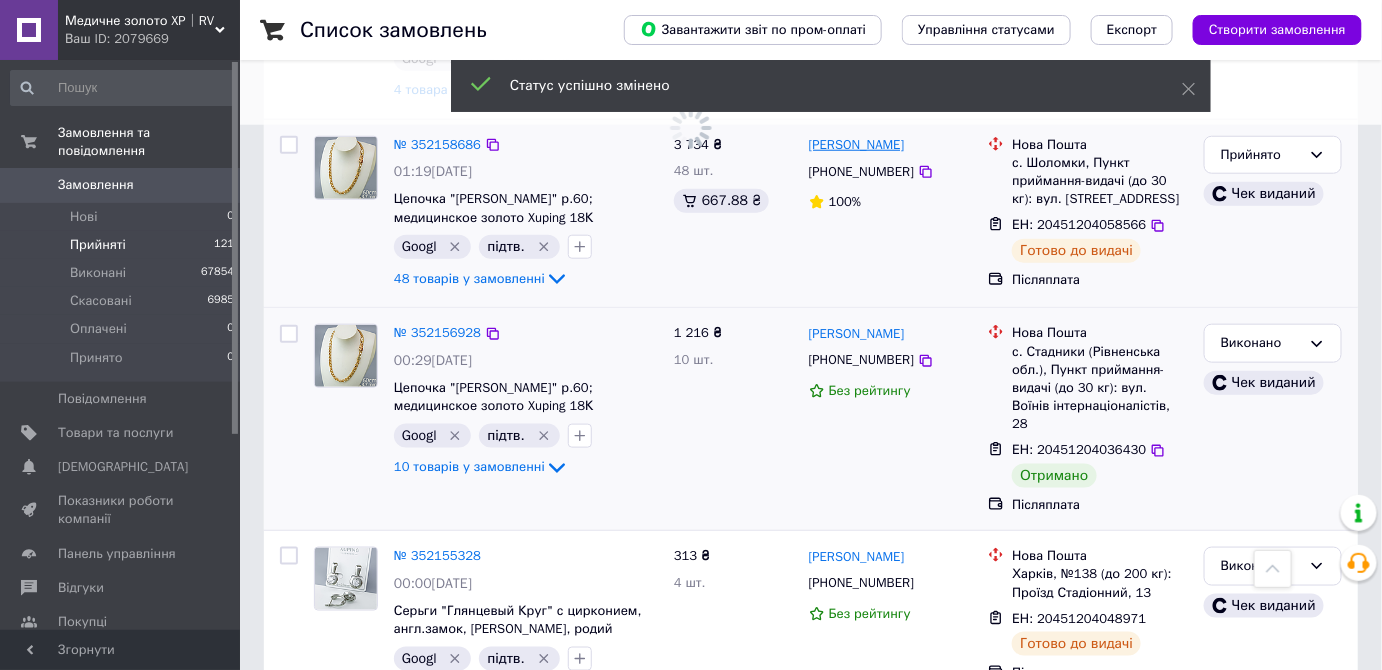 drag, startPoint x: 950, startPoint y: 143, endPoint x: 808, endPoint y: 136, distance: 142.17242 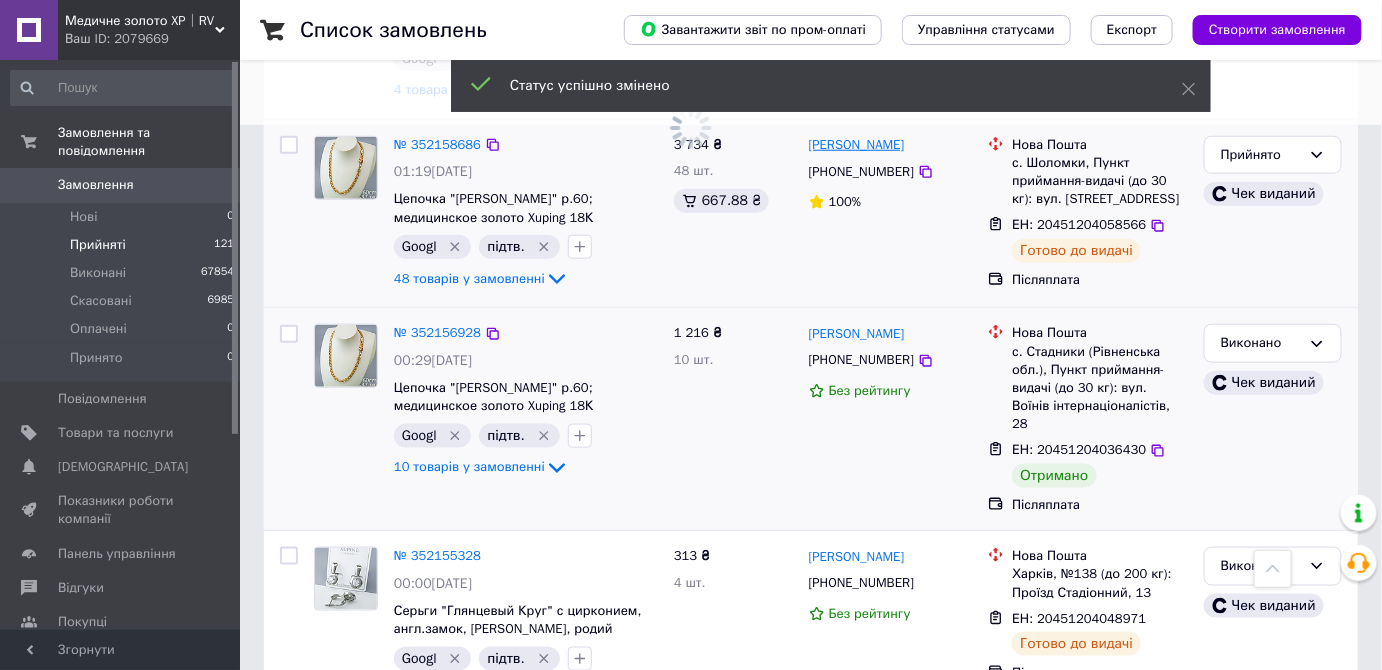 click on "[PERSON_NAME]" at bounding box center [891, 145] 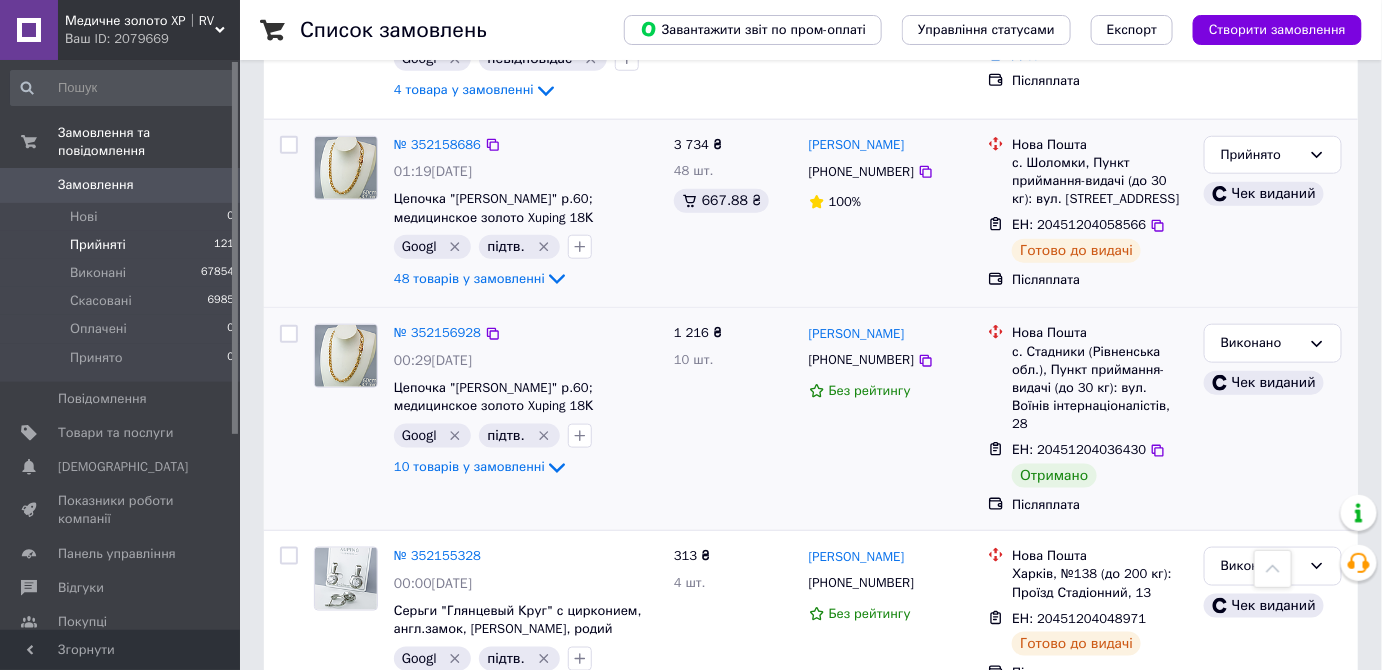 drag, startPoint x: 1233, startPoint y: 157, endPoint x: 1230, endPoint y: 172, distance: 15.297058 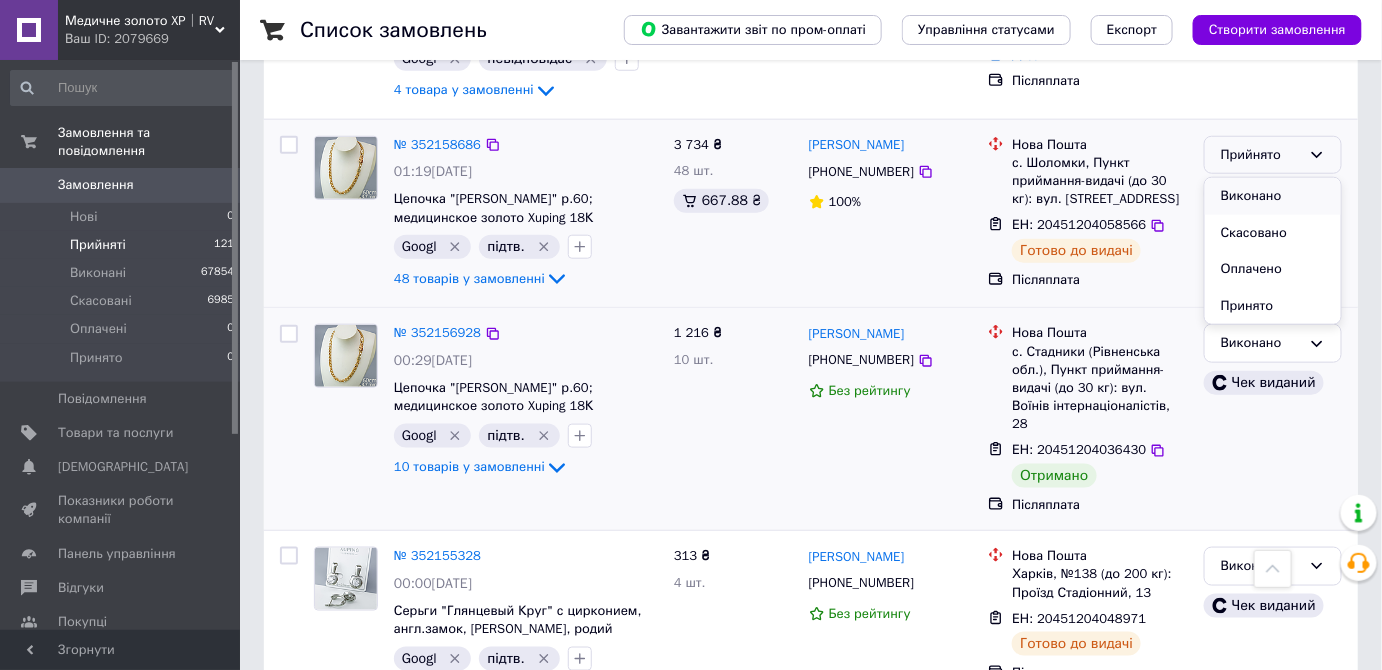 click on "Виконано" at bounding box center [1273, 196] 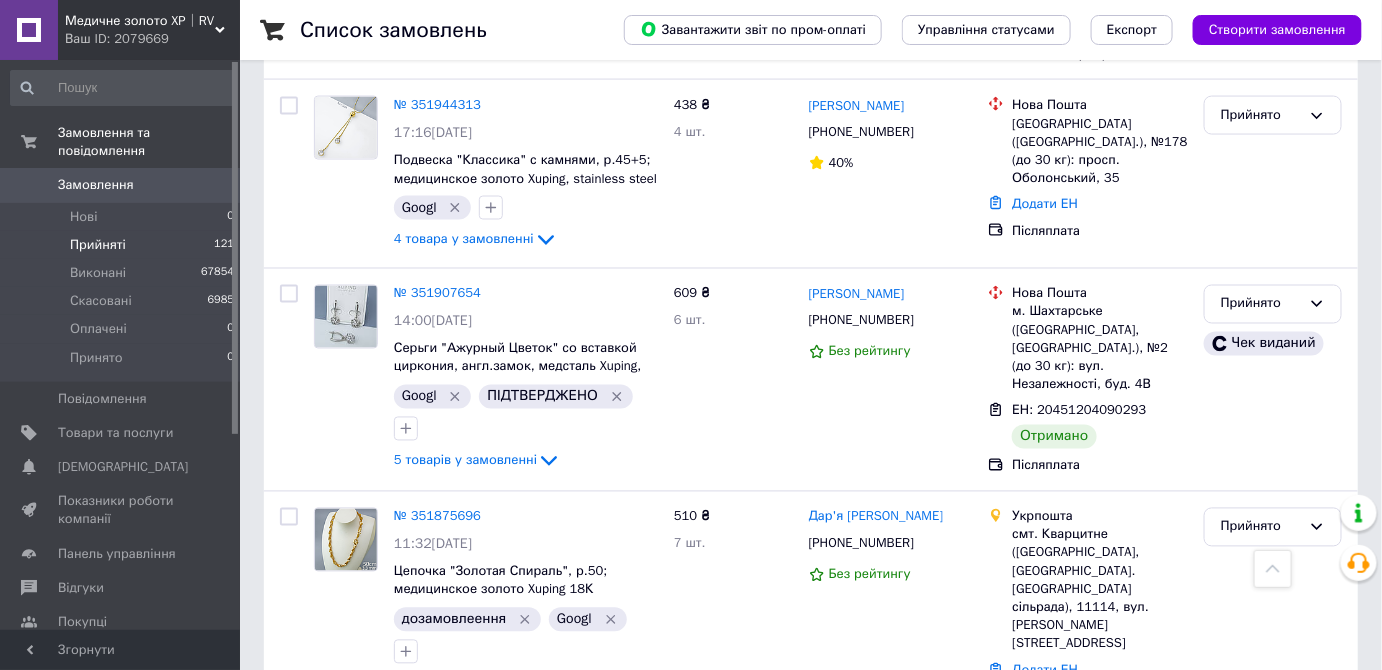 scroll, scrollTop: 3654, scrollLeft: 0, axis: vertical 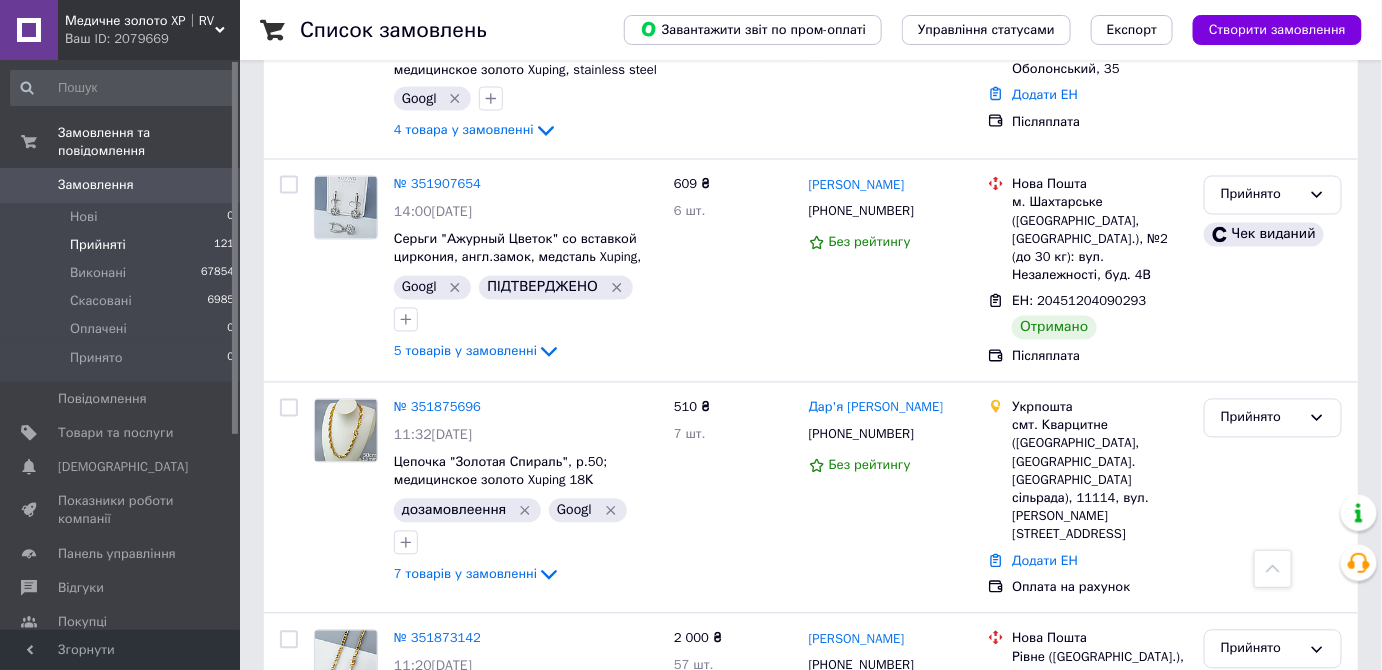 click on "4" at bounding box center (539, 847) 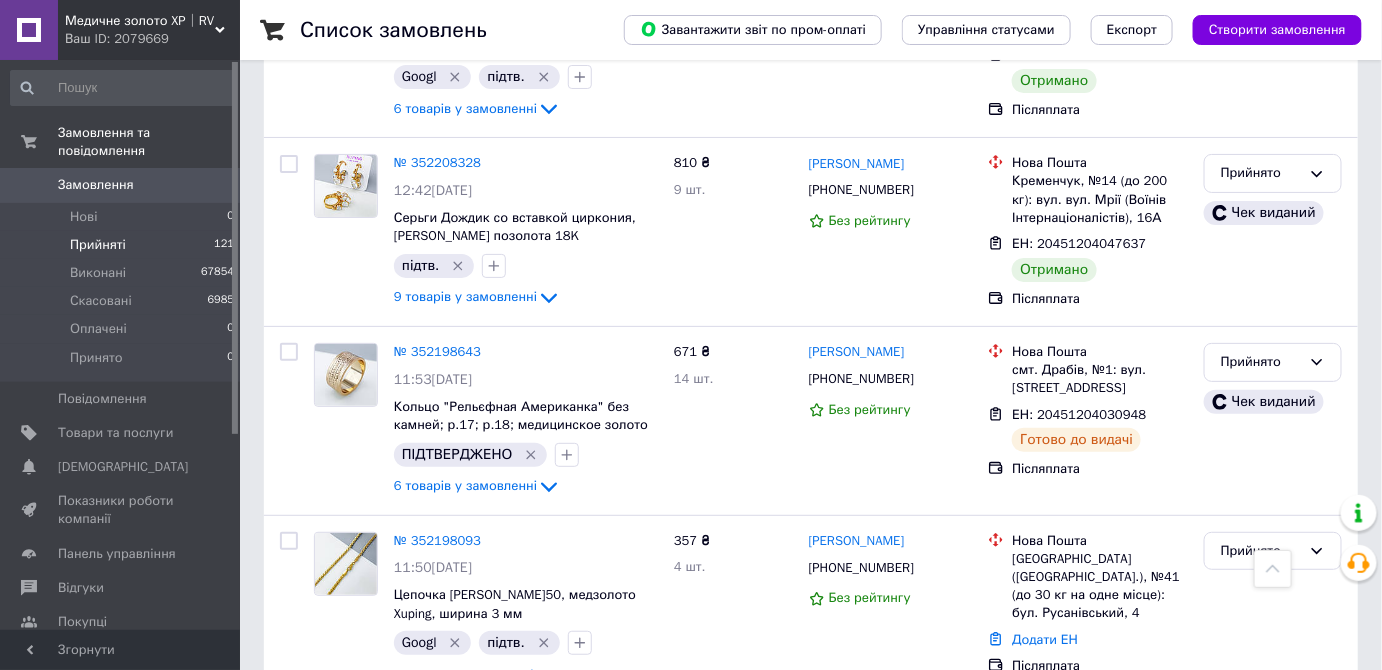 scroll, scrollTop: 2544, scrollLeft: 0, axis: vertical 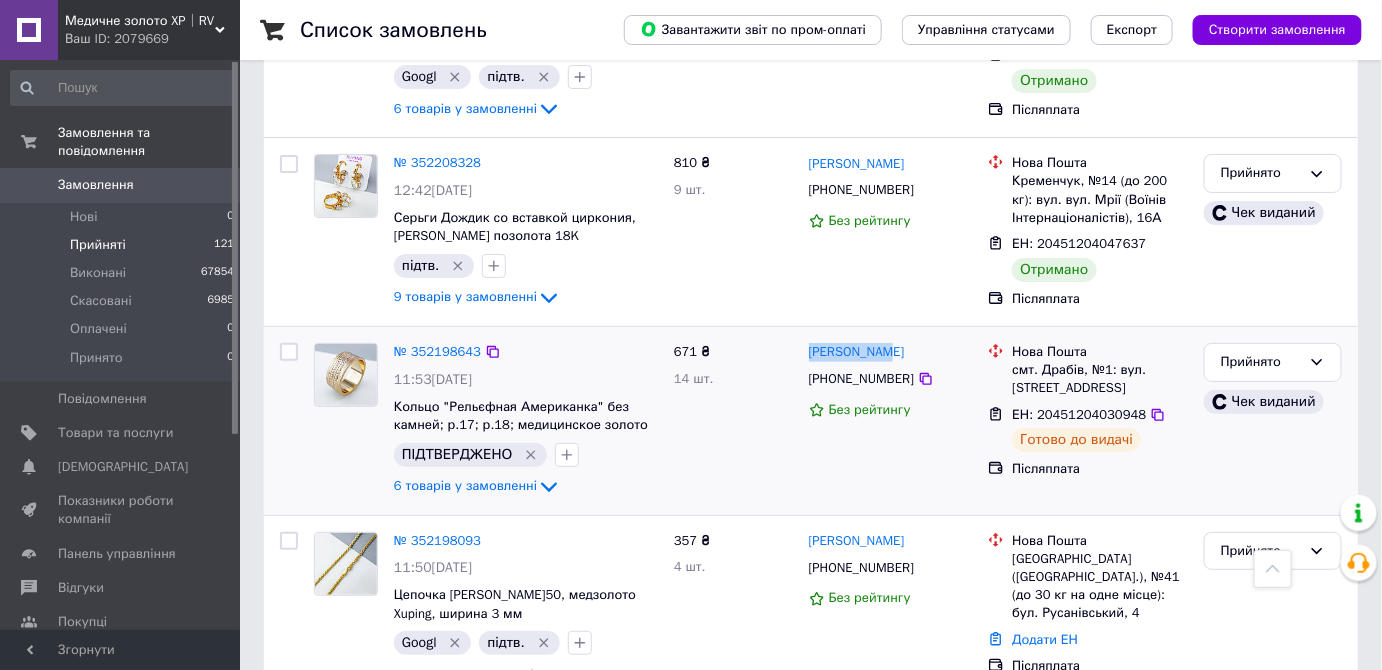 drag, startPoint x: 904, startPoint y: 267, endPoint x: 832, endPoint y: 265, distance: 72.02777 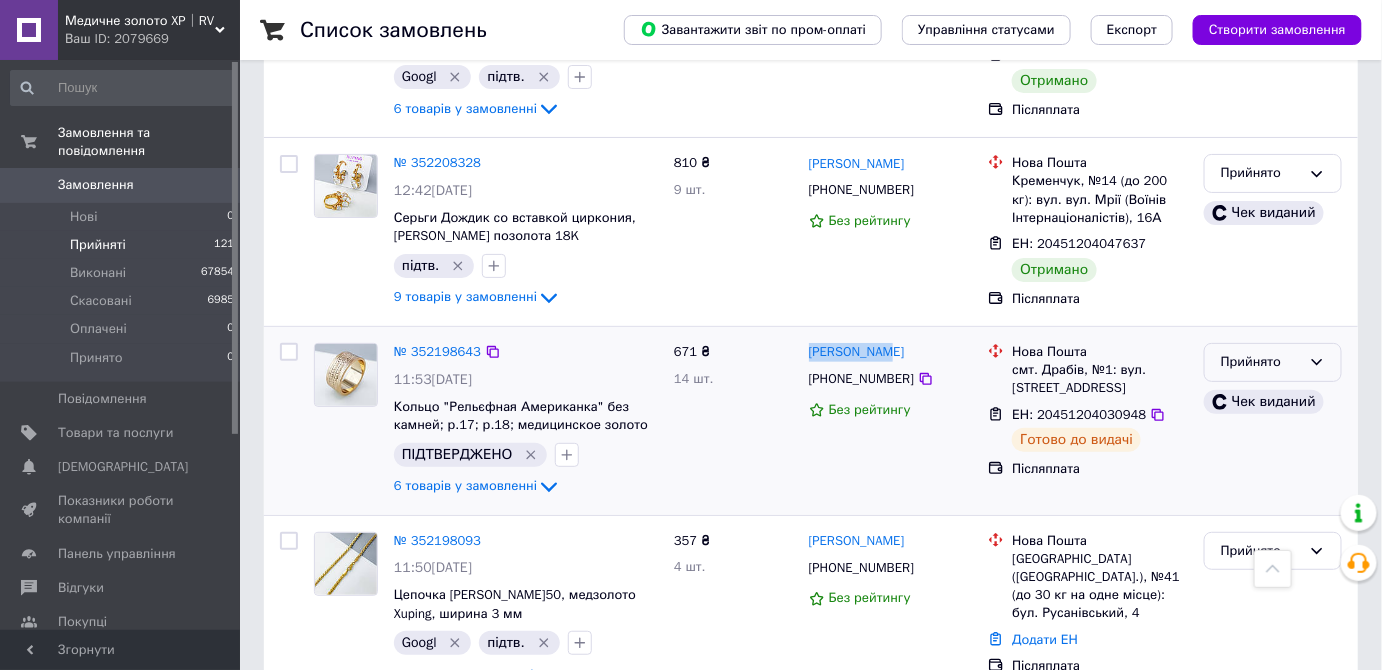 click on "Прийнято" at bounding box center [1261, 362] 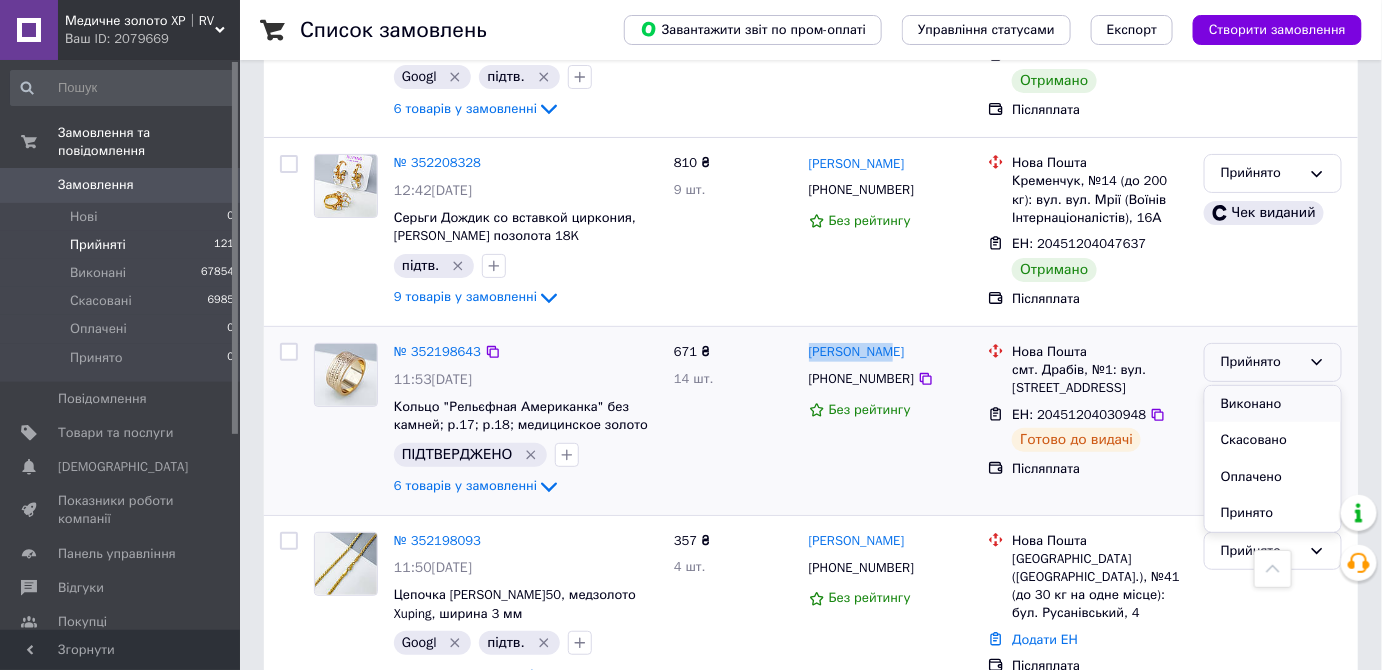click on "Виконано" at bounding box center [1273, 404] 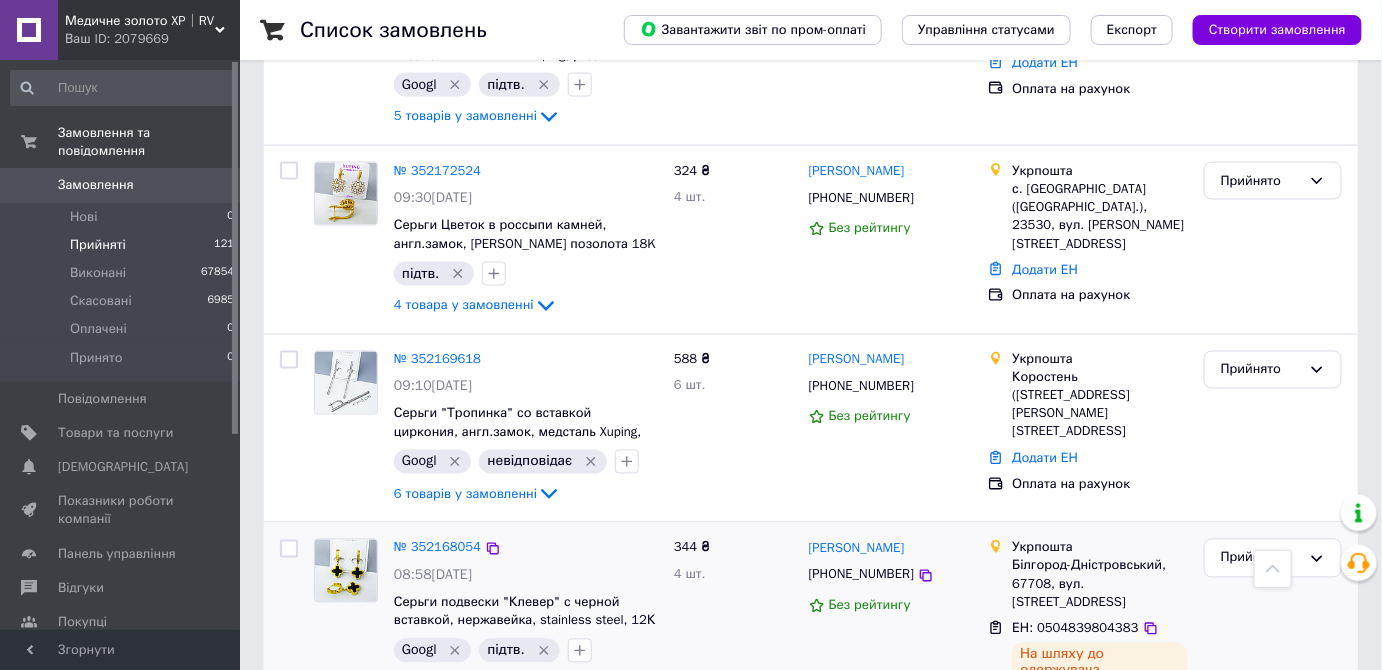 scroll, scrollTop: 3544, scrollLeft: 0, axis: vertical 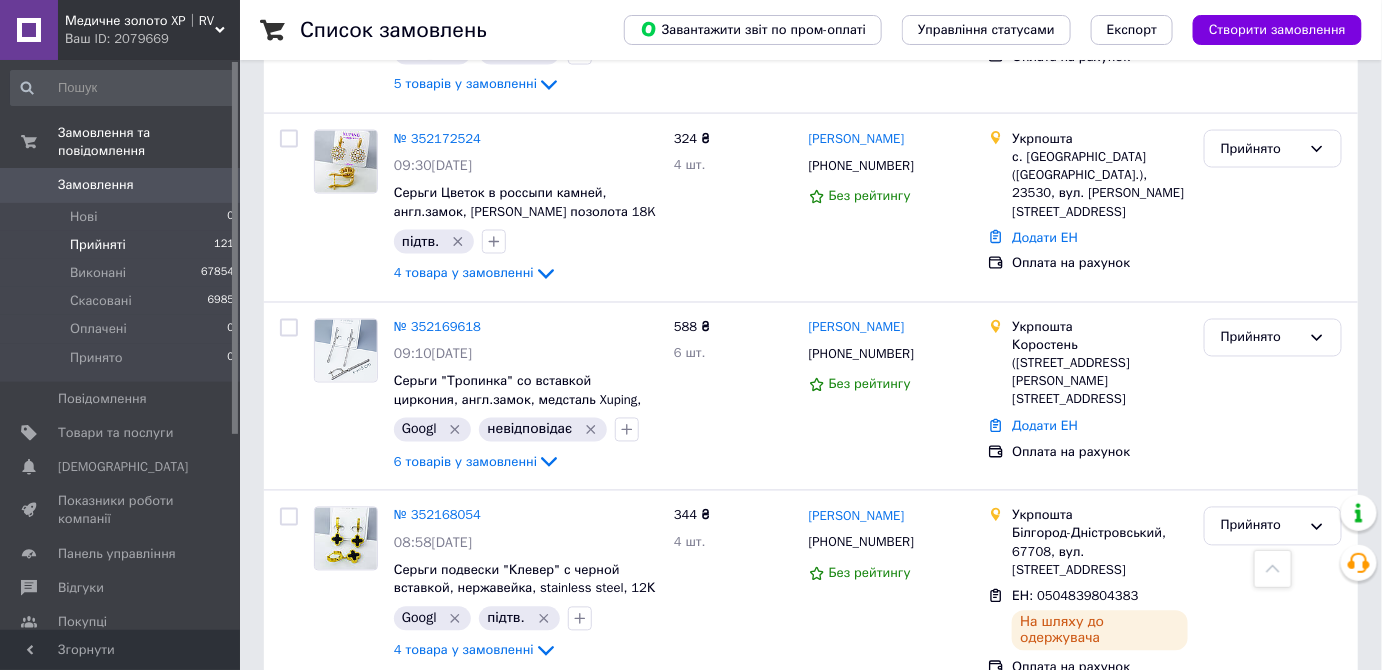 click on "5" at bounding box center (584, 738) 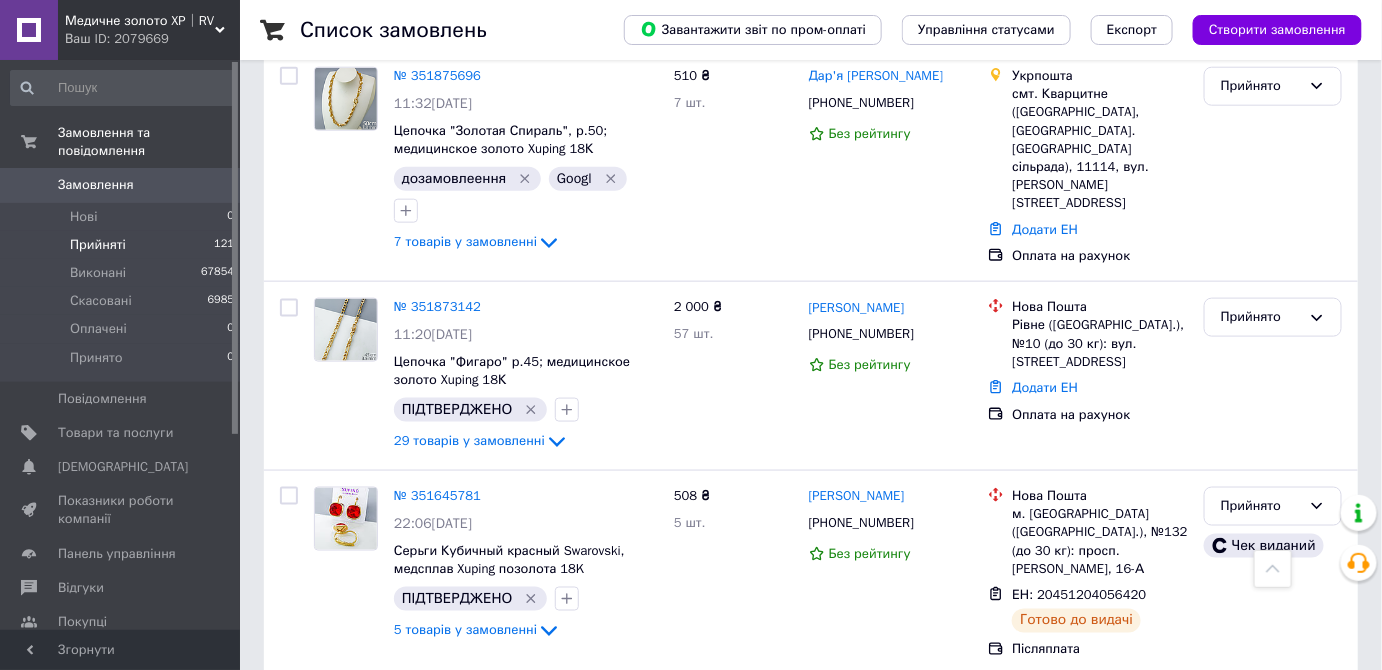 scroll, scrollTop: 3165, scrollLeft: 0, axis: vertical 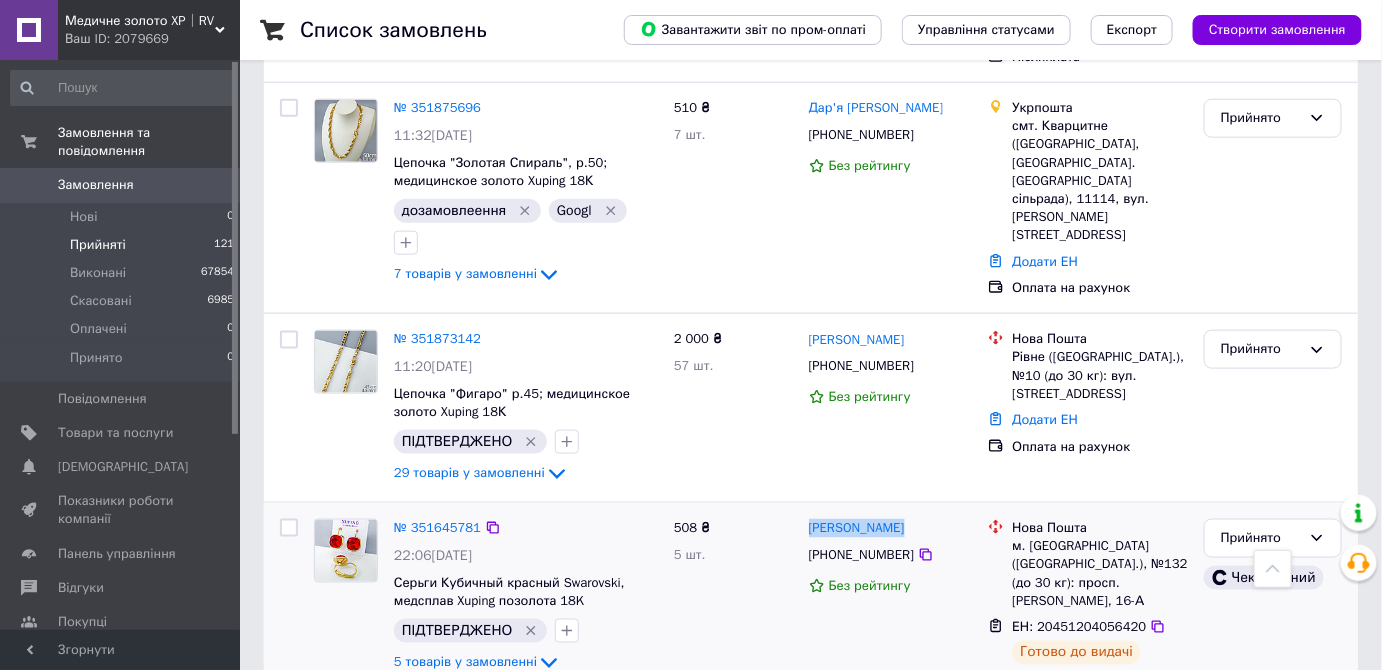 drag, startPoint x: 922, startPoint y: 318, endPoint x: 843, endPoint y: 310, distance: 79.40403 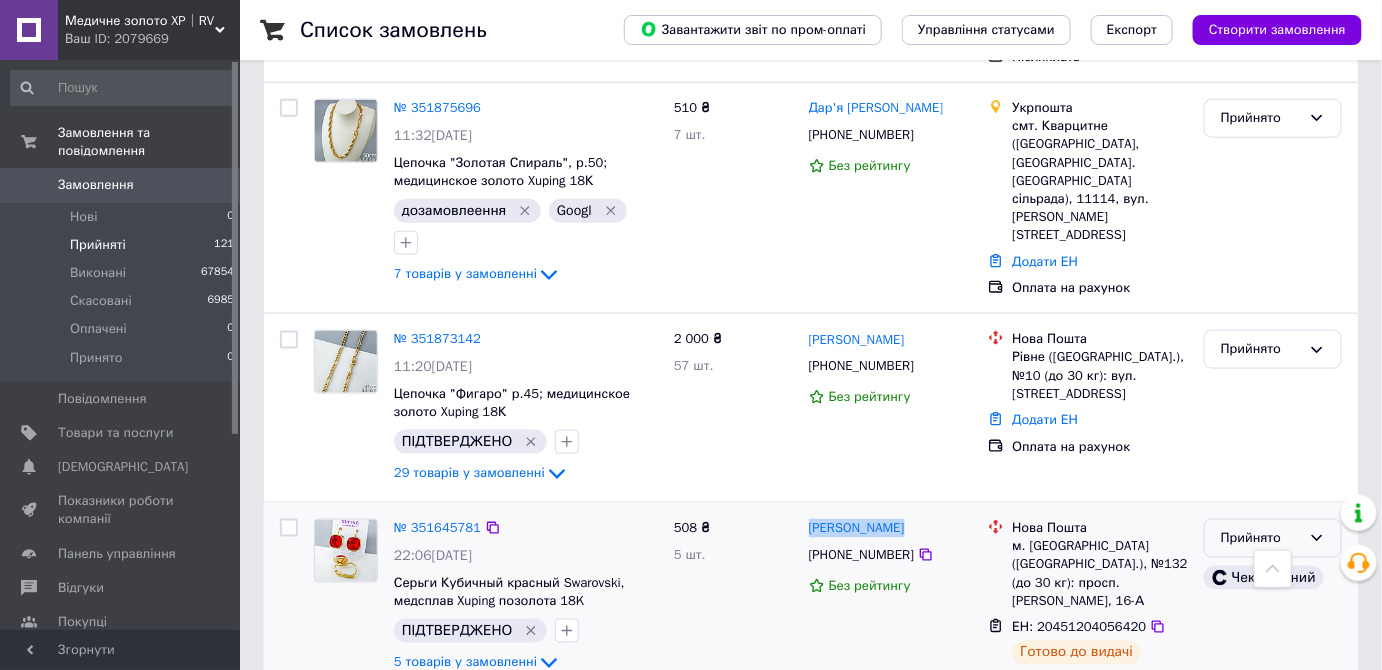 click on "Прийнято" at bounding box center (1261, 538) 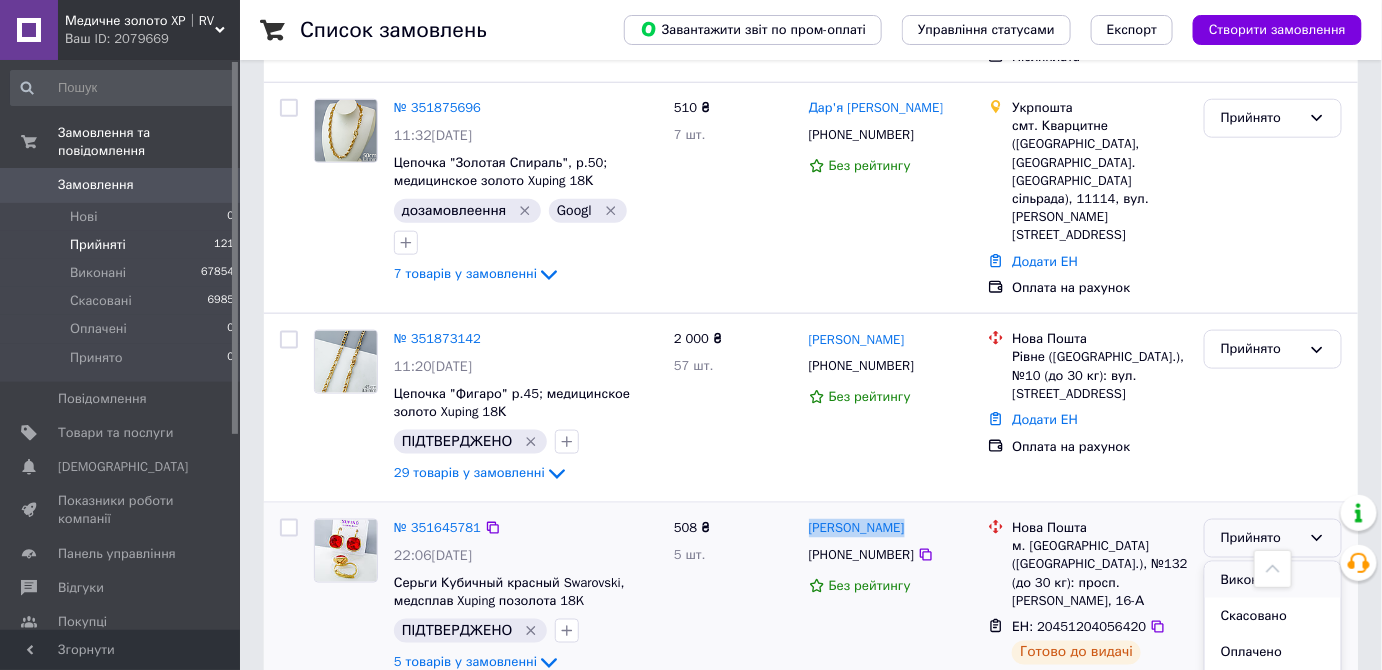 click on "Виконано" at bounding box center (1273, 580) 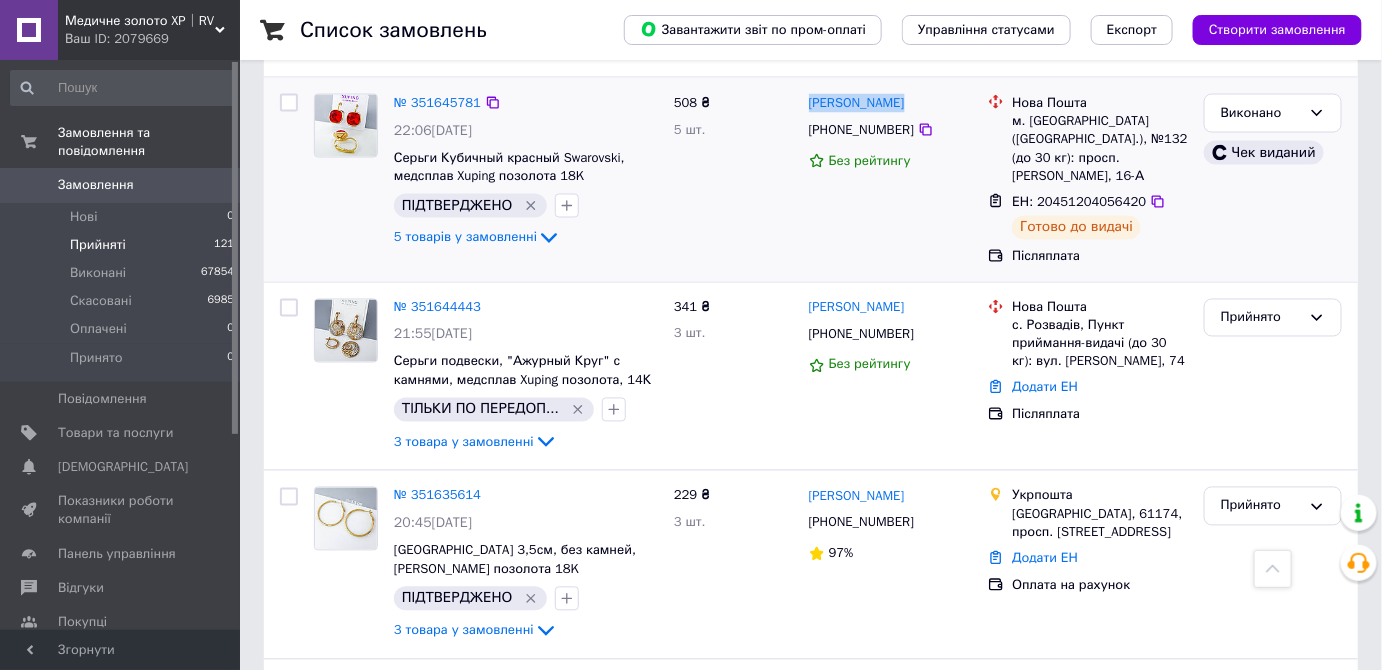 scroll, scrollTop: 3619, scrollLeft: 0, axis: vertical 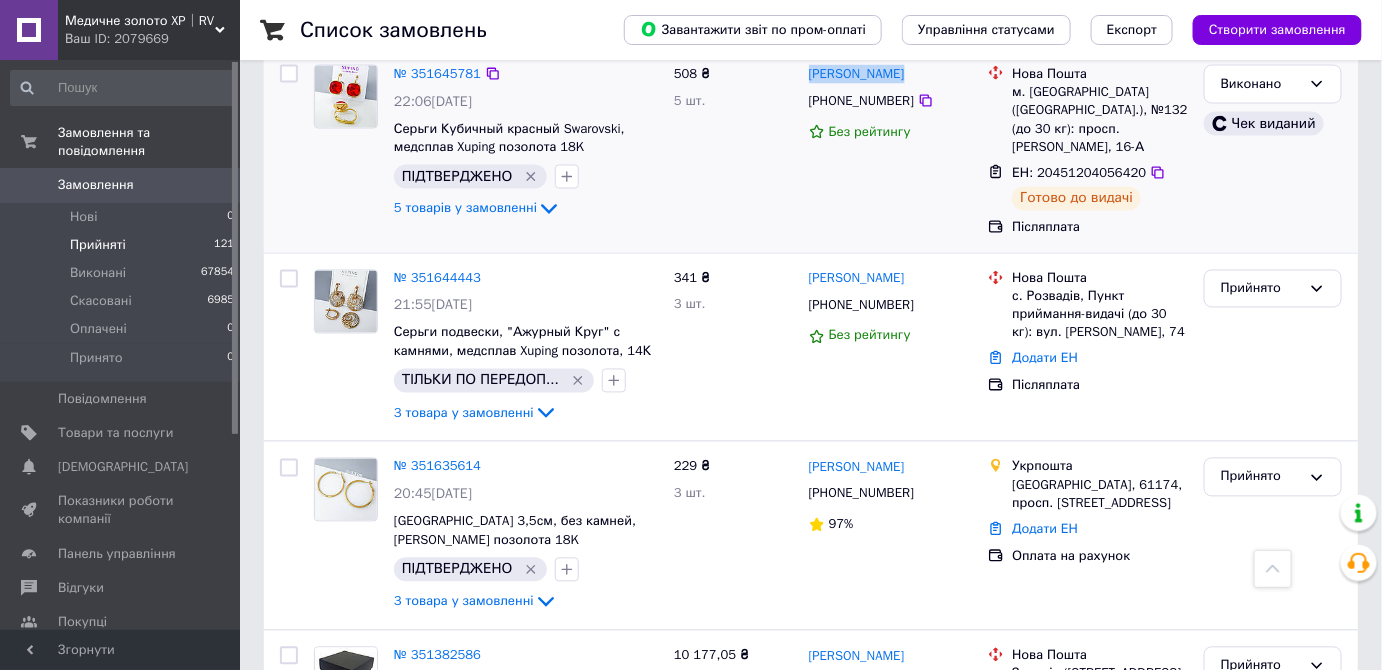 click on "4" at bounding box center (539, 845) 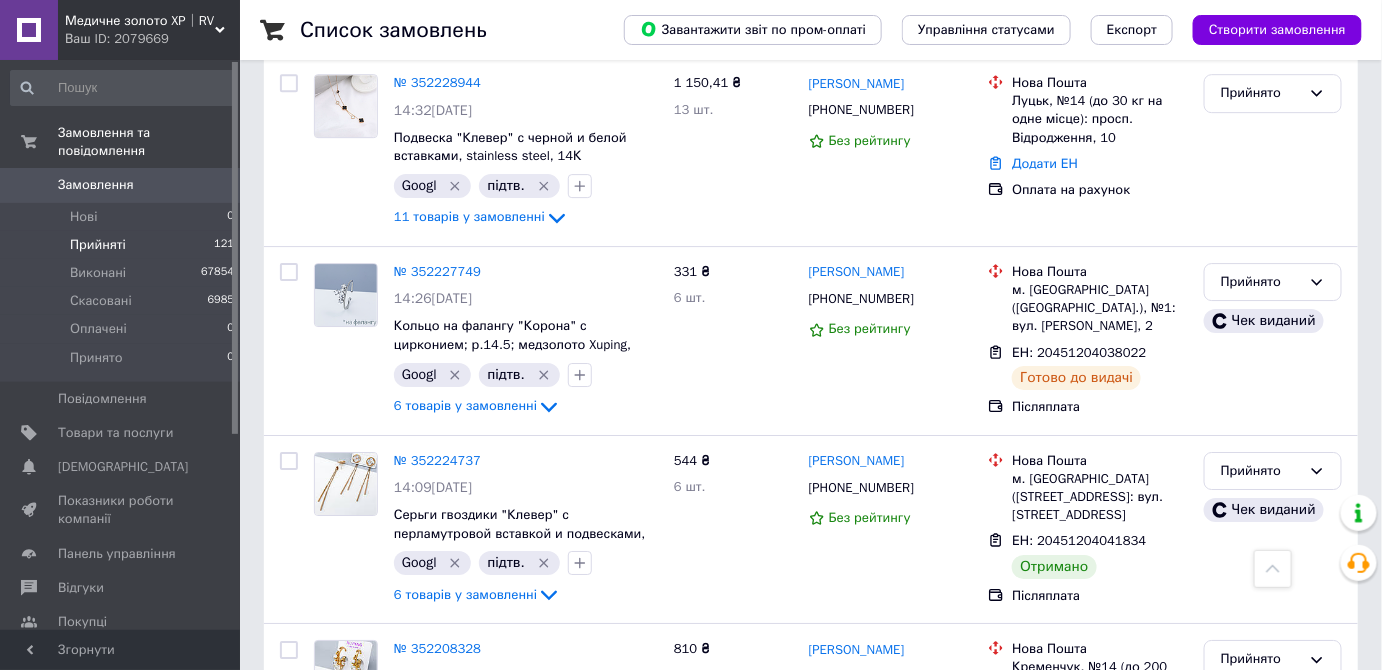 scroll, scrollTop: 2090, scrollLeft: 0, axis: vertical 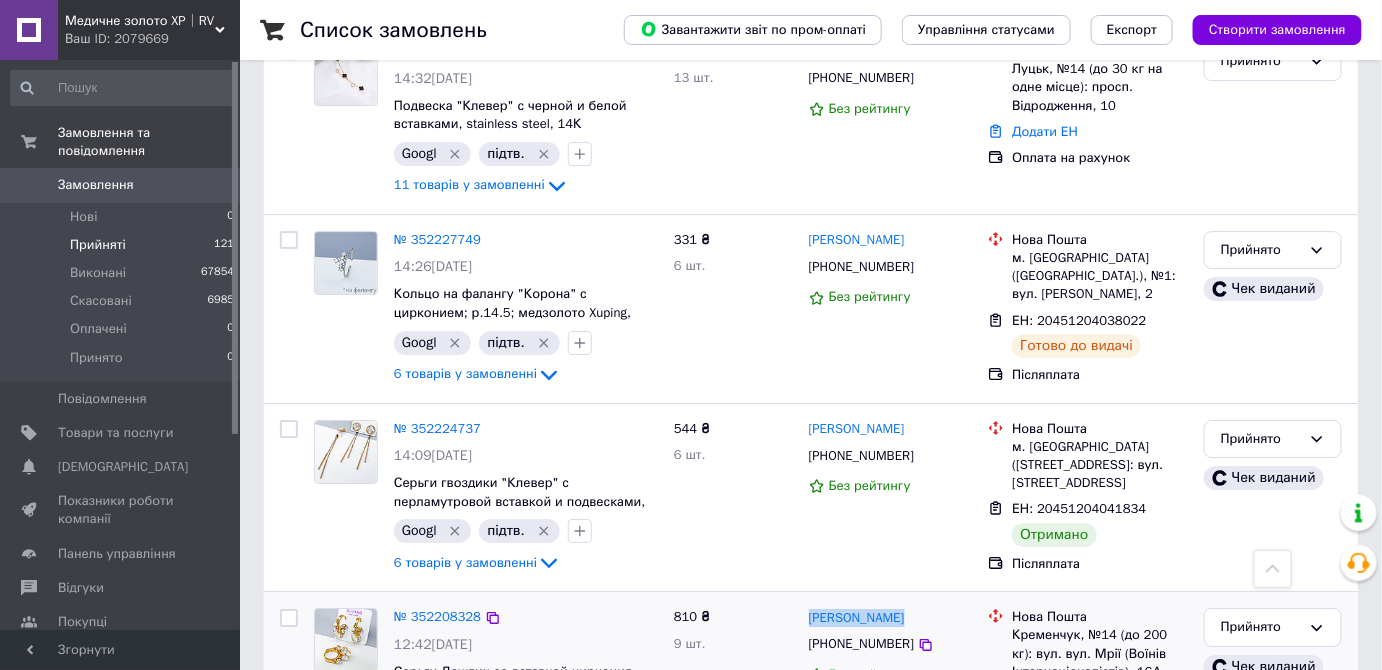 drag, startPoint x: 924, startPoint y: 532, endPoint x: 823, endPoint y: 522, distance: 101.49384 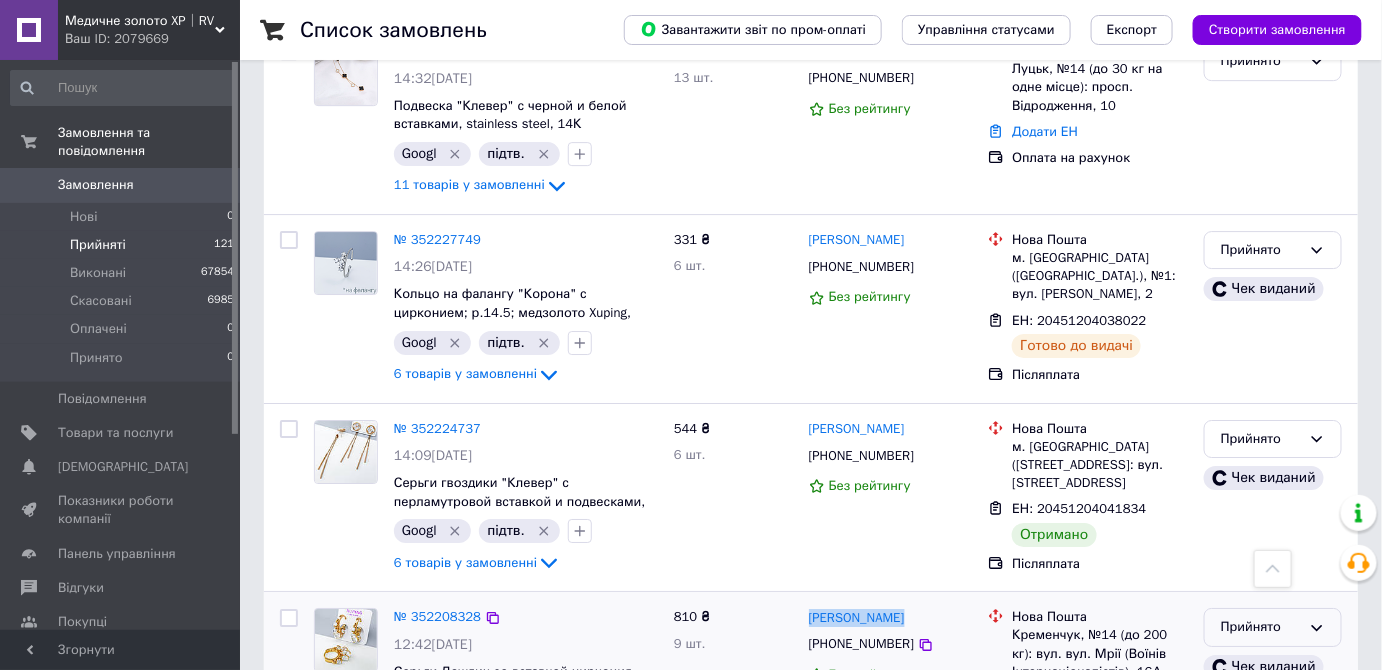 click on "Прийнято" at bounding box center (1261, 627) 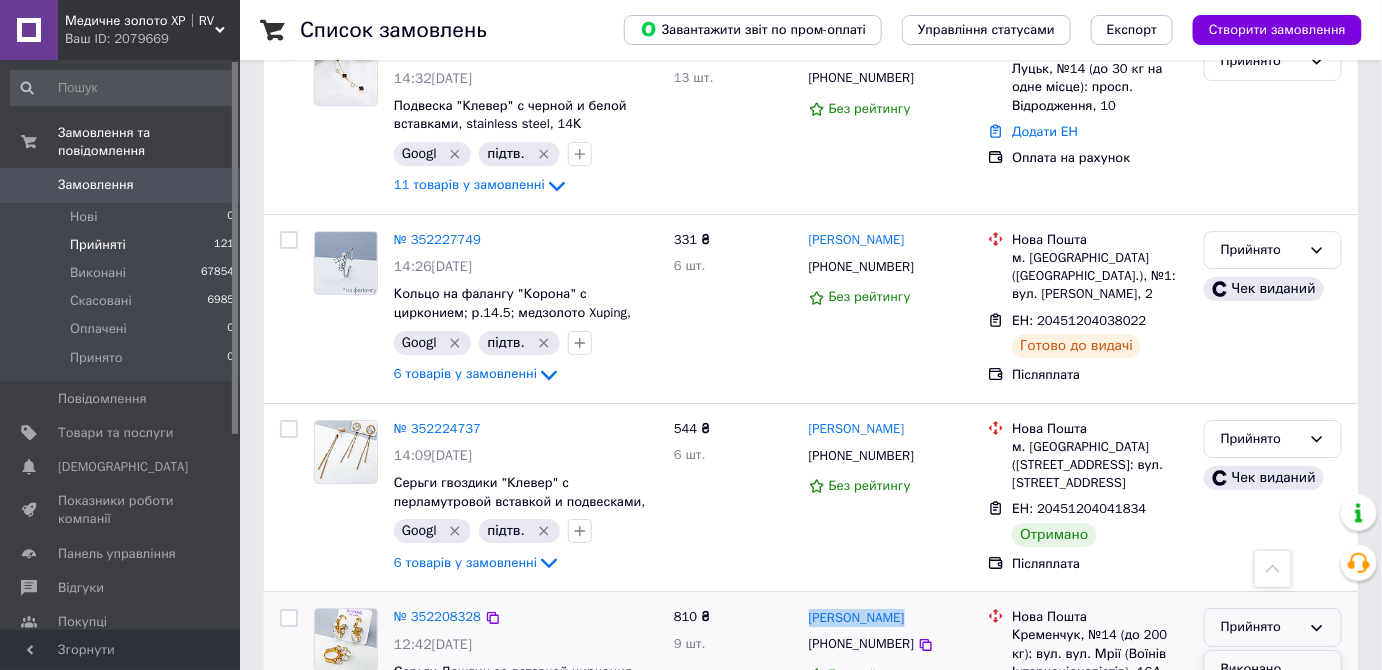 click on "Виконано" at bounding box center [1273, 669] 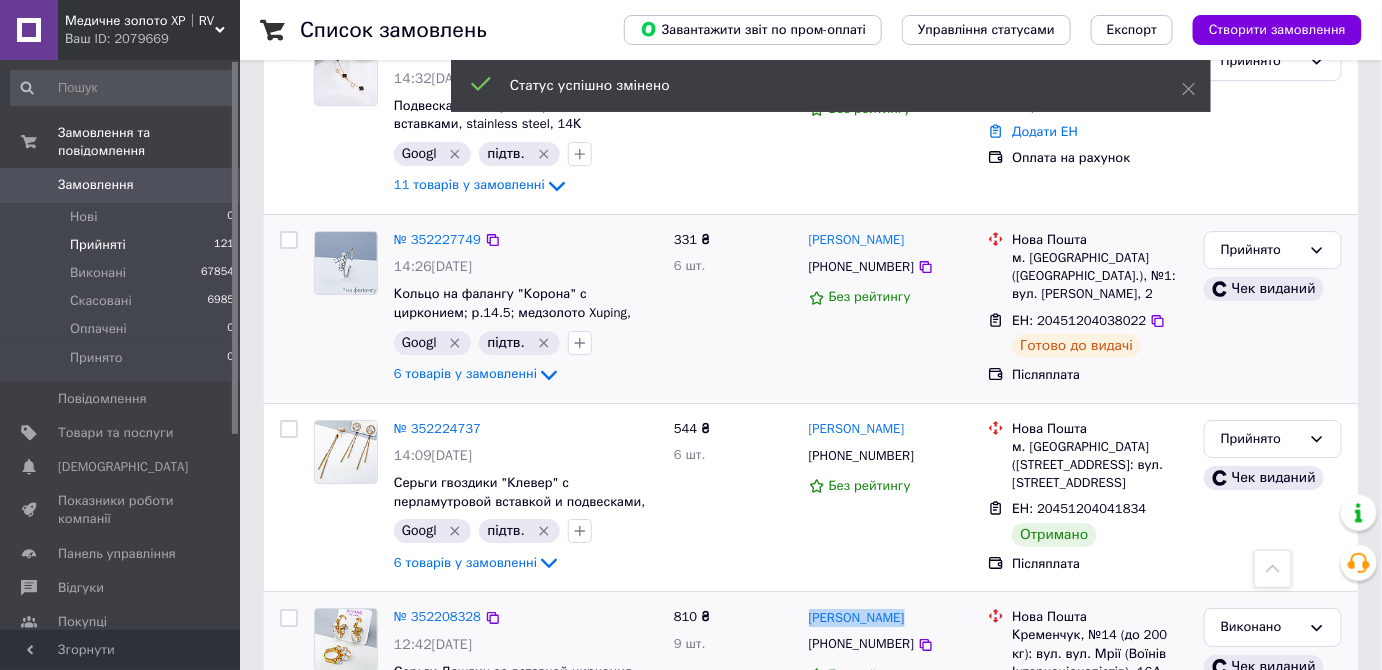 drag, startPoint x: 926, startPoint y: 149, endPoint x: 882, endPoint y: 153, distance: 44.181442 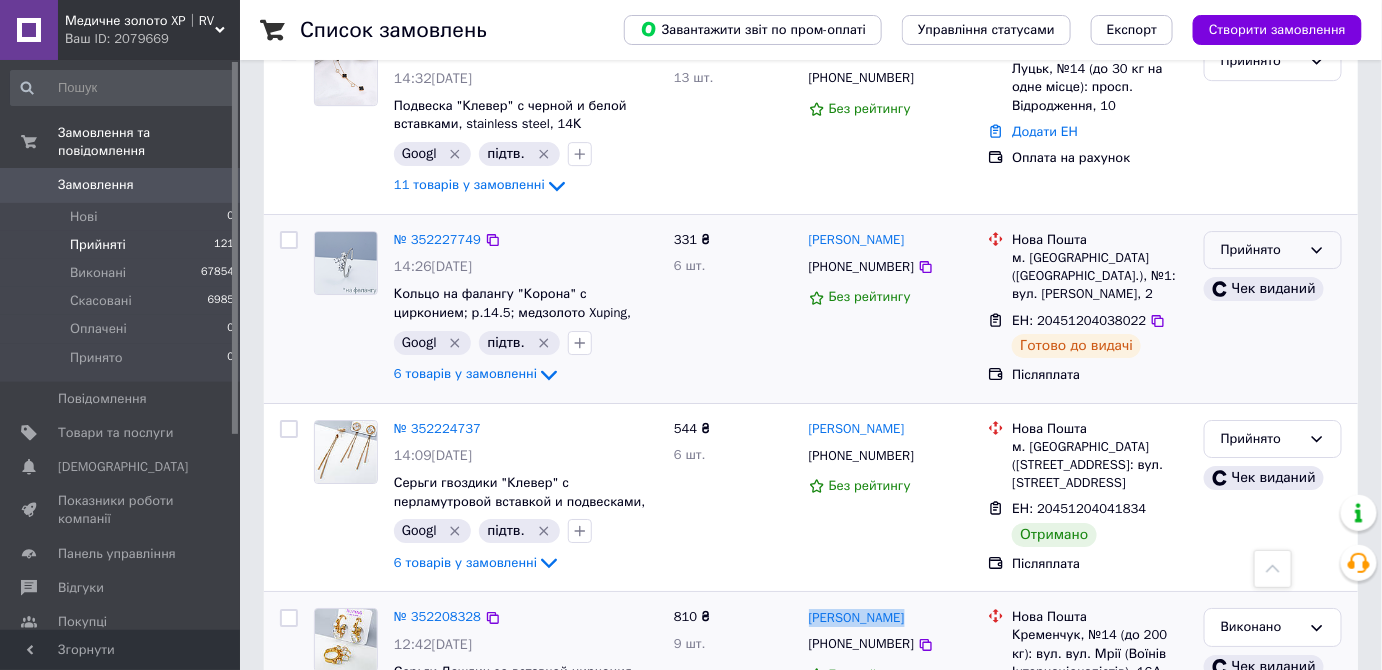 click on "Прийнято" at bounding box center [1261, 250] 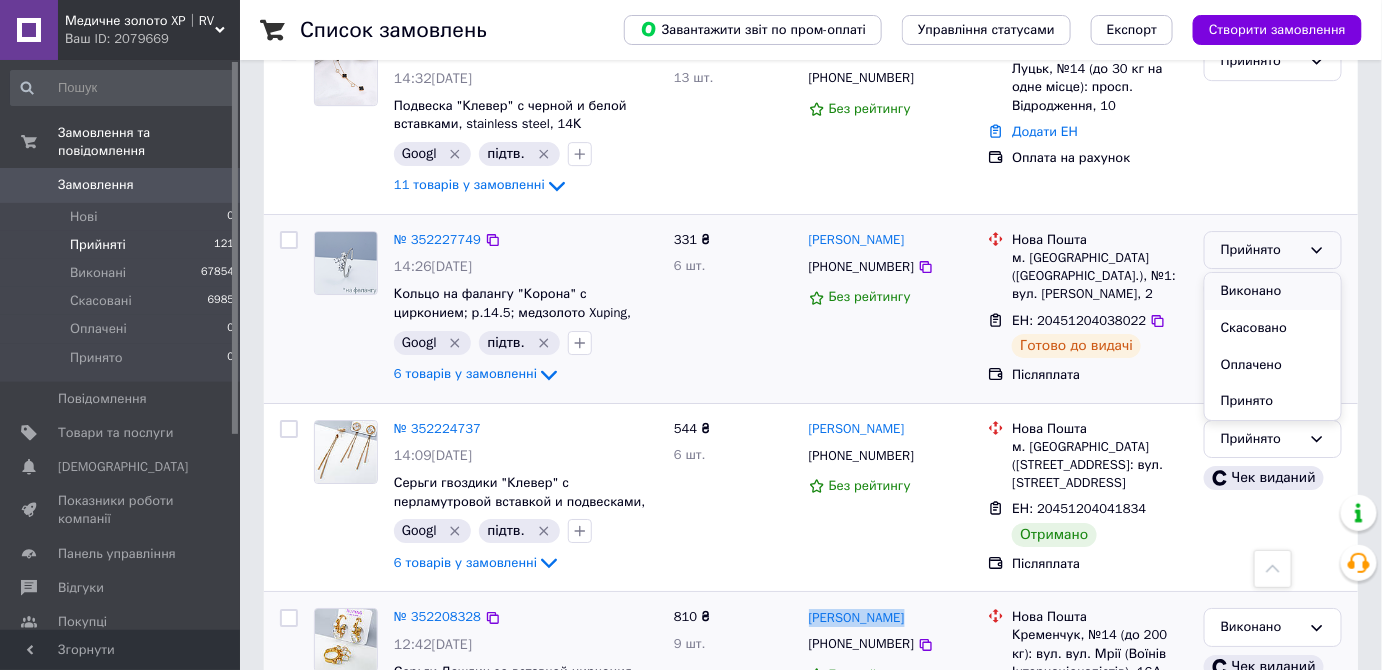 click on "Виконано" at bounding box center [1273, 291] 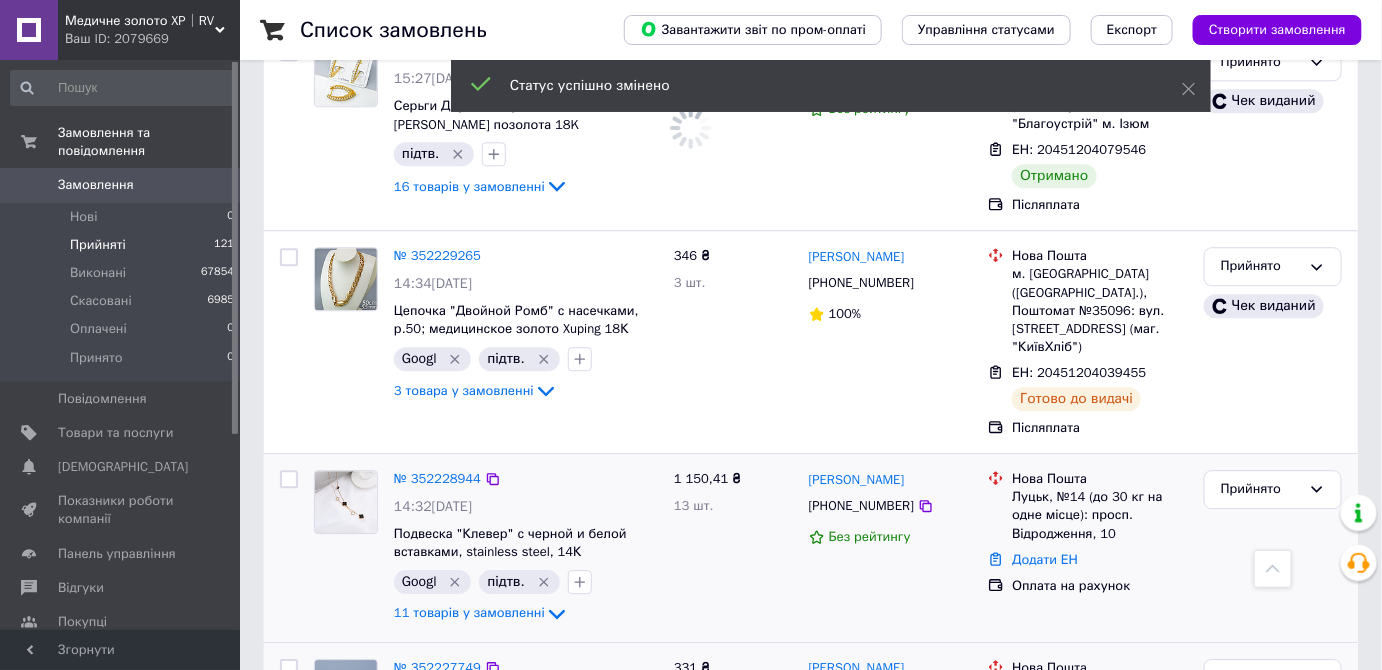 scroll, scrollTop: 1636, scrollLeft: 0, axis: vertical 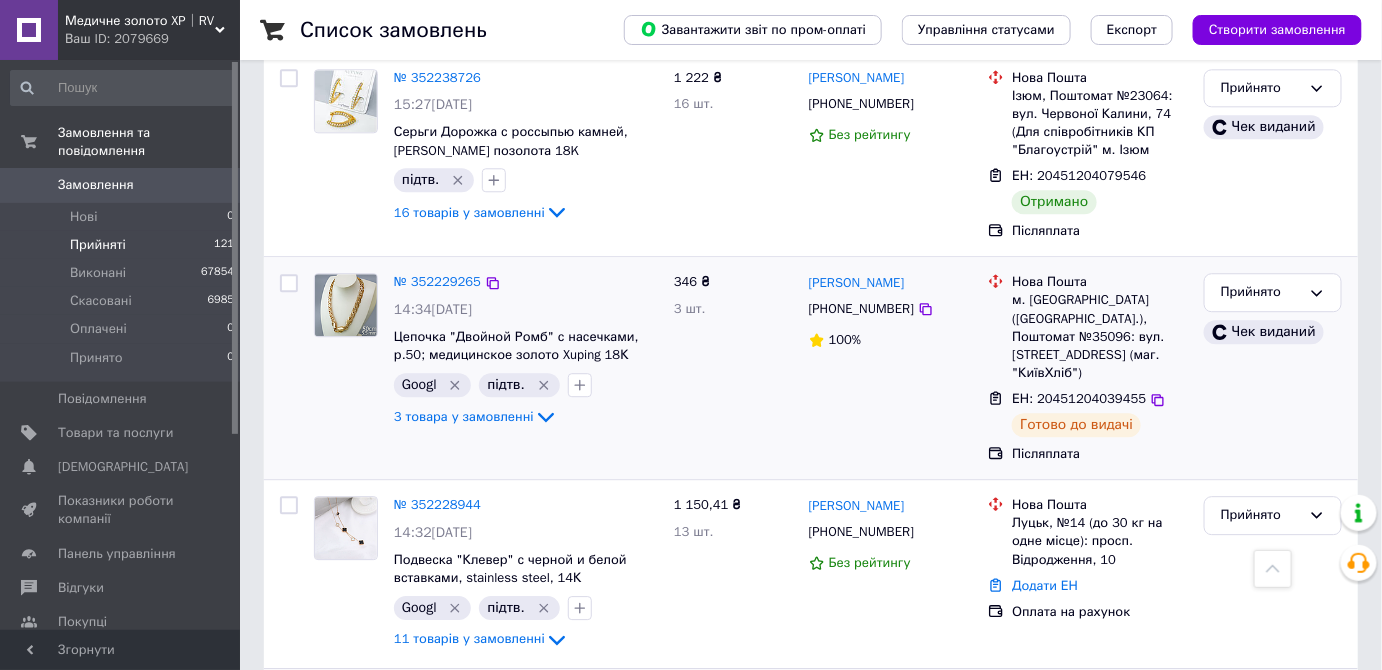 drag, startPoint x: 941, startPoint y: 227, endPoint x: 850, endPoint y: 227, distance: 91 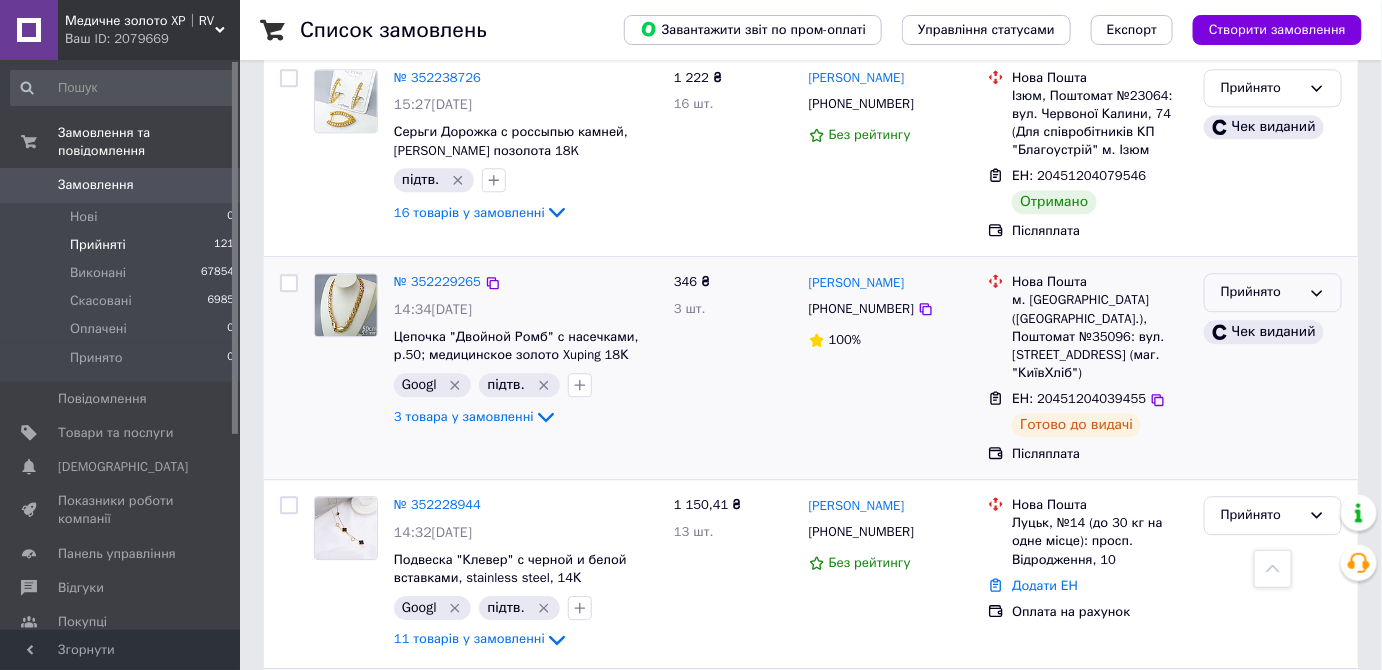drag, startPoint x: 1268, startPoint y: 246, endPoint x: 1269, endPoint y: 264, distance: 18.027756 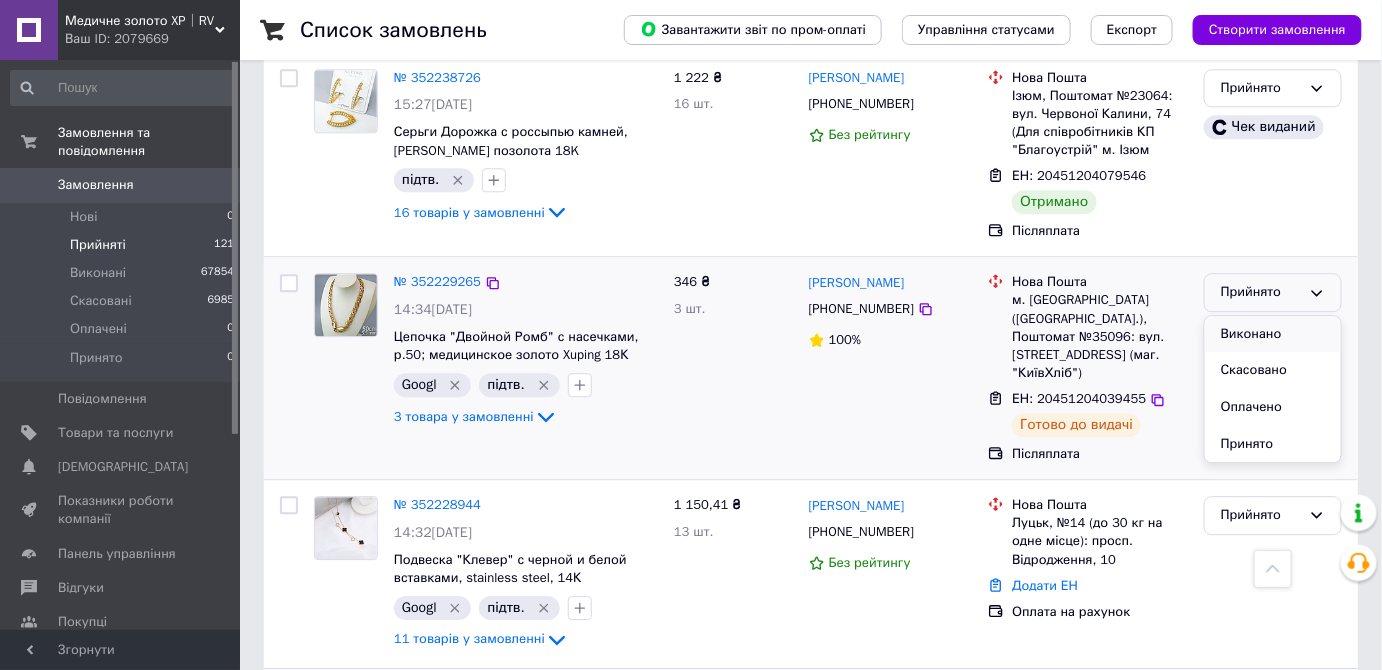 click on "Виконано" at bounding box center [1273, 334] 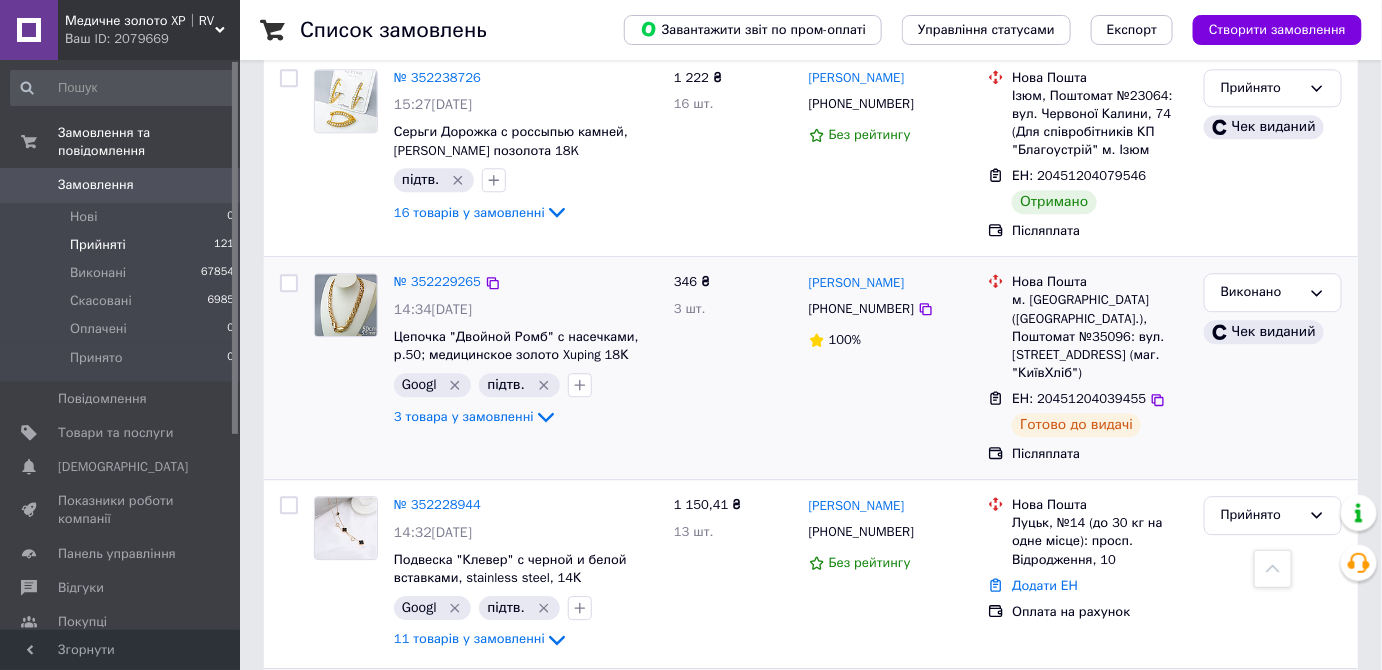 click on "№ 352227749" at bounding box center [526, 694] 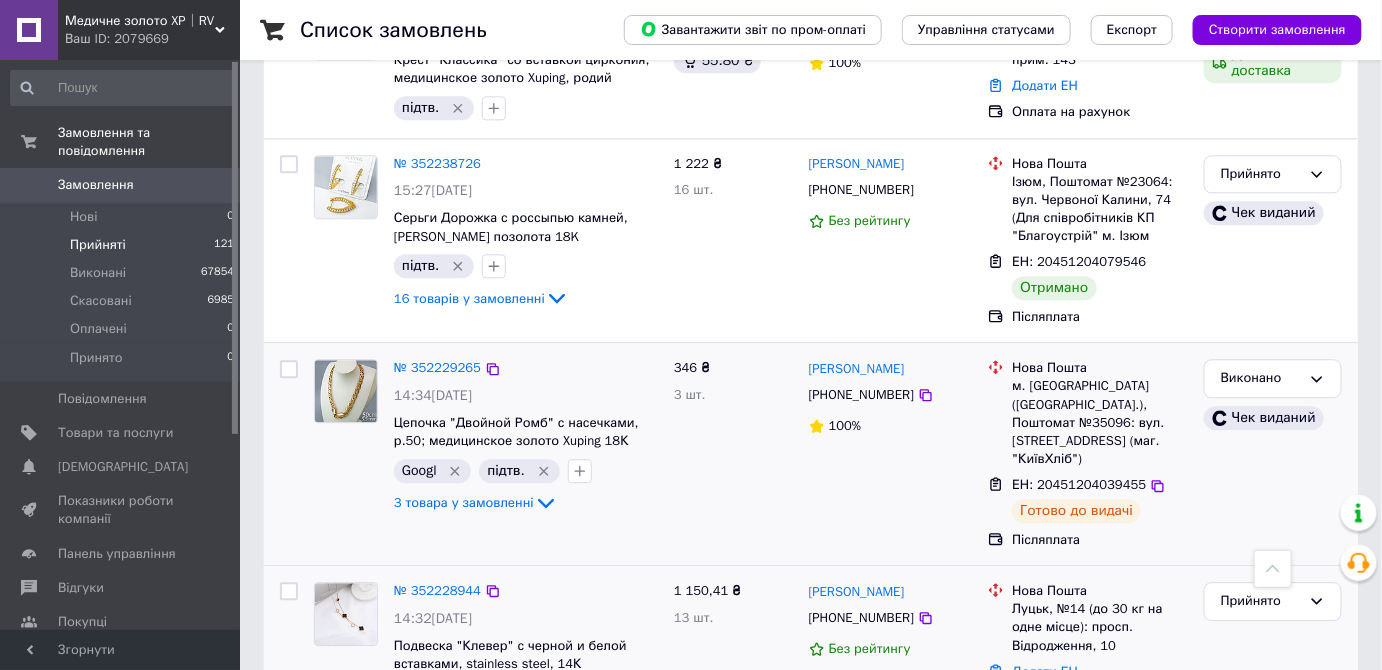 scroll, scrollTop: 1454, scrollLeft: 0, axis: vertical 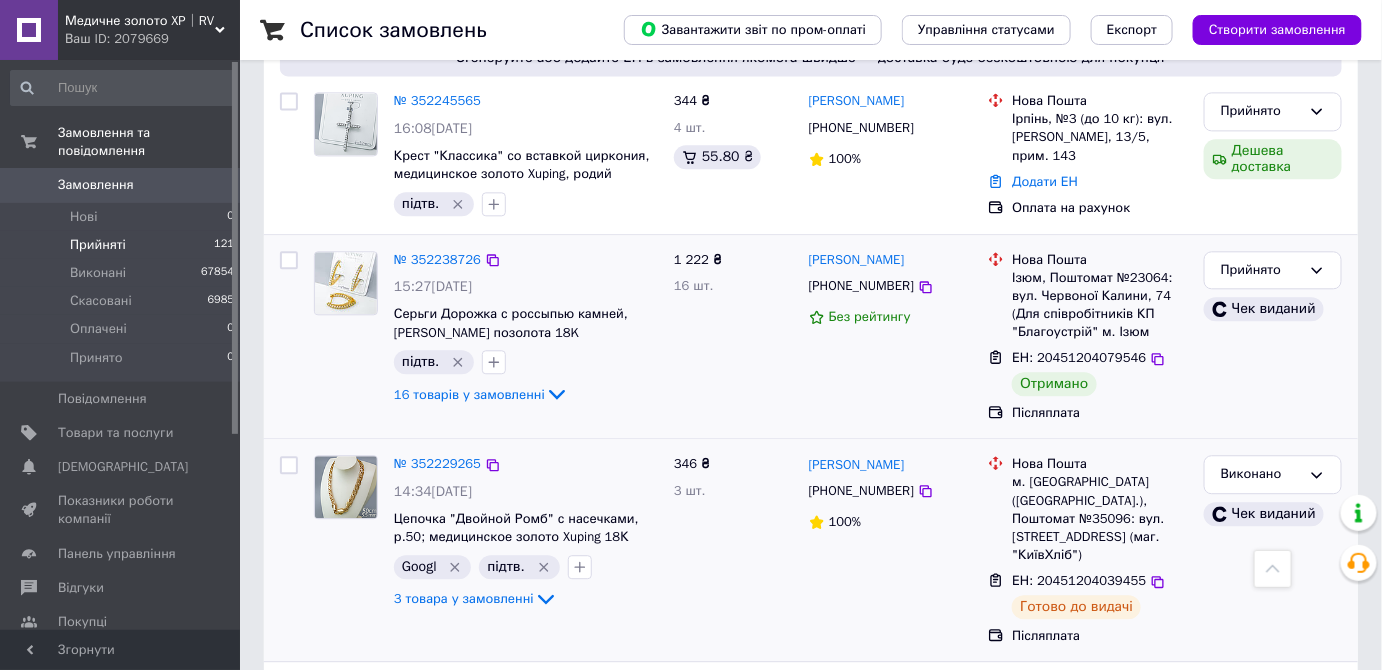 drag, startPoint x: 921, startPoint y: 212, endPoint x: 804, endPoint y: 211, distance: 117.00427 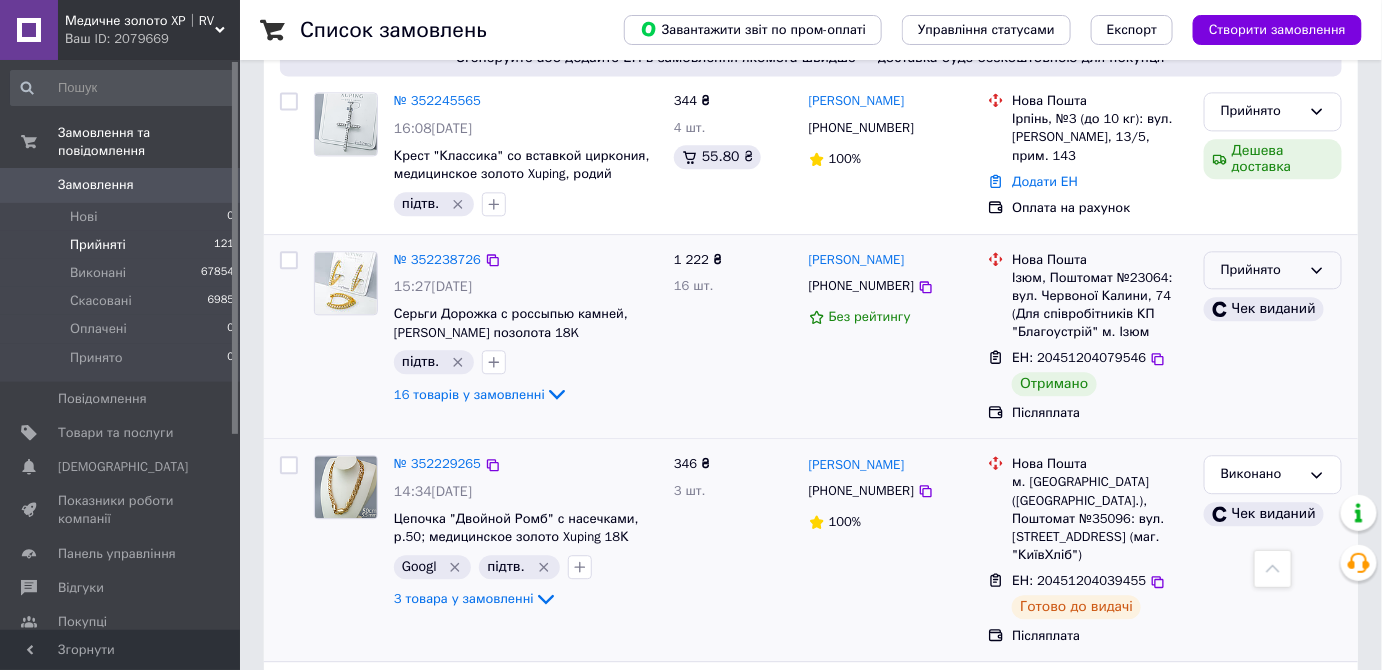 click on "Прийнято" at bounding box center [1261, 270] 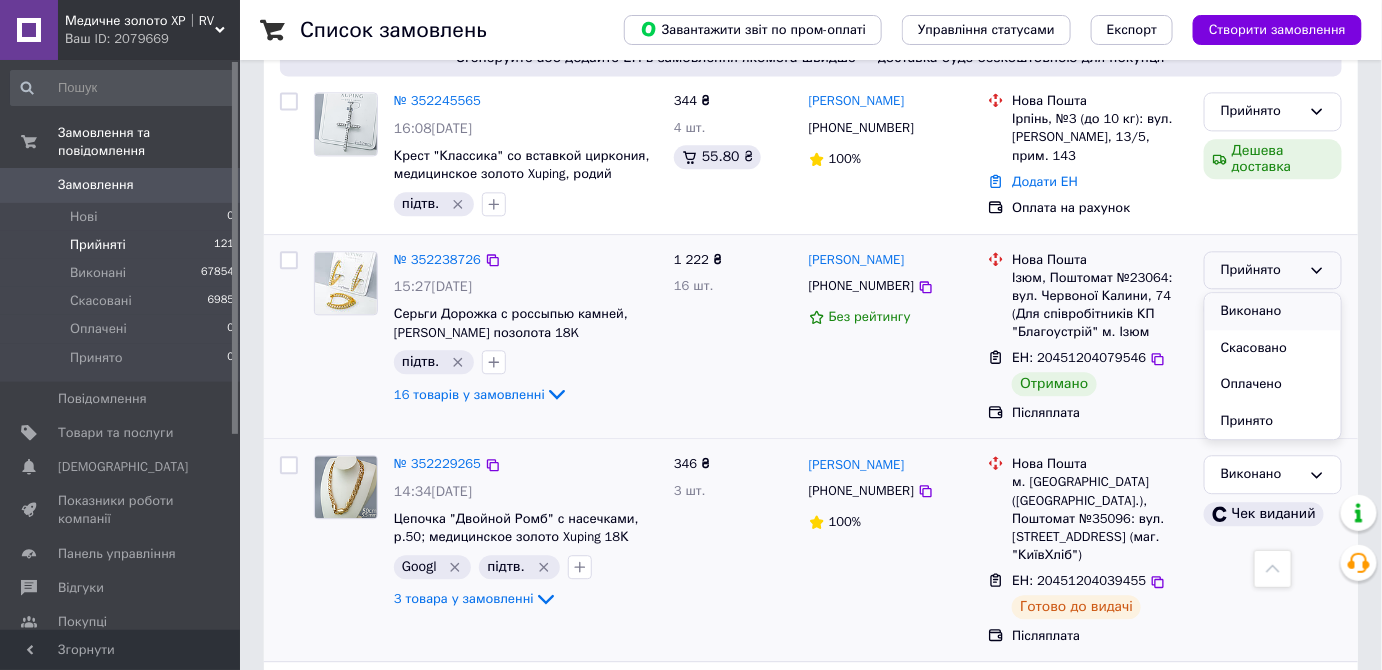 click on "Виконано" at bounding box center (1273, 311) 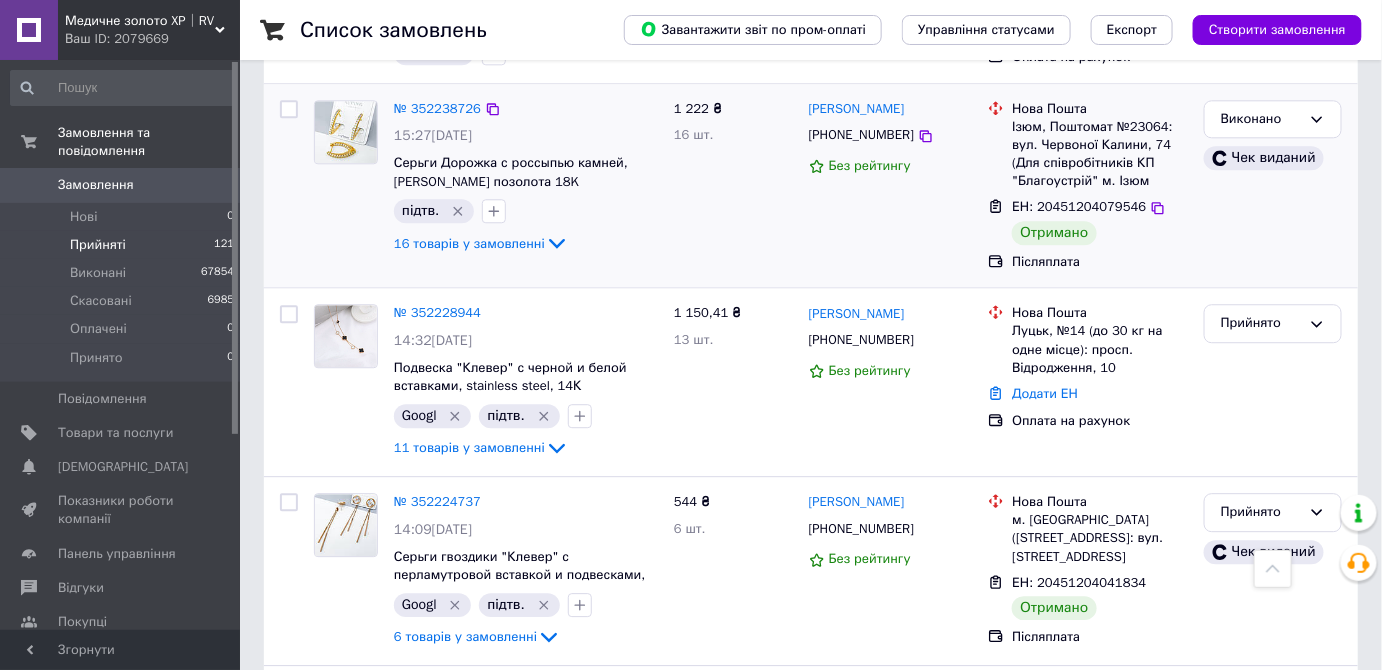 scroll, scrollTop: 1573, scrollLeft: 0, axis: vertical 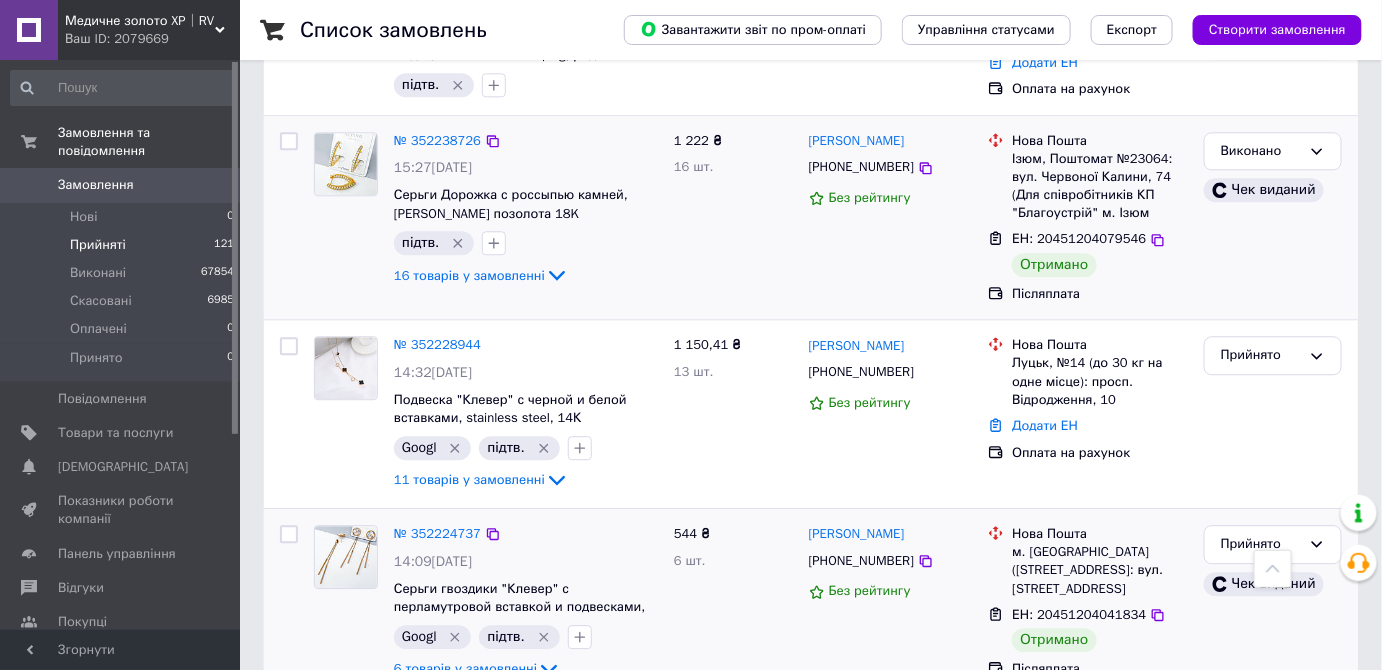 drag, startPoint x: 930, startPoint y: 488, endPoint x: 807, endPoint y: 488, distance: 123 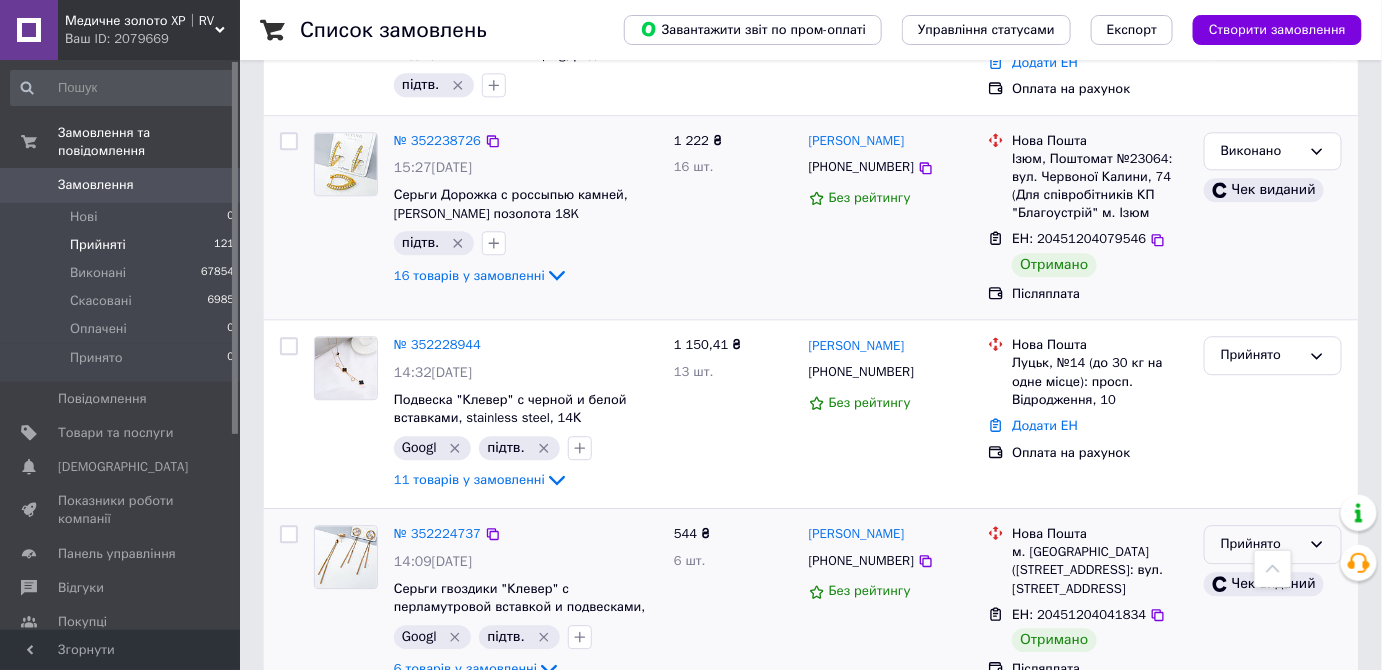 drag, startPoint x: 1257, startPoint y: 501, endPoint x: 1253, endPoint y: 519, distance: 18.439089 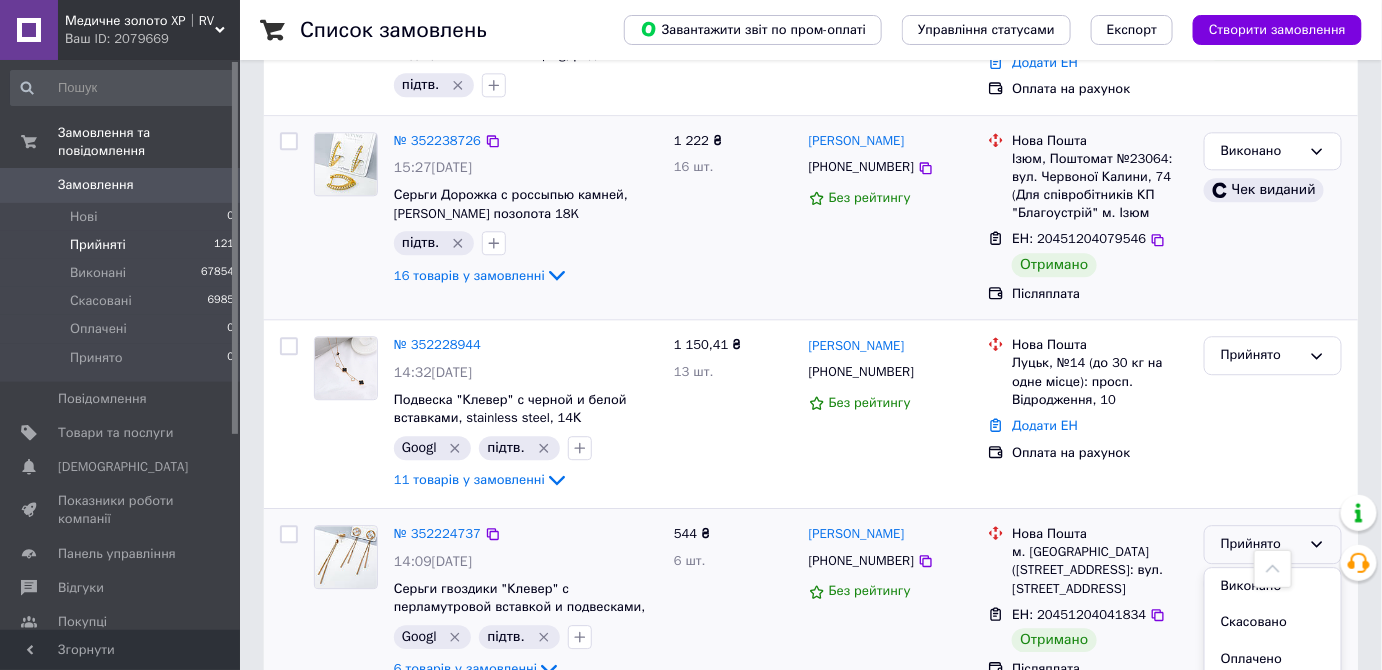 click on "Виконано" at bounding box center [1273, 586] 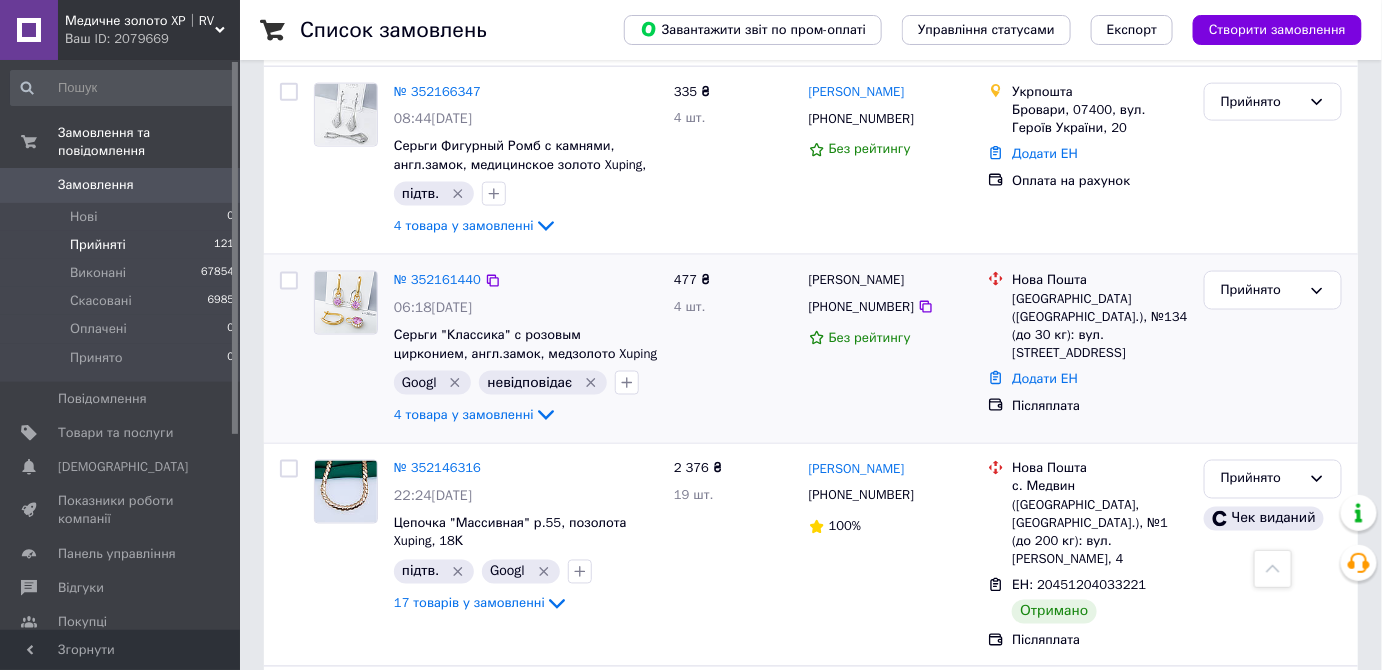 scroll, scrollTop: 3573, scrollLeft: 0, axis: vertical 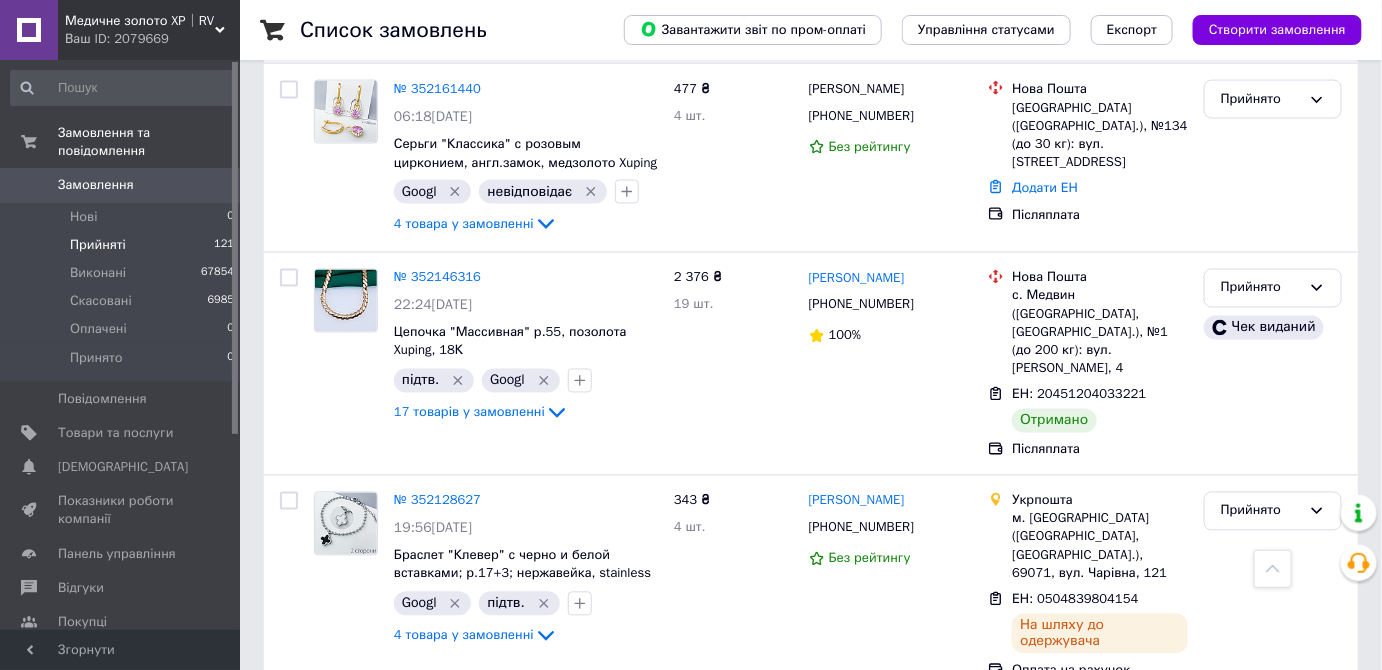 click on "3" at bounding box center (494, 741) 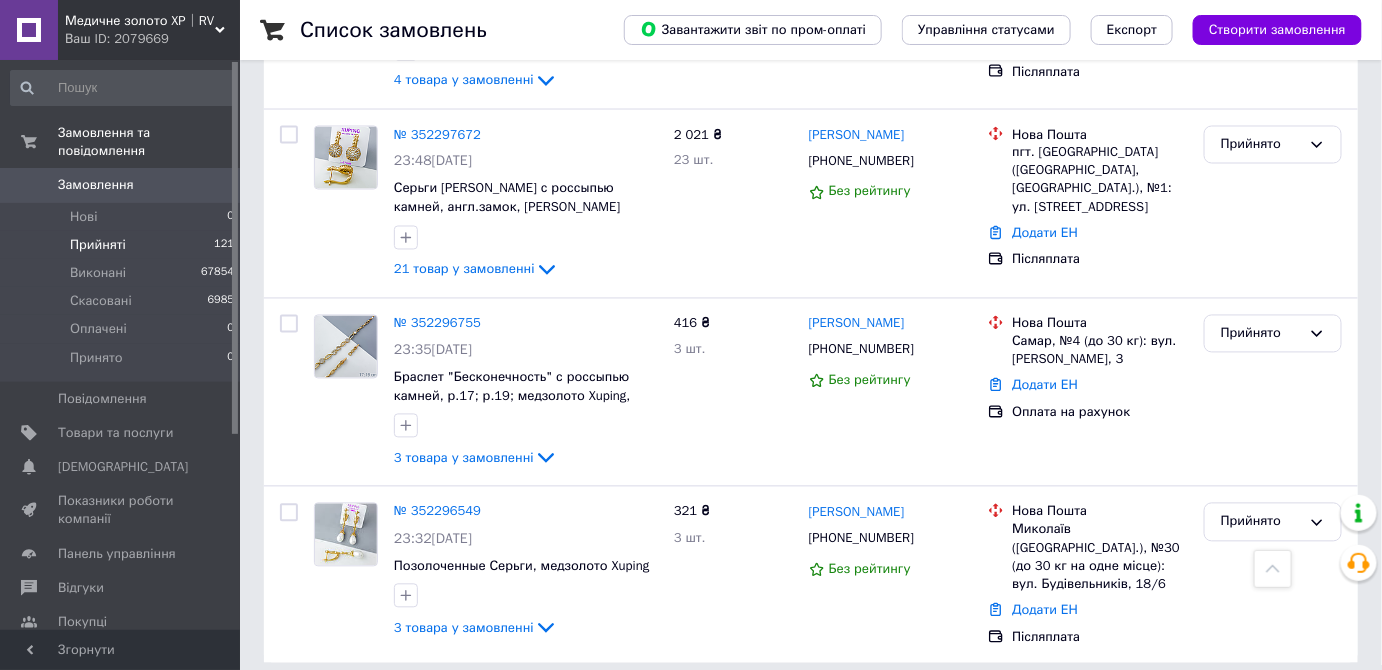 scroll, scrollTop: 3661, scrollLeft: 0, axis: vertical 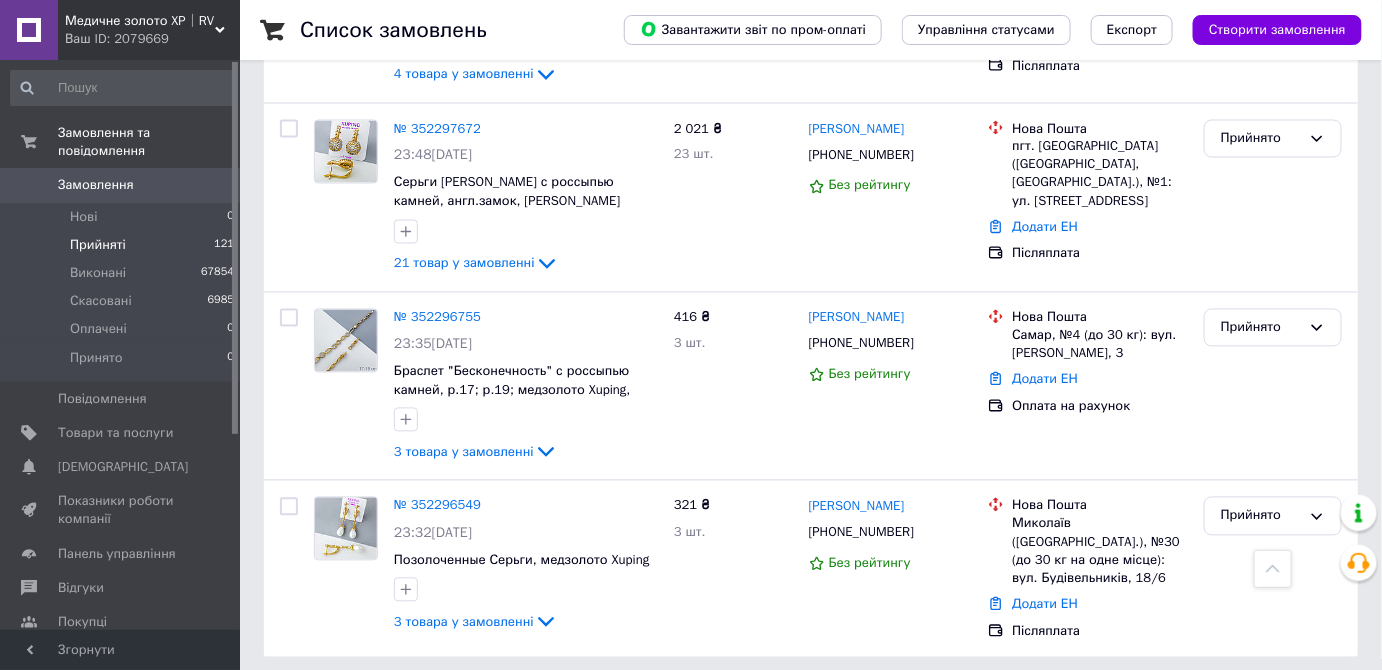click on "4" at bounding box center (539, 702) 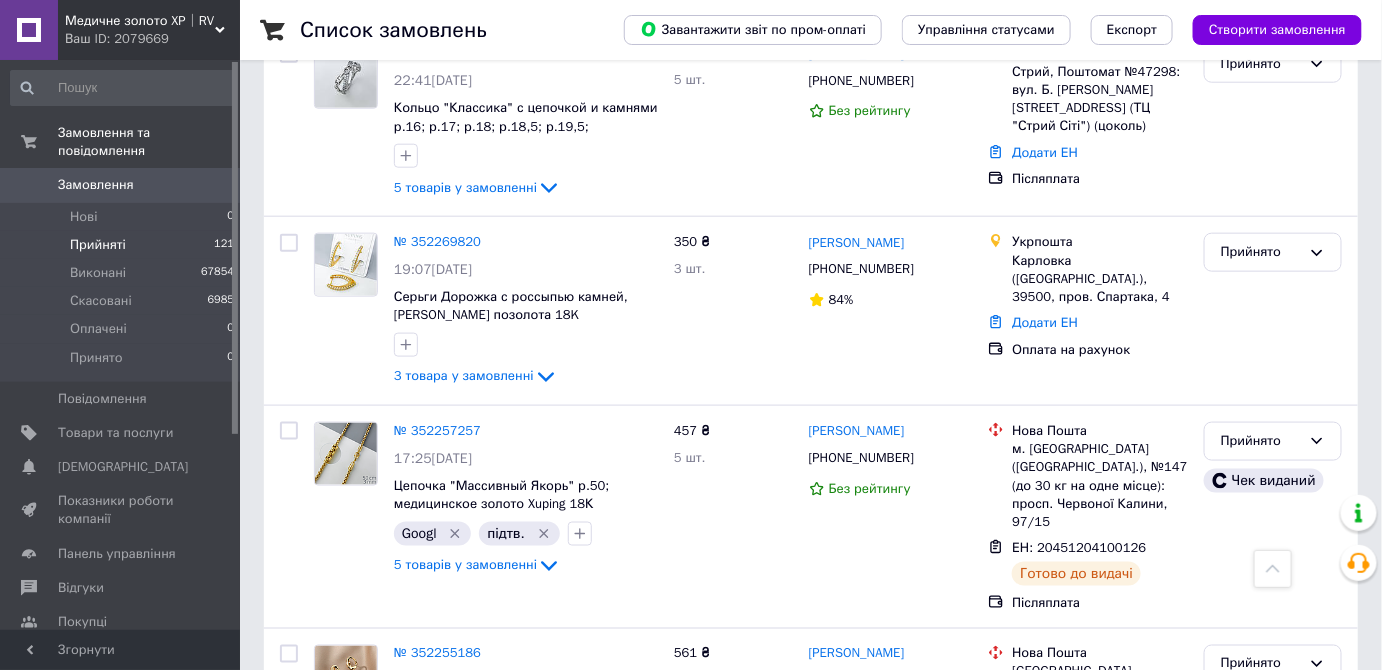 scroll, scrollTop: 727, scrollLeft: 0, axis: vertical 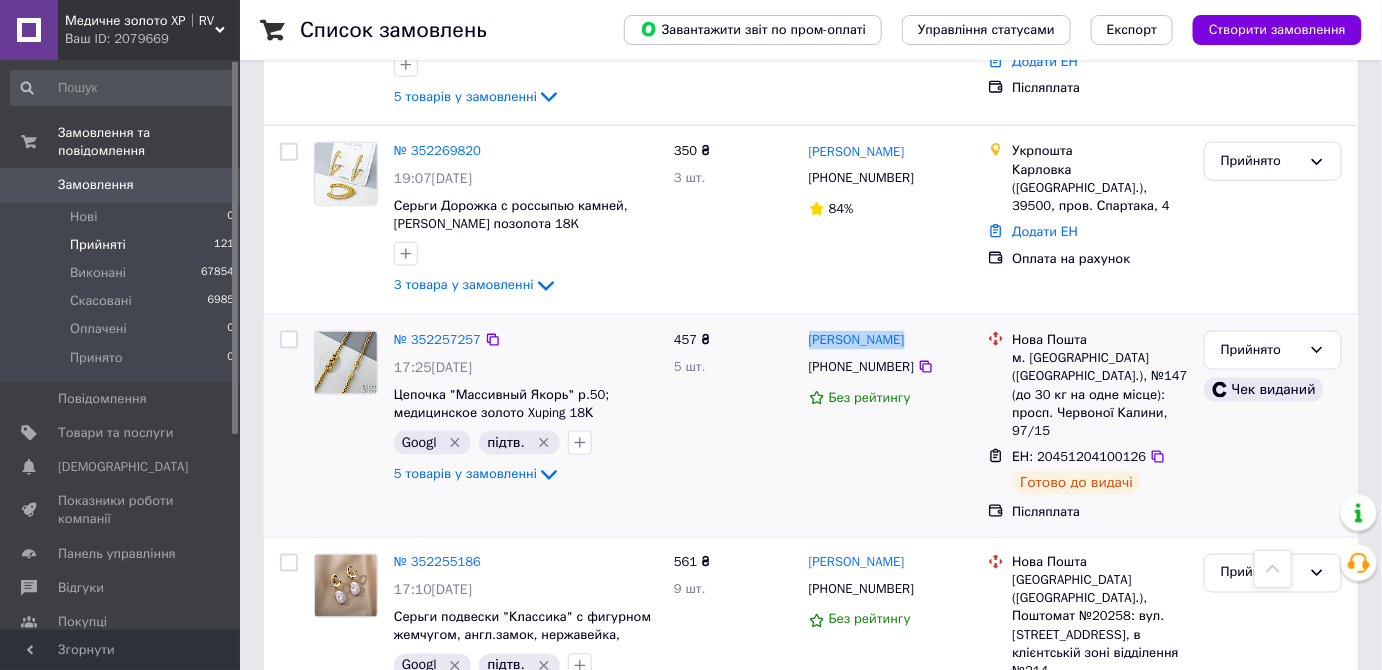 drag, startPoint x: 932, startPoint y: 332, endPoint x: 813, endPoint y: 327, distance: 119.104996 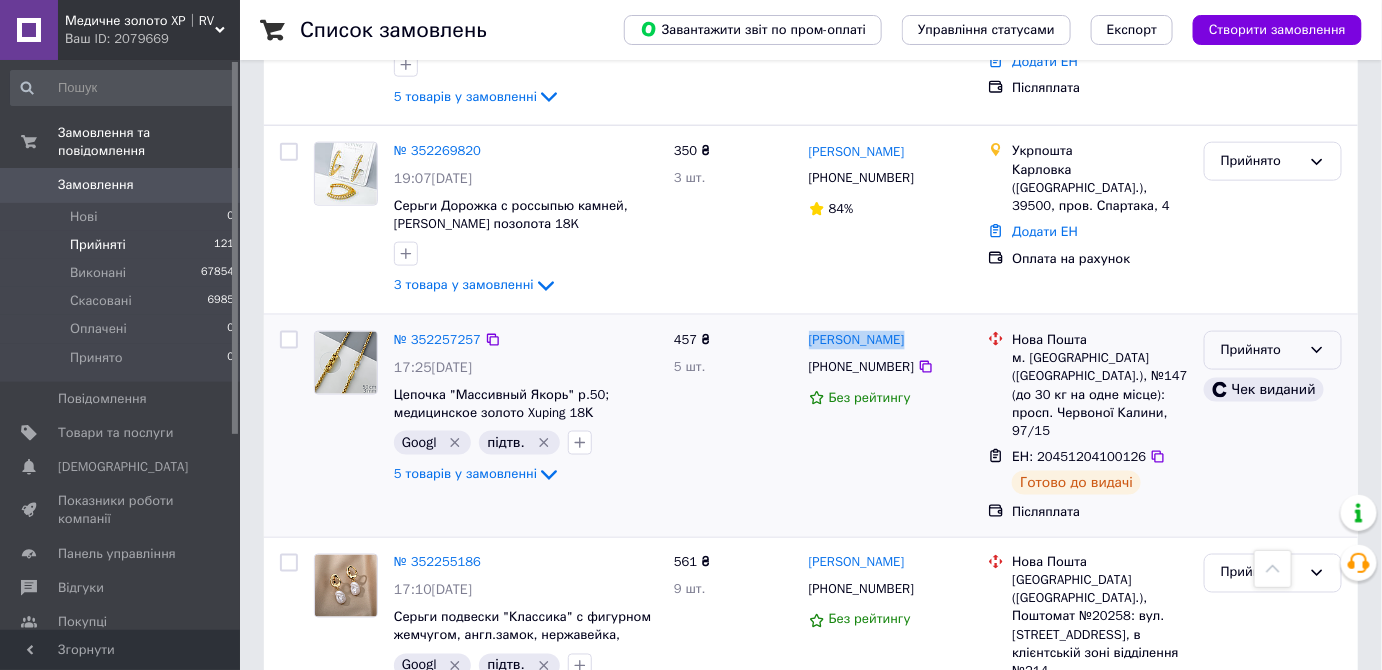 click on "Прийнято" at bounding box center (1261, 350) 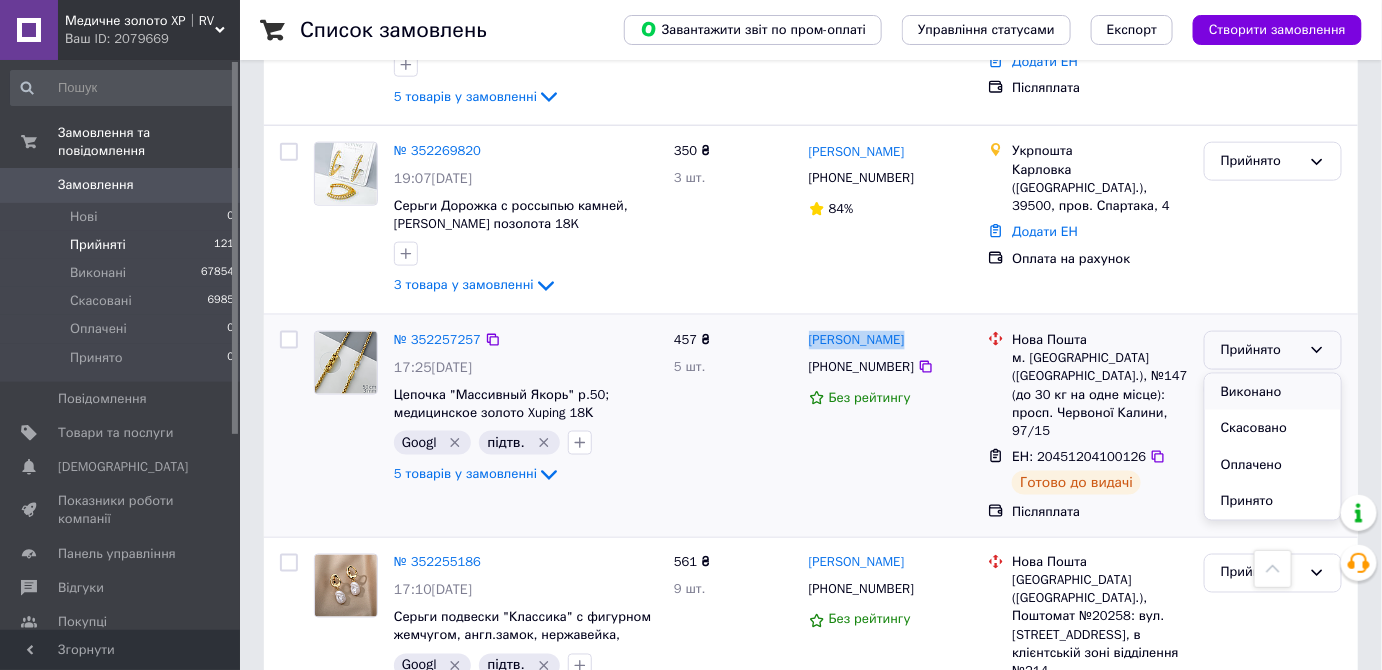 click on "Виконано" at bounding box center (1273, 392) 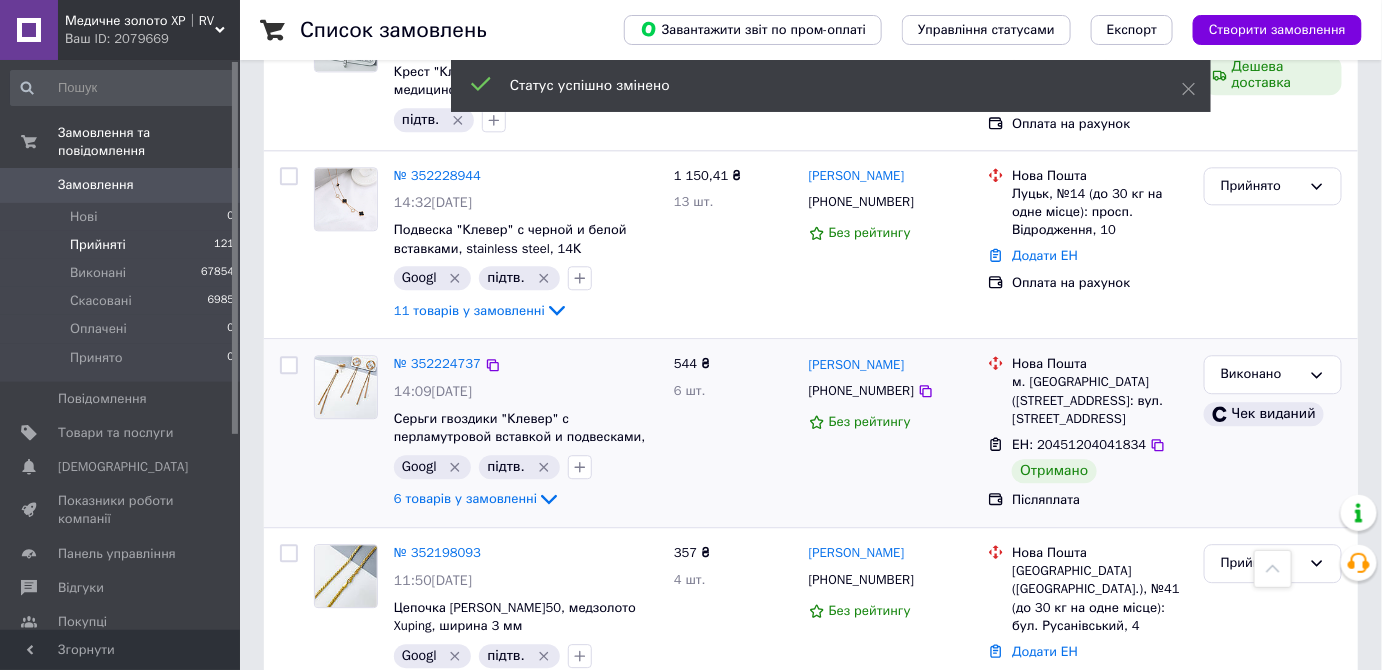 scroll, scrollTop: 1545, scrollLeft: 0, axis: vertical 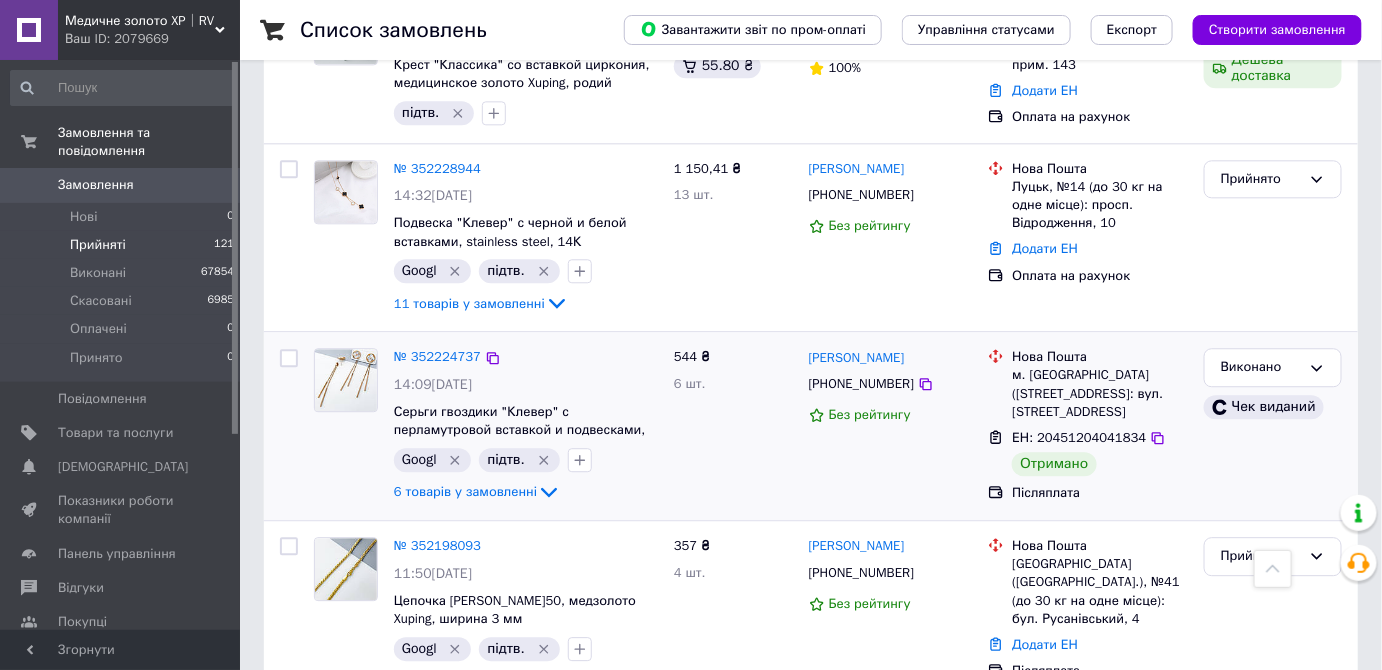 drag, startPoint x: 923, startPoint y: 312, endPoint x: 832, endPoint y: 306, distance: 91.197586 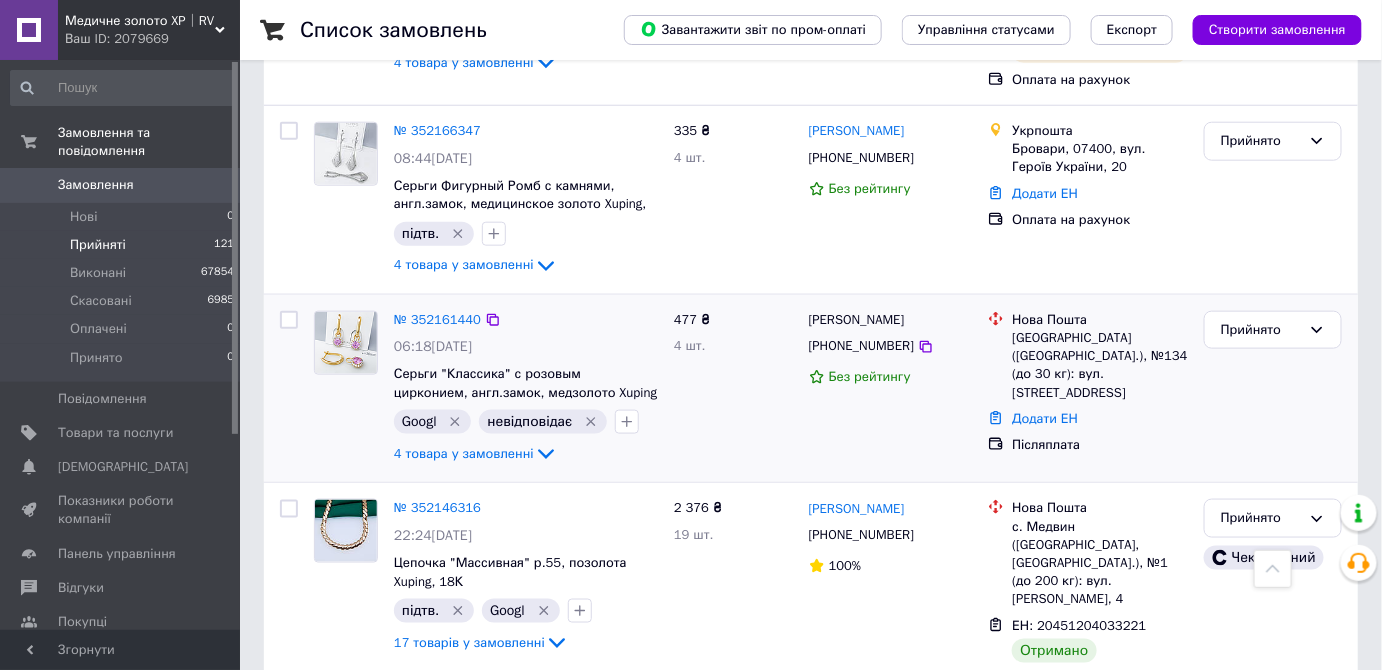 scroll, scrollTop: 3181, scrollLeft: 0, axis: vertical 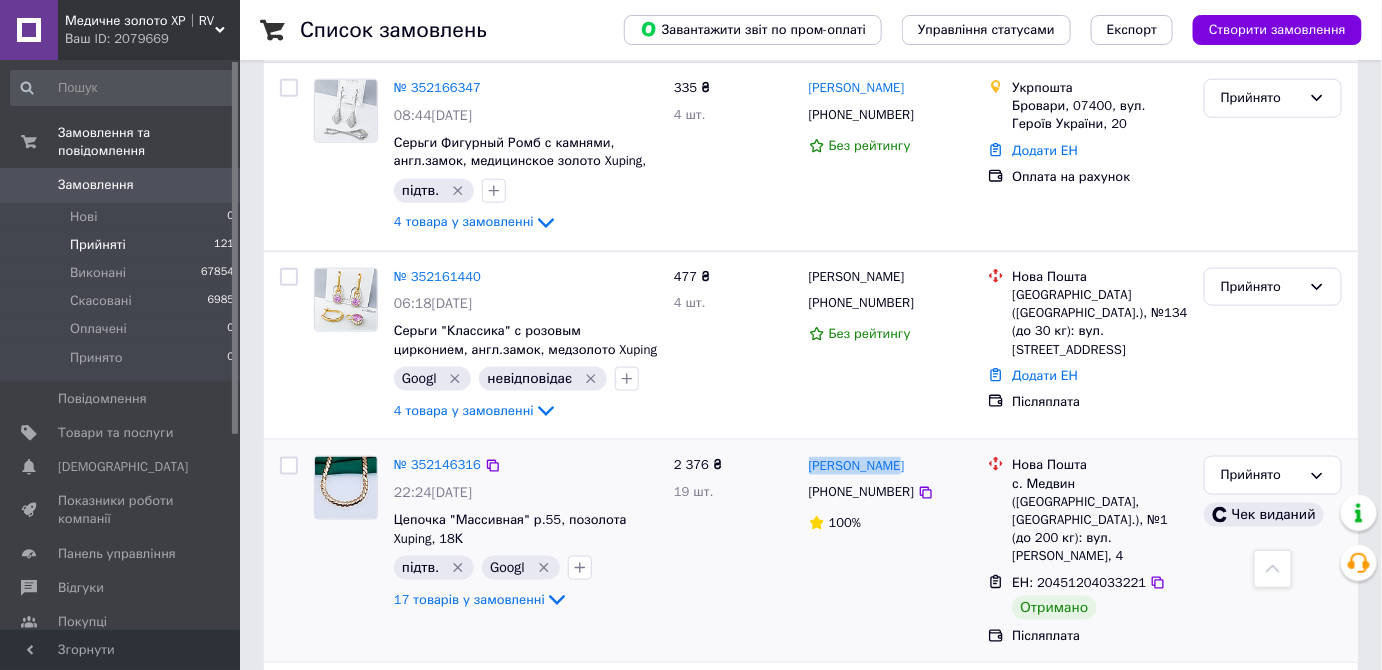 drag, startPoint x: 914, startPoint y: 386, endPoint x: 800, endPoint y: 386, distance: 114 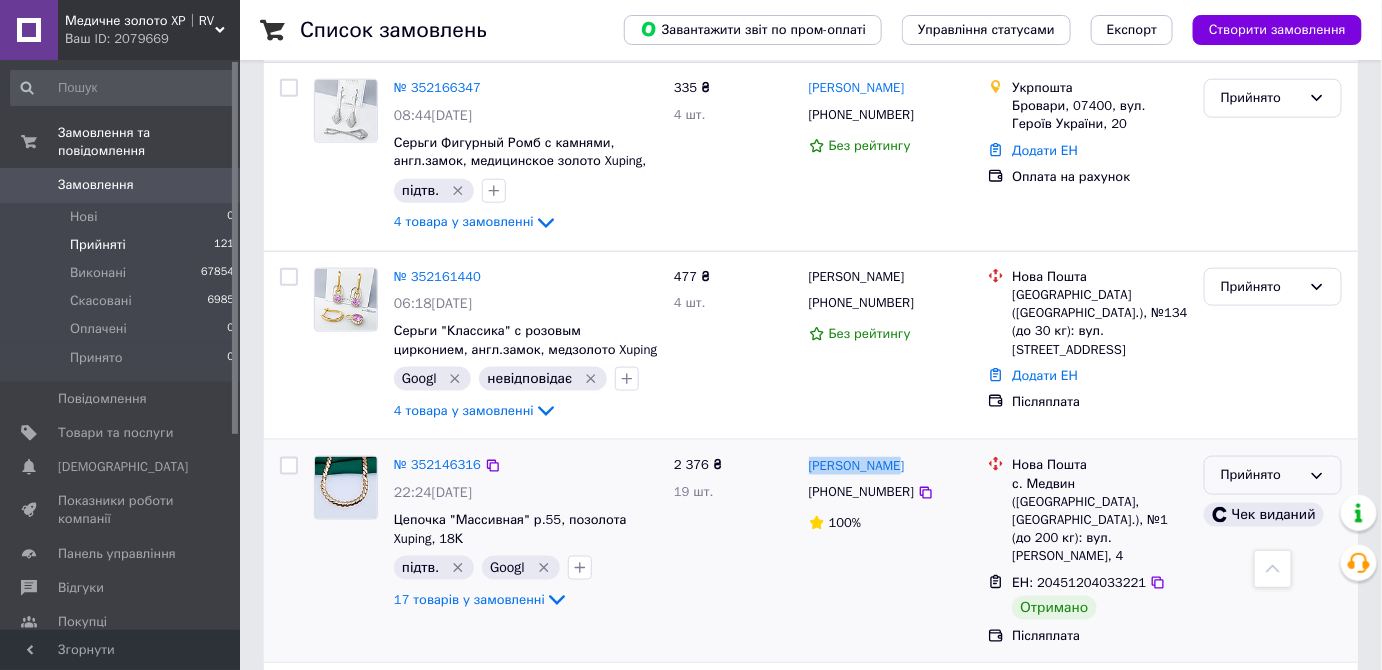 click on "Прийнято" at bounding box center [1261, 475] 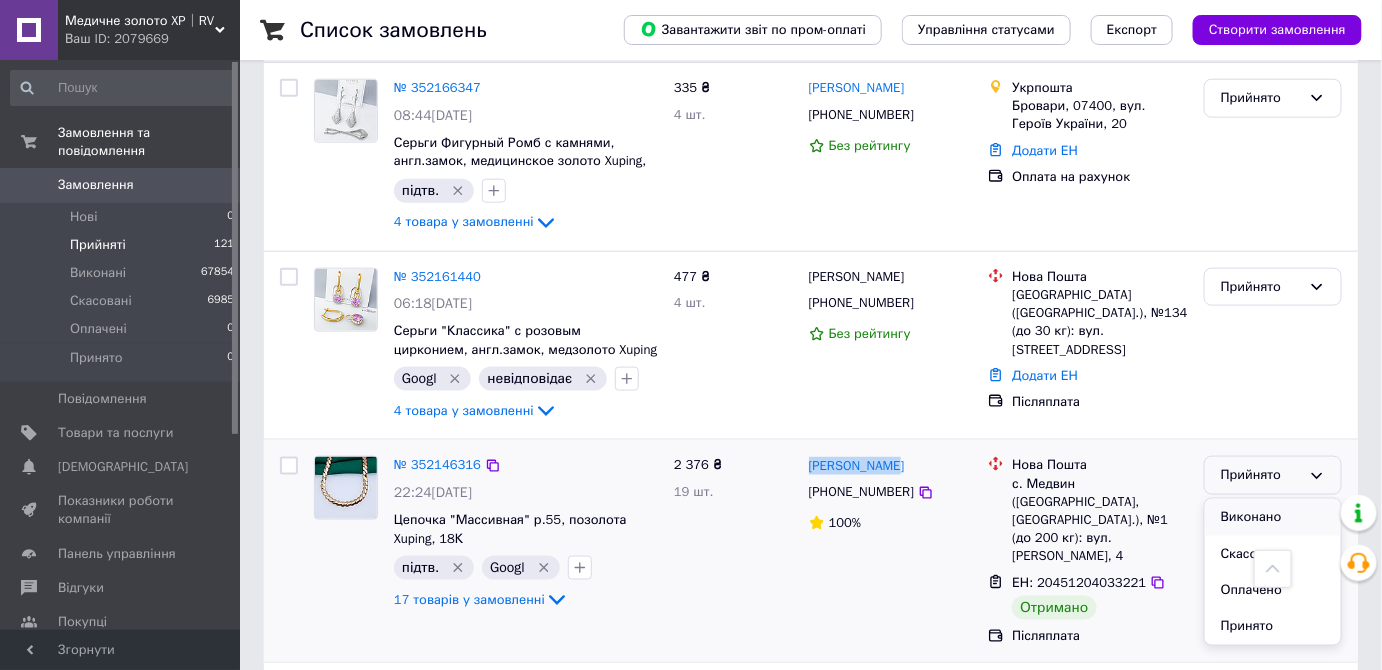 click on "Виконано" at bounding box center [1273, 517] 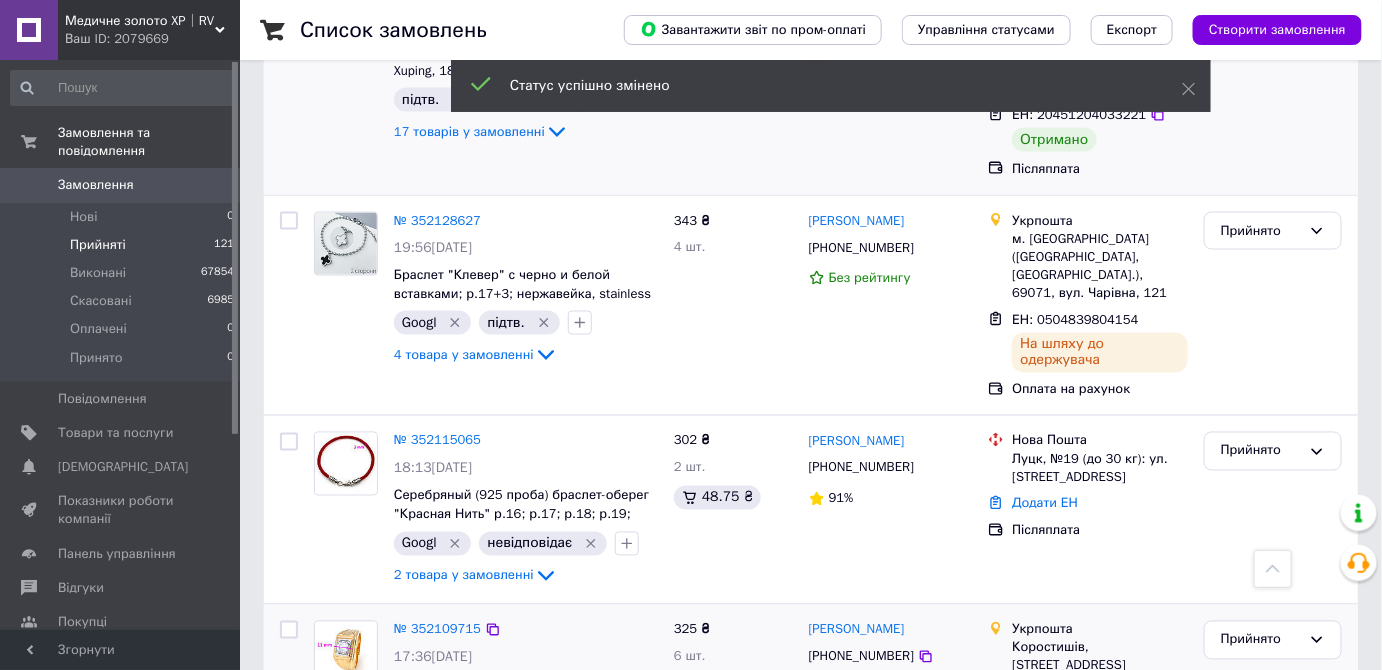 scroll, scrollTop: 3557, scrollLeft: 0, axis: vertical 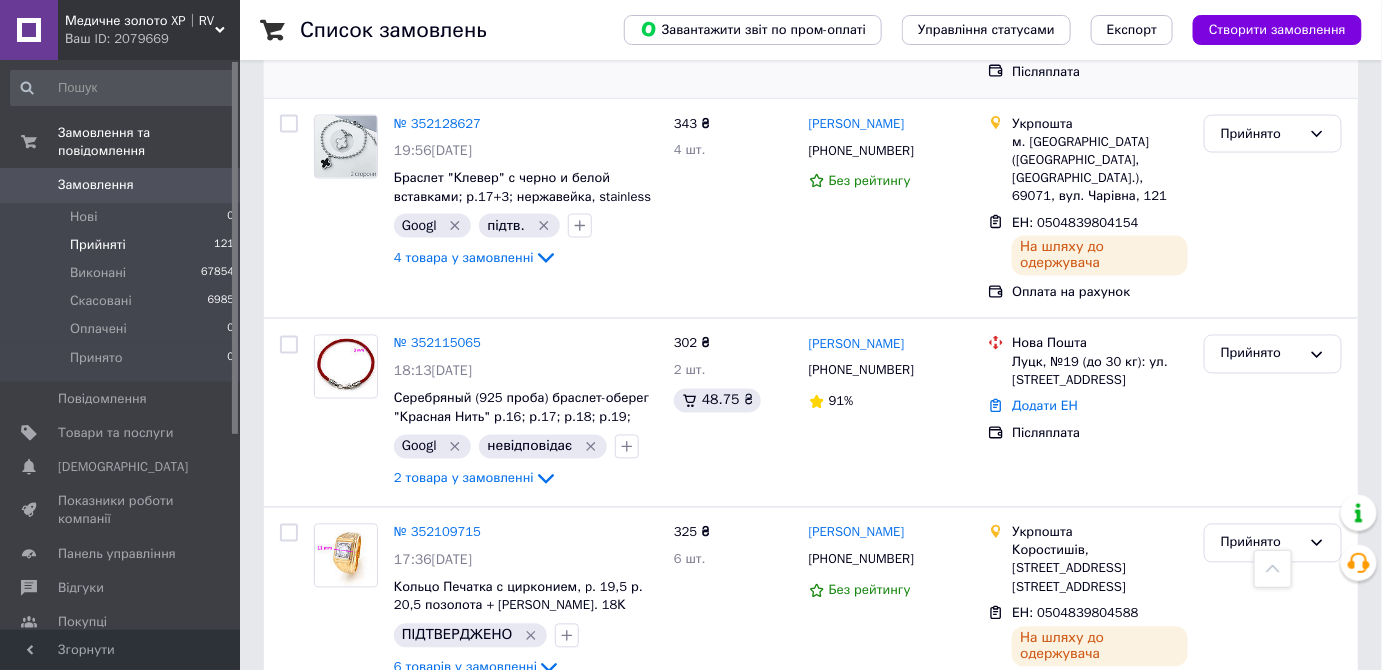 click on "3" at bounding box center [494, 755] 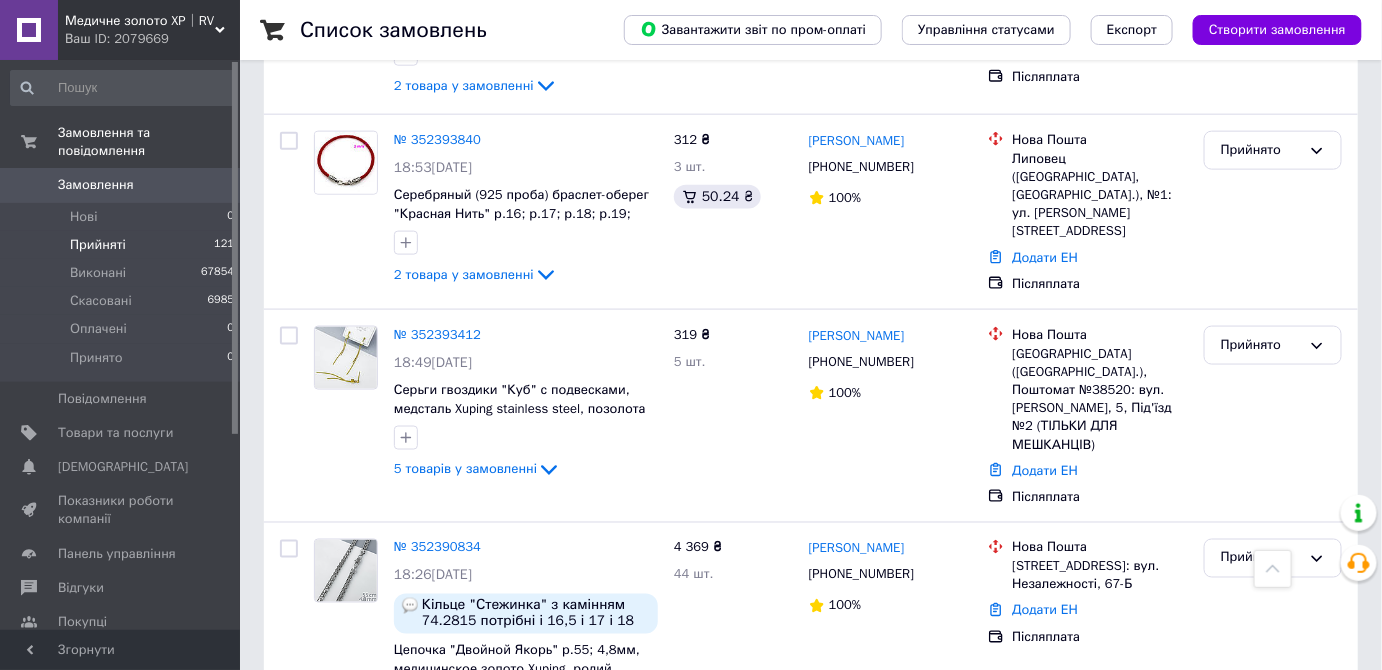 scroll, scrollTop: 0, scrollLeft: 0, axis: both 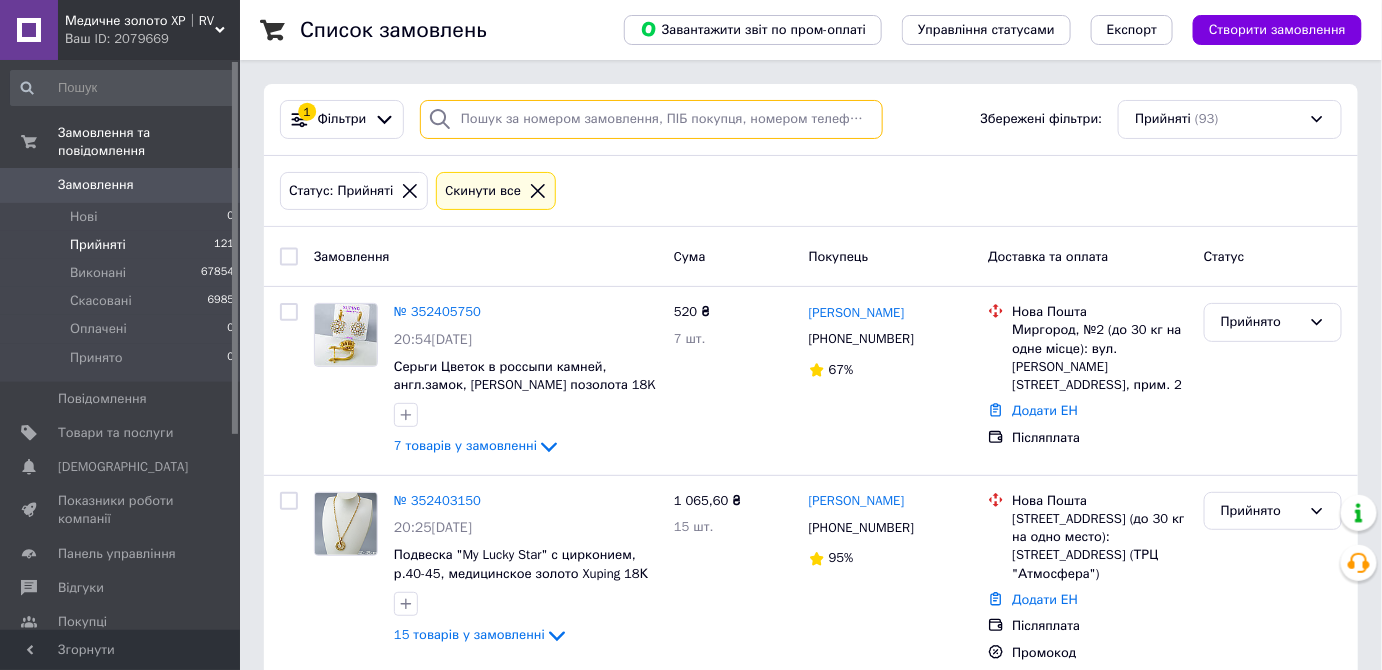 click at bounding box center (651, 119) 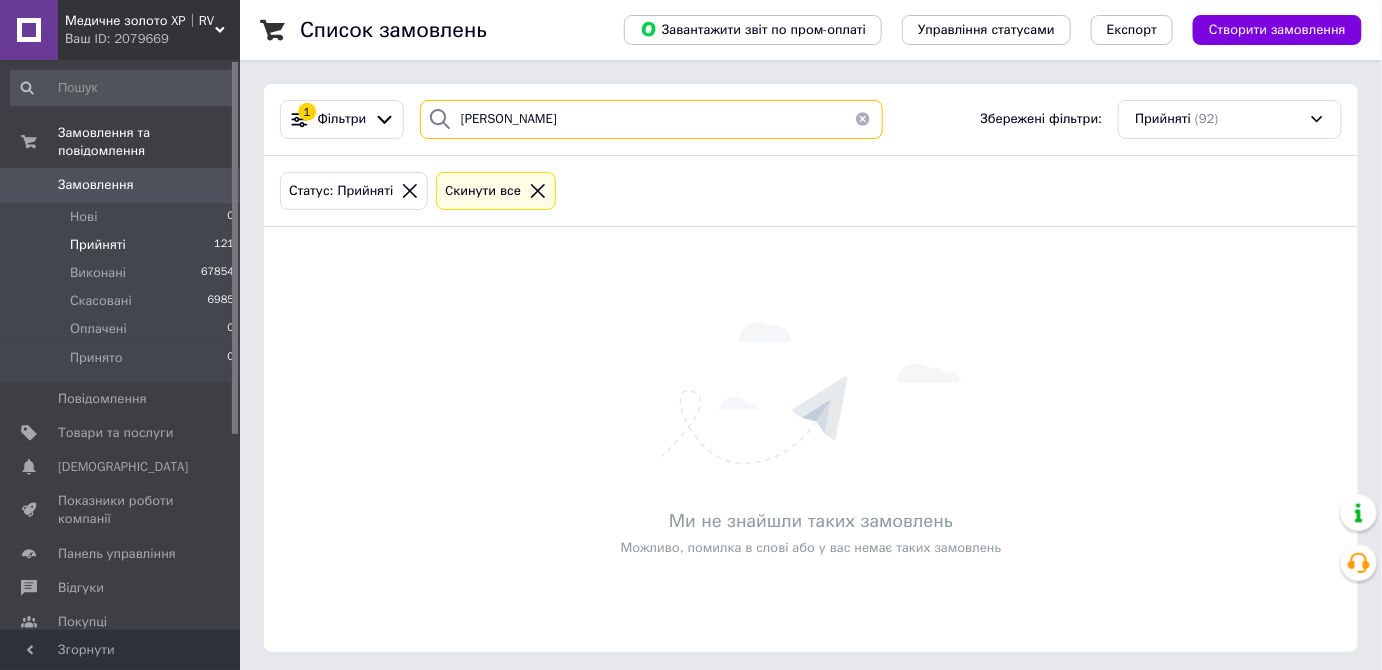 click on "[PERSON_NAME]" at bounding box center (651, 119) 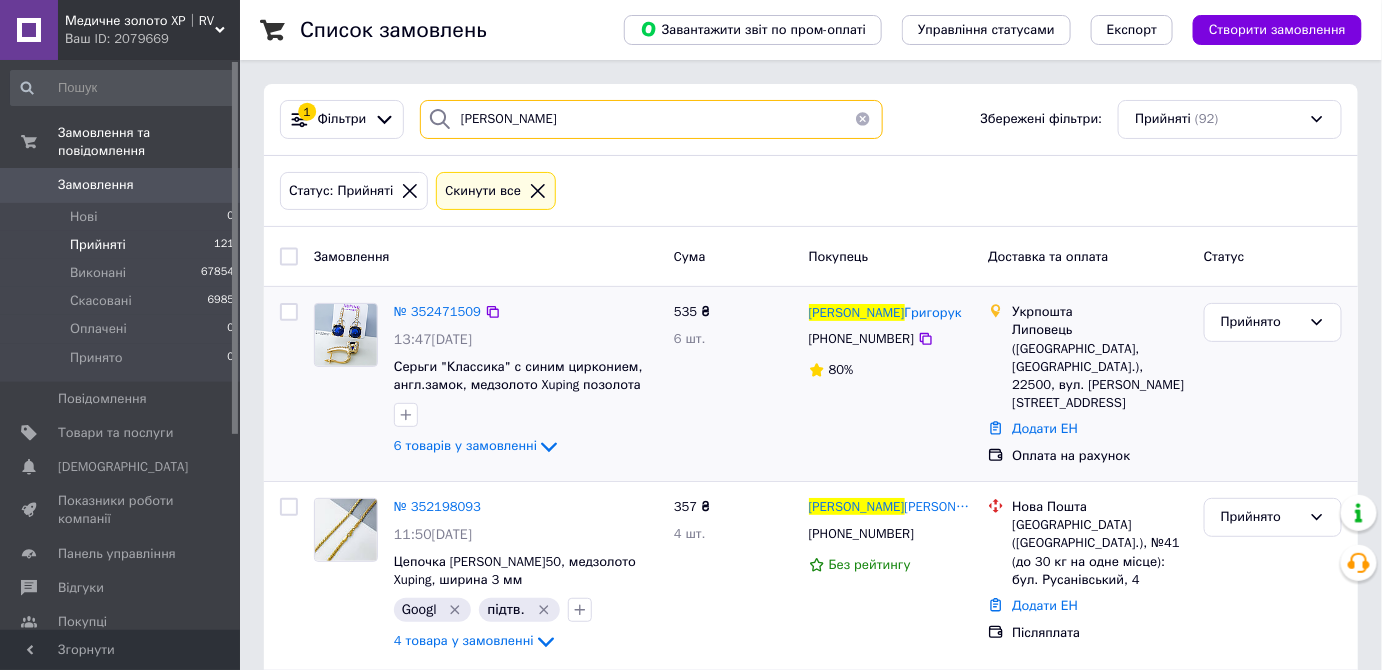 scroll, scrollTop: 237, scrollLeft: 0, axis: vertical 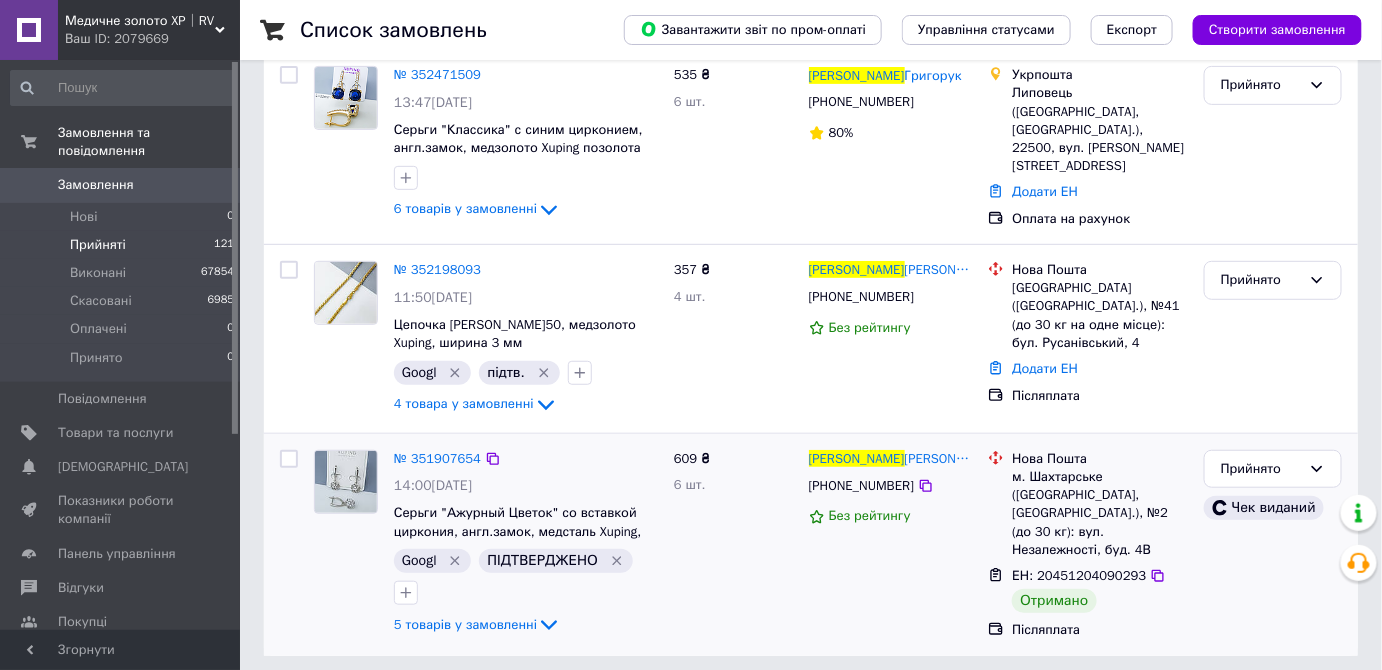type on "[PERSON_NAME]" 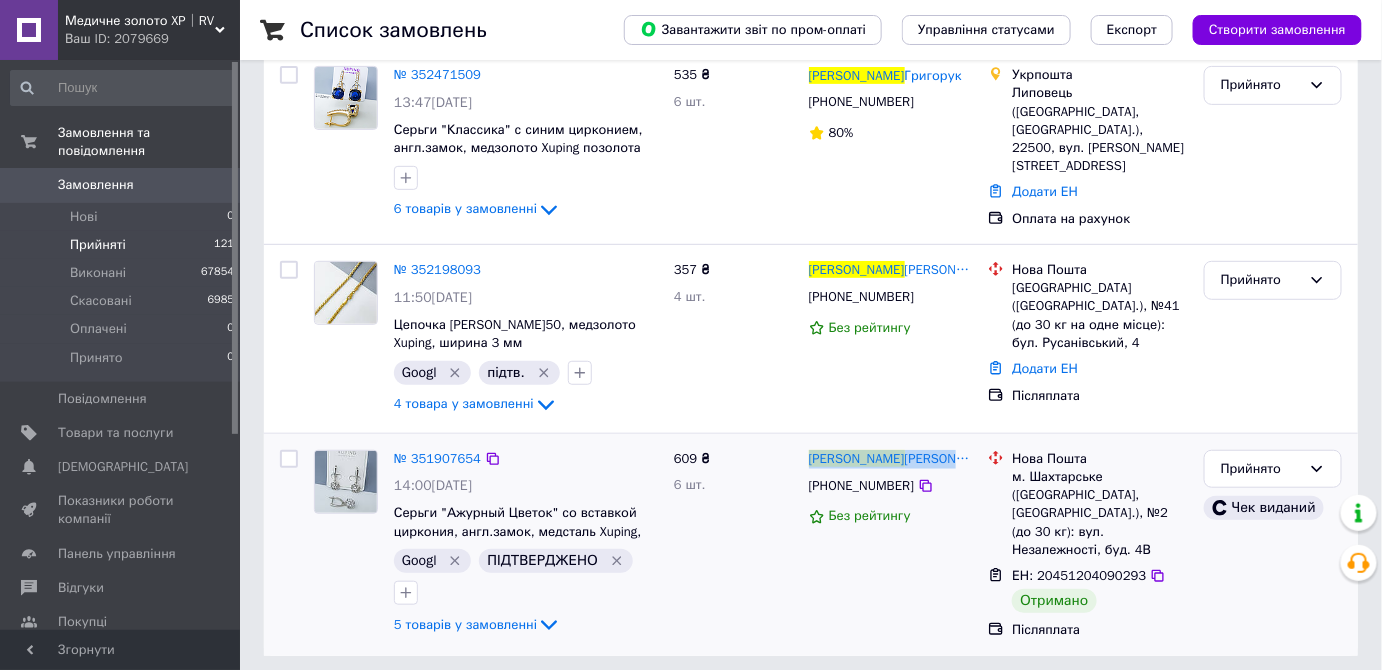 drag, startPoint x: 956, startPoint y: 434, endPoint x: 865, endPoint y: 437, distance: 91.04944 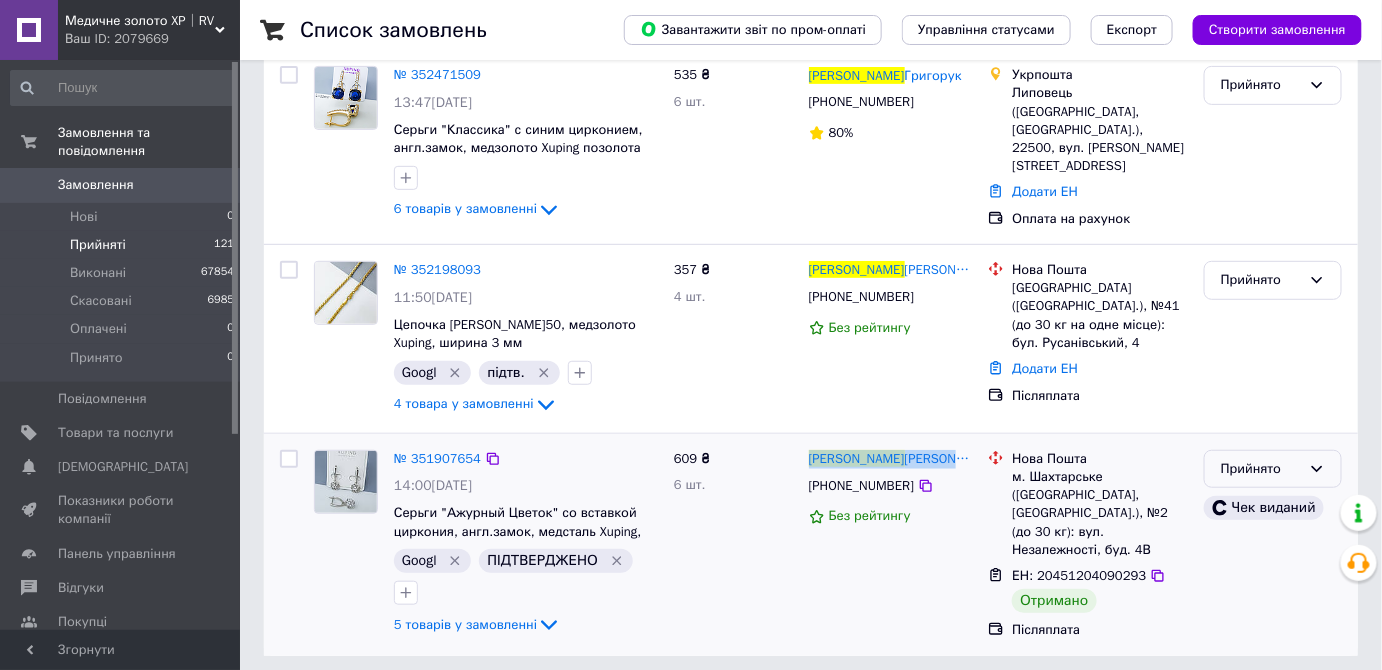 click on "Прийнято" at bounding box center [1273, 469] 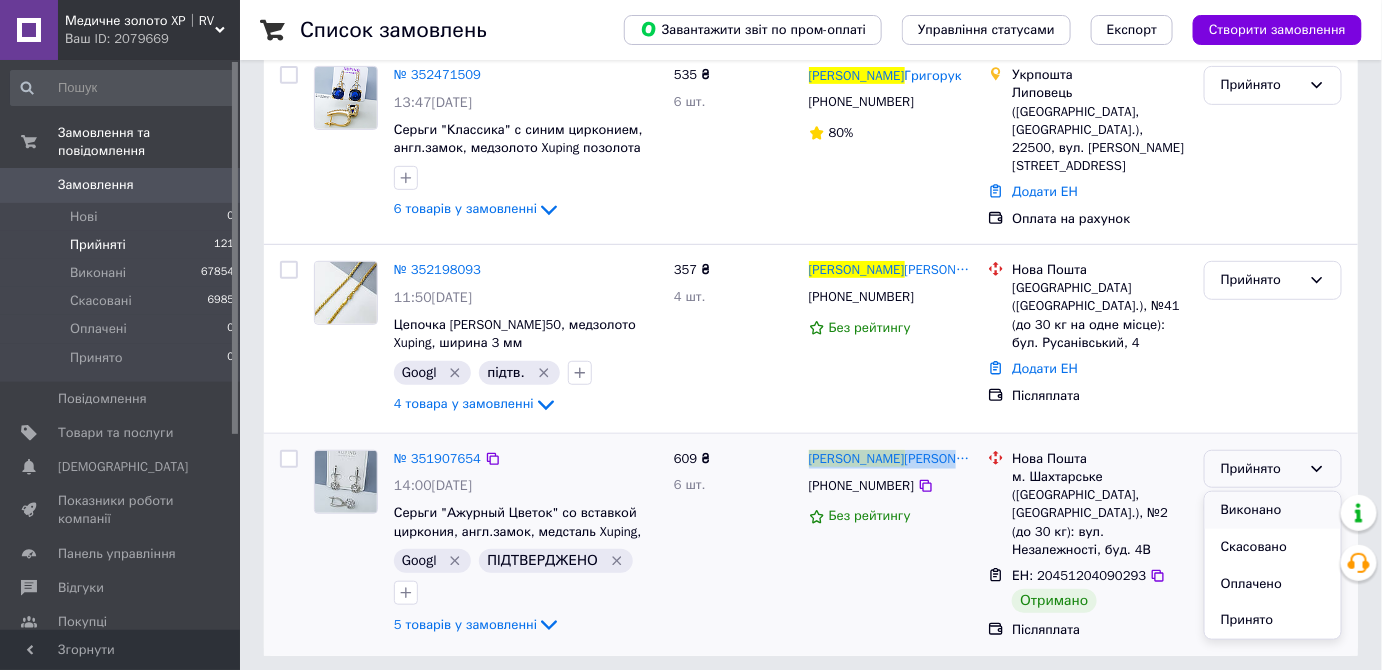 click on "Виконано" at bounding box center [1273, 510] 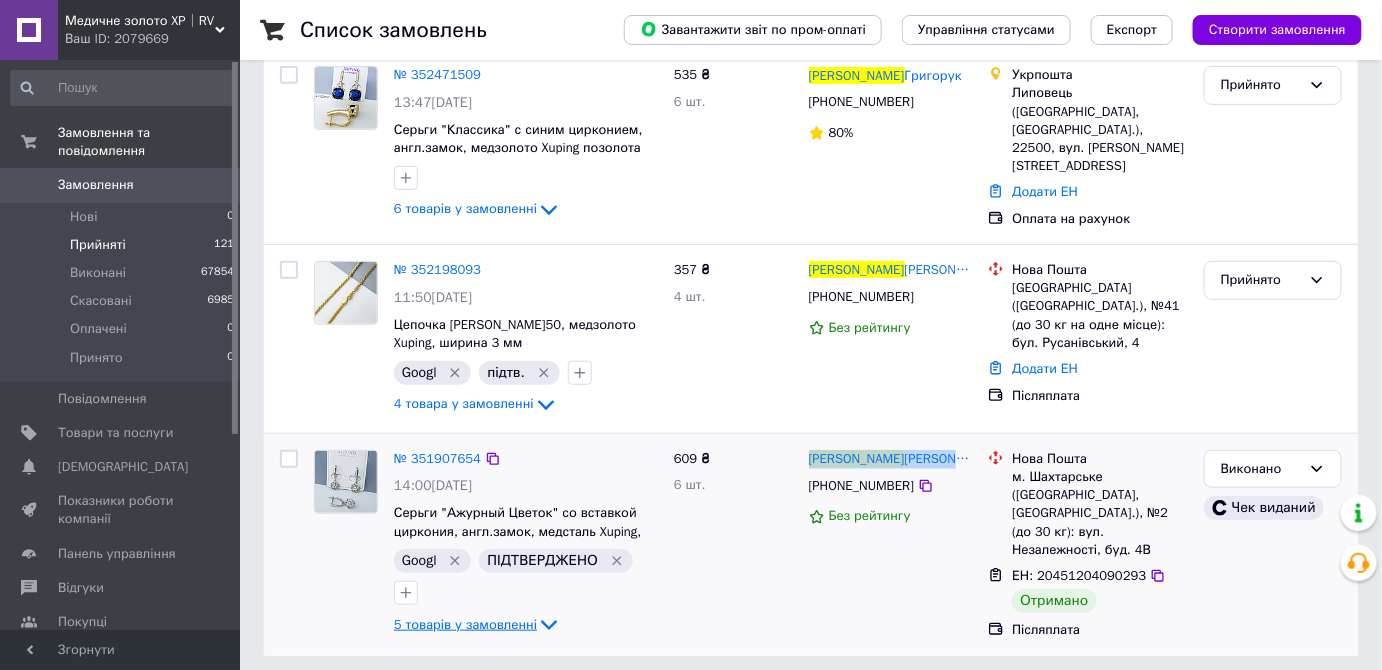 scroll, scrollTop: 0, scrollLeft: 0, axis: both 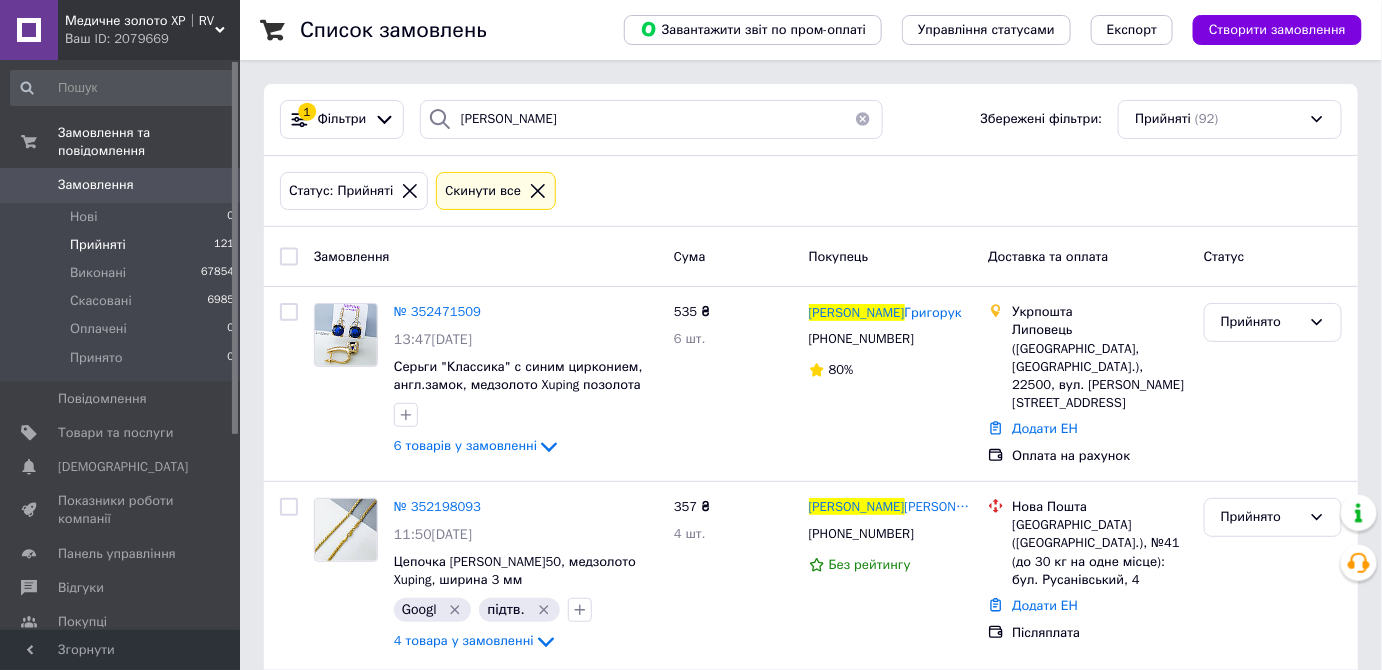 click at bounding box center [863, 119] 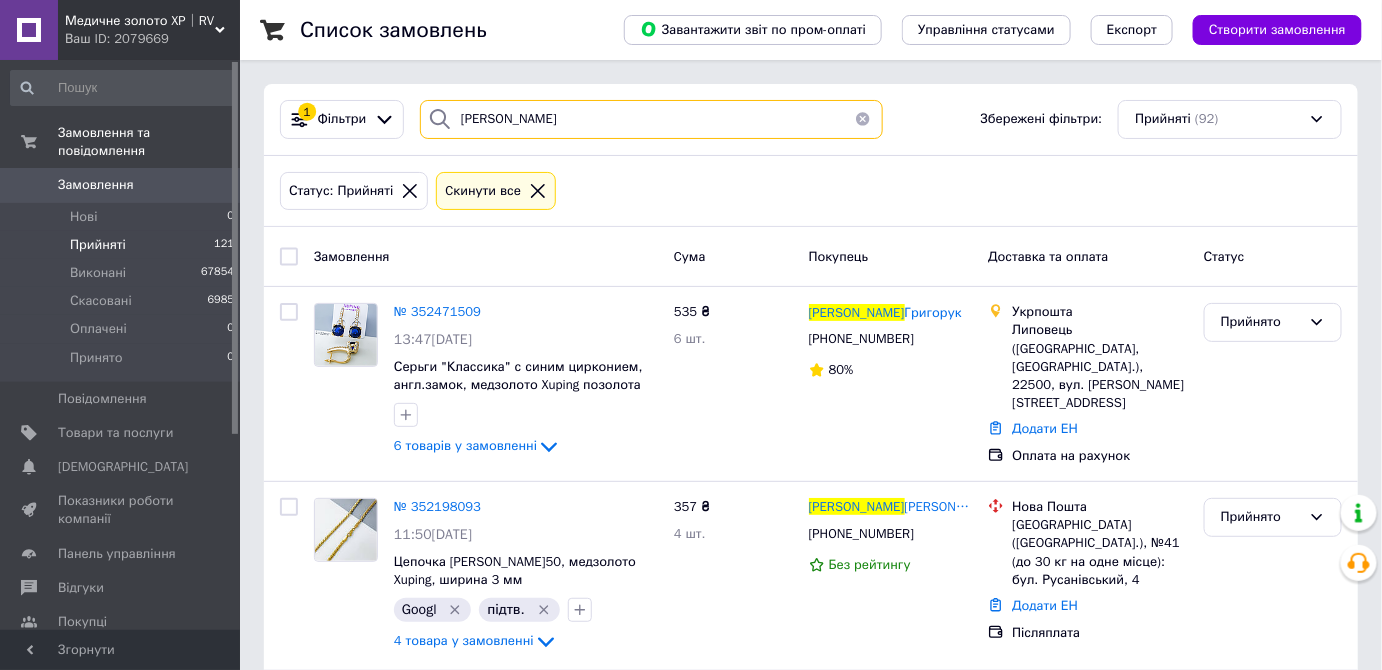 type 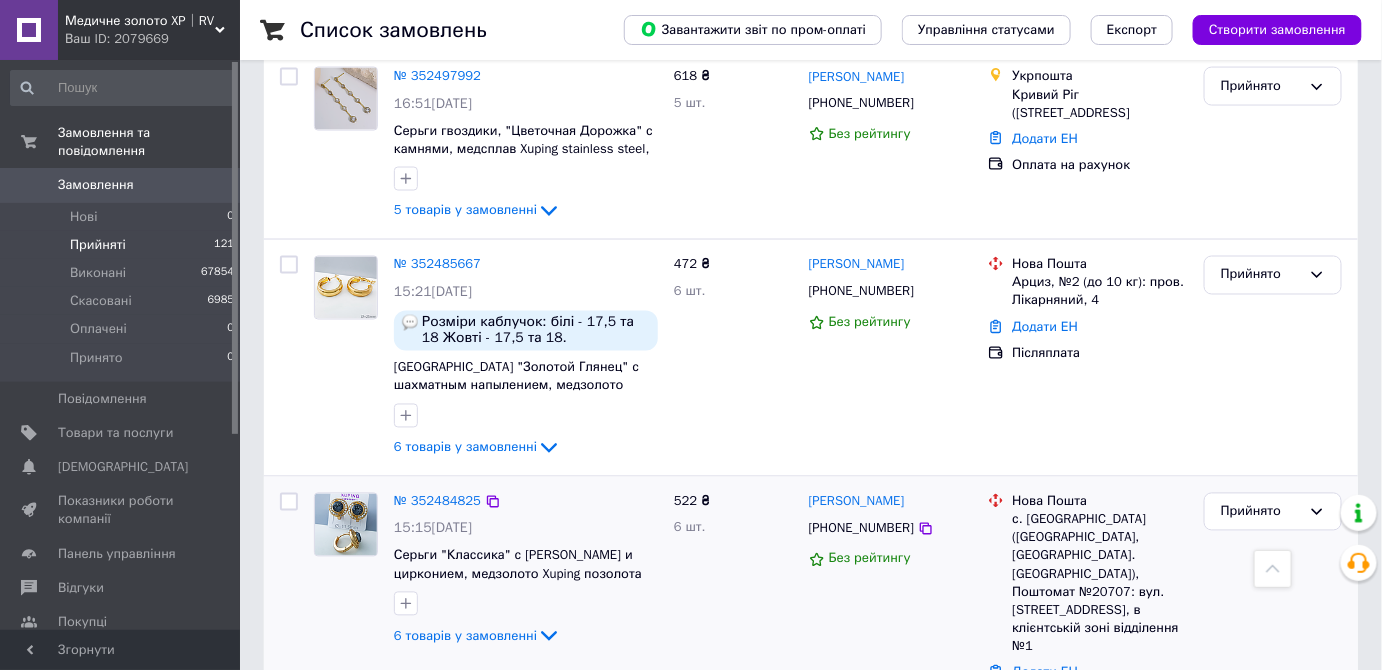 scroll, scrollTop: 3567, scrollLeft: 0, axis: vertical 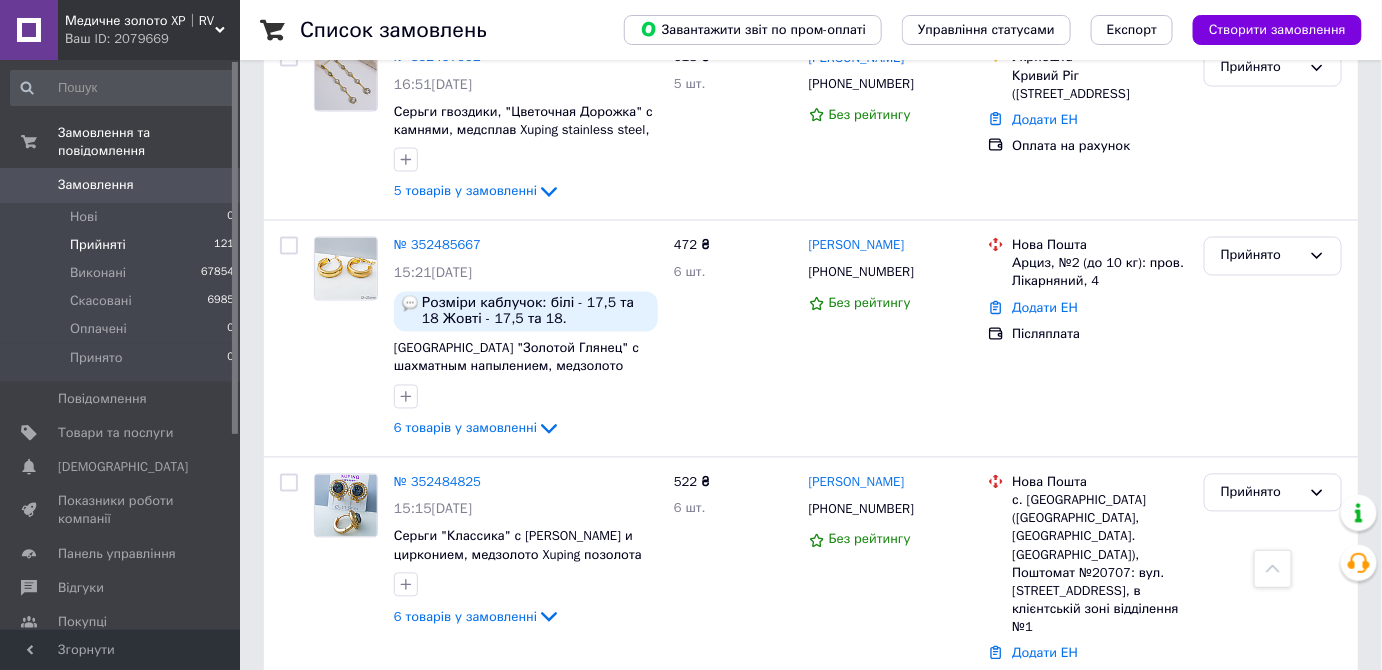 drag, startPoint x: 469, startPoint y: 629, endPoint x: 471, endPoint y: 667, distance: 38.052597 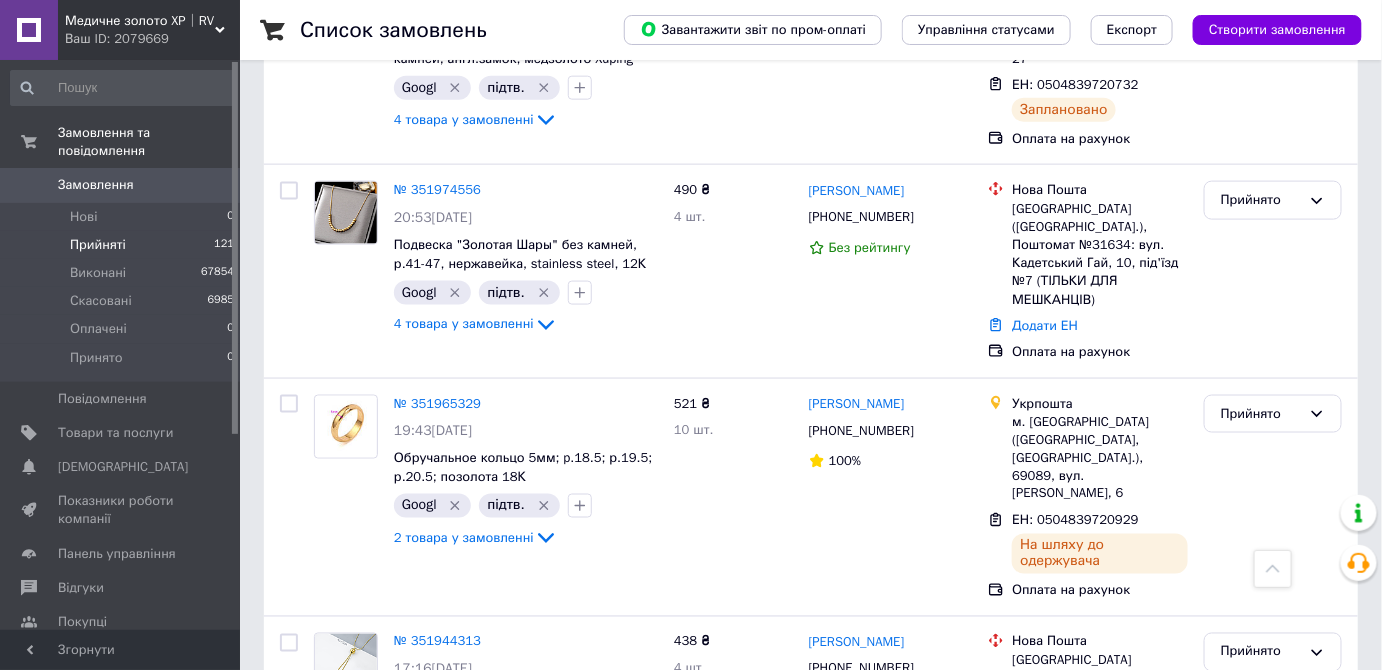 scroll, scrollTop: 754, scrollLeft: 0, axis: vertical 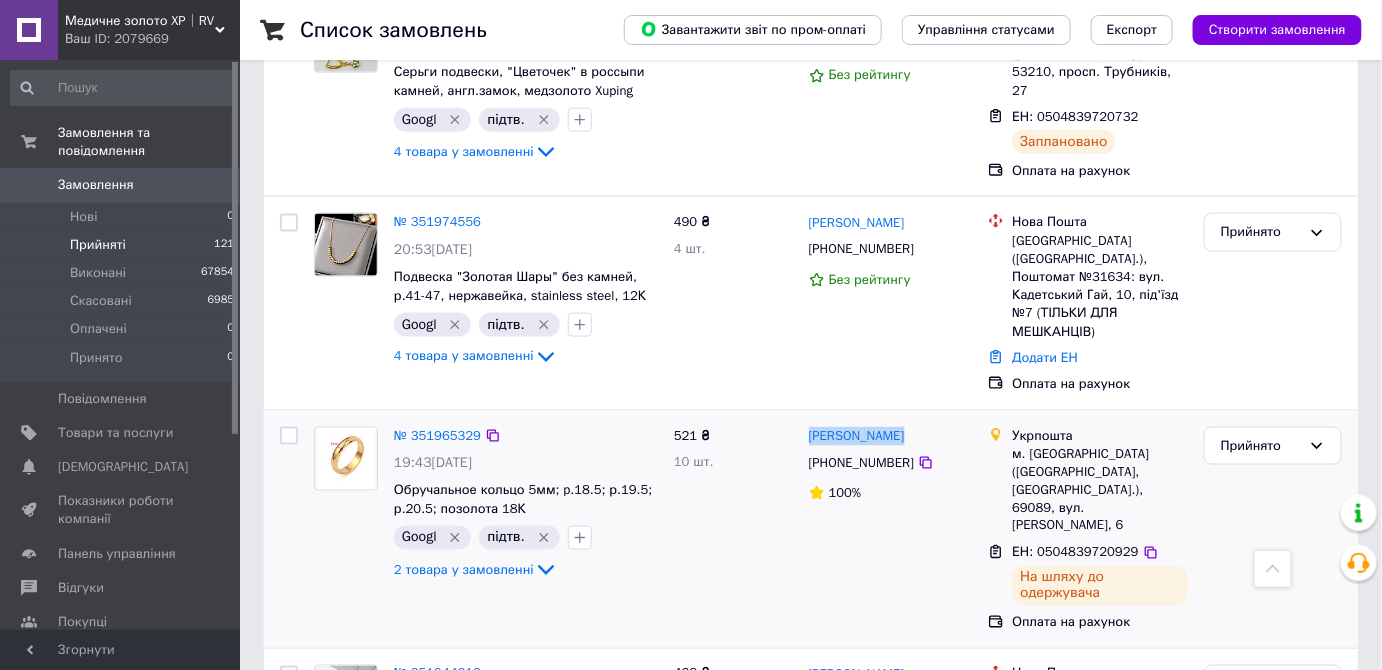 drag, startPoint x: 921, startPoint y: 351, endPoint x: 824, endPoint y: 343, distance: 97.32934 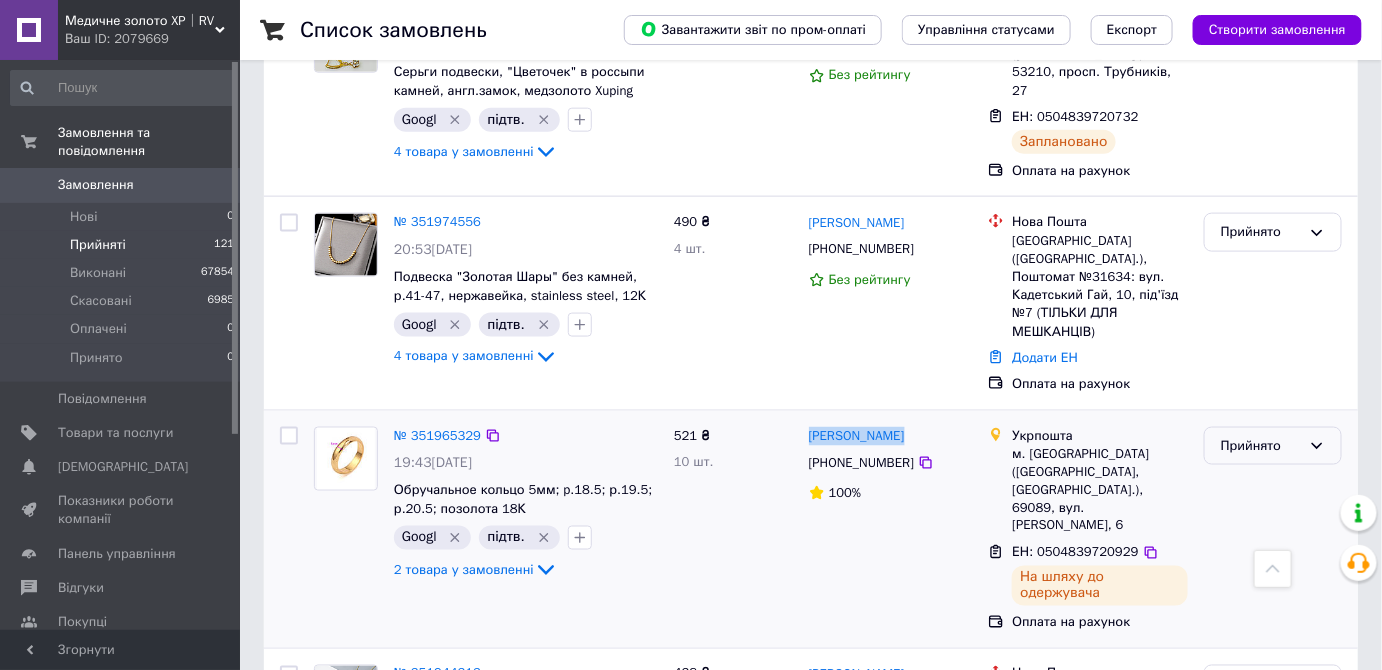 click on "Прийнято" at bounding box center (1261, 446) 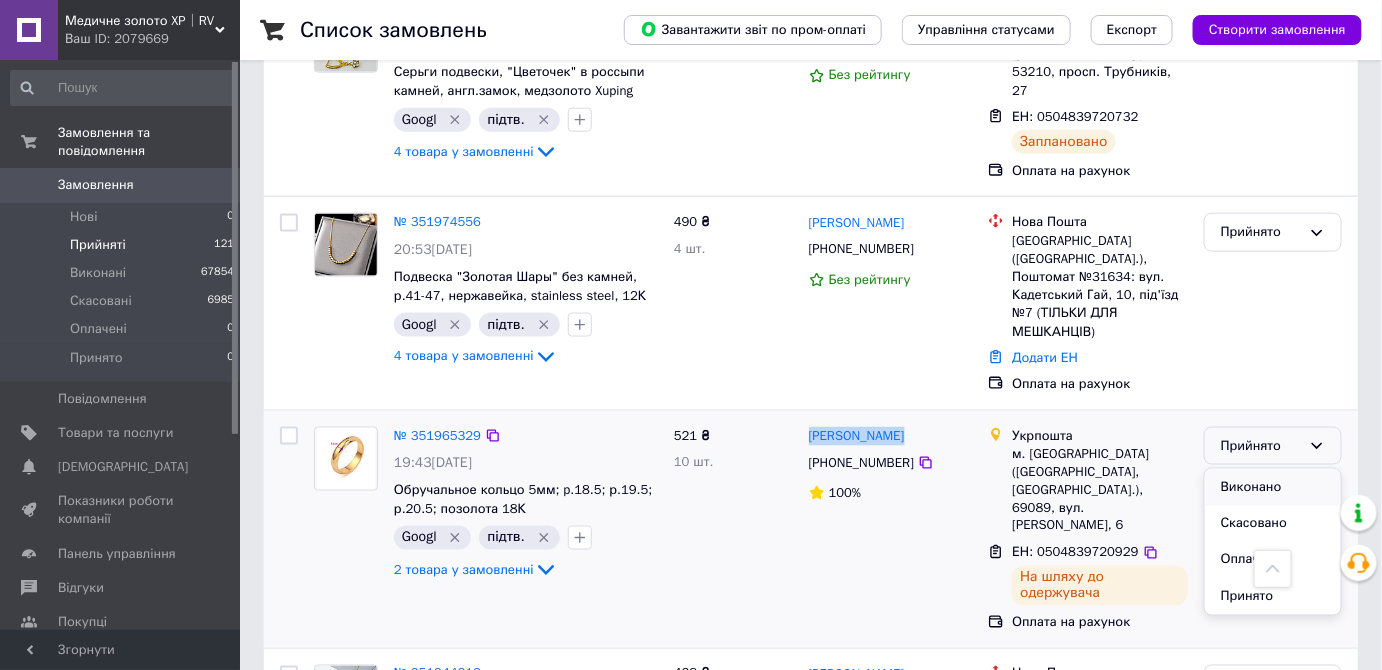 click on "Виконано" at bounding box center (1273, 487) 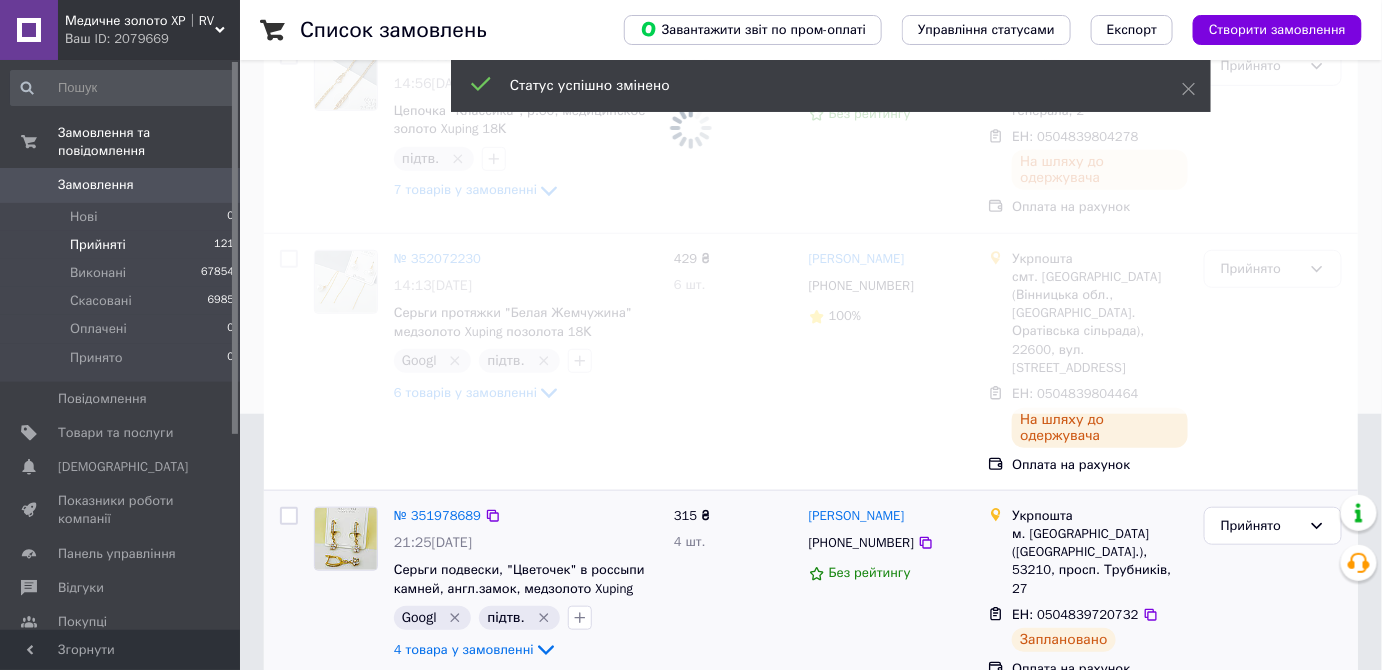 scroll, scrollTop: 209, scrollLeft: 0, axis: vertical 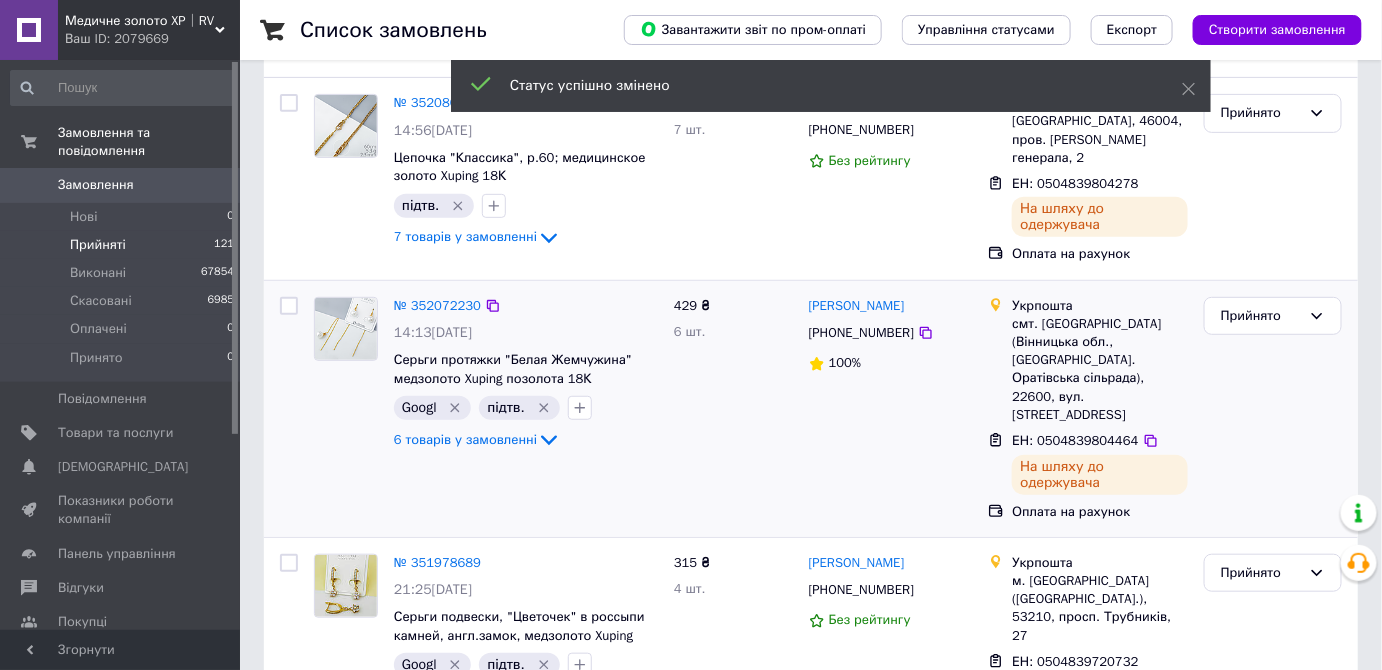 drag, startPoint x: 913, startPoint y: 296, endPoint x: 846, endPoint y: 291, distance: 67.18631 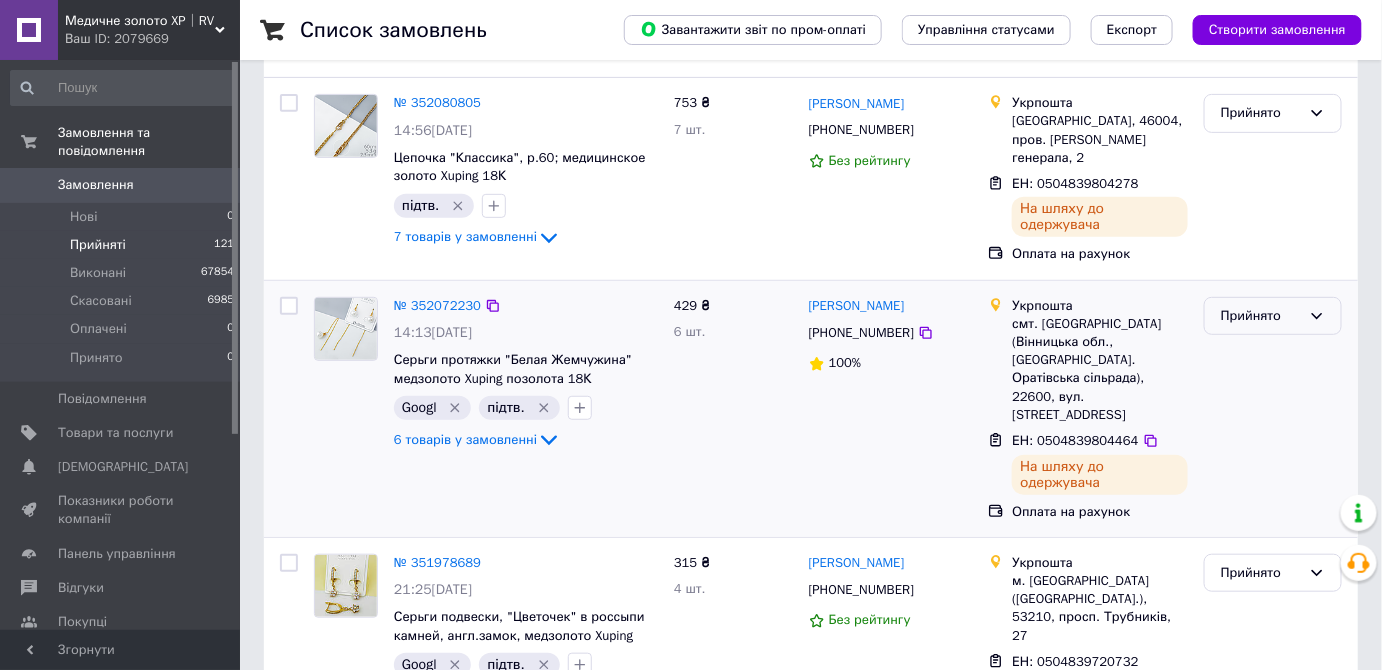 drag, startPoint x: 1272, startPoint y: 304, endPoint x: 1274, endPoint y: 331, distance: 27.073973 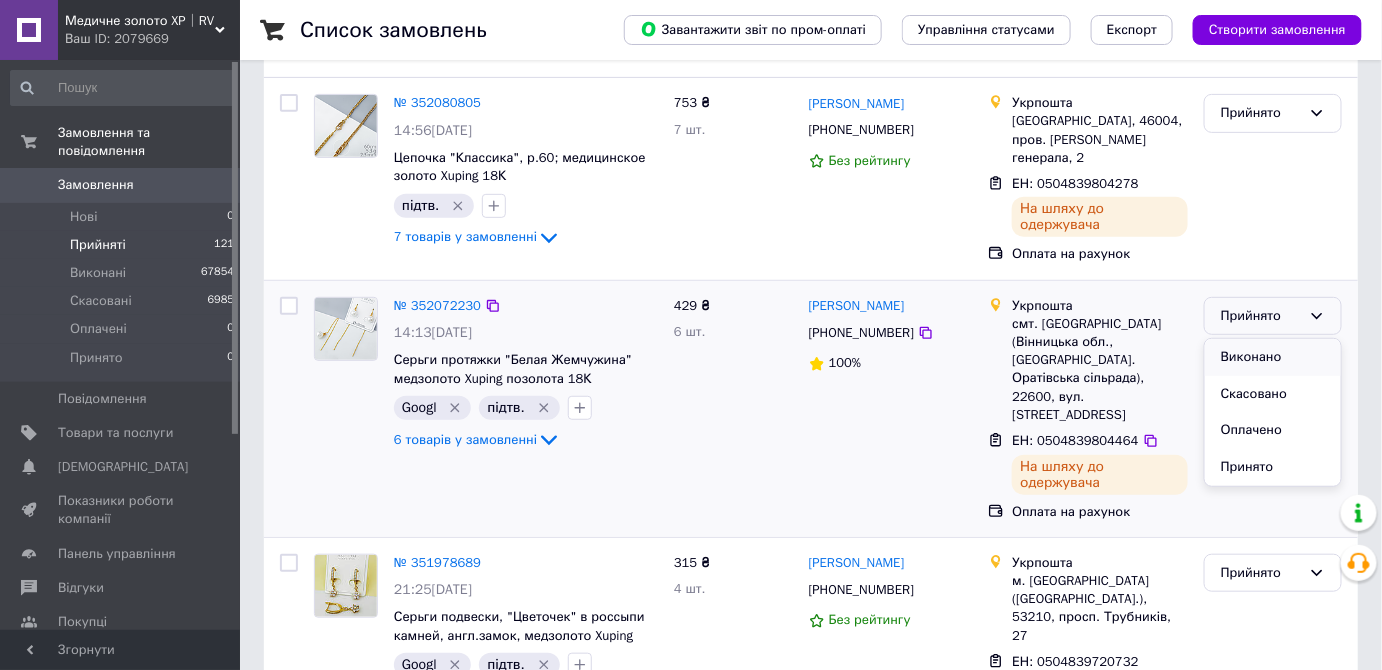 click on "Виконано" at bounding box center [1273, 357] 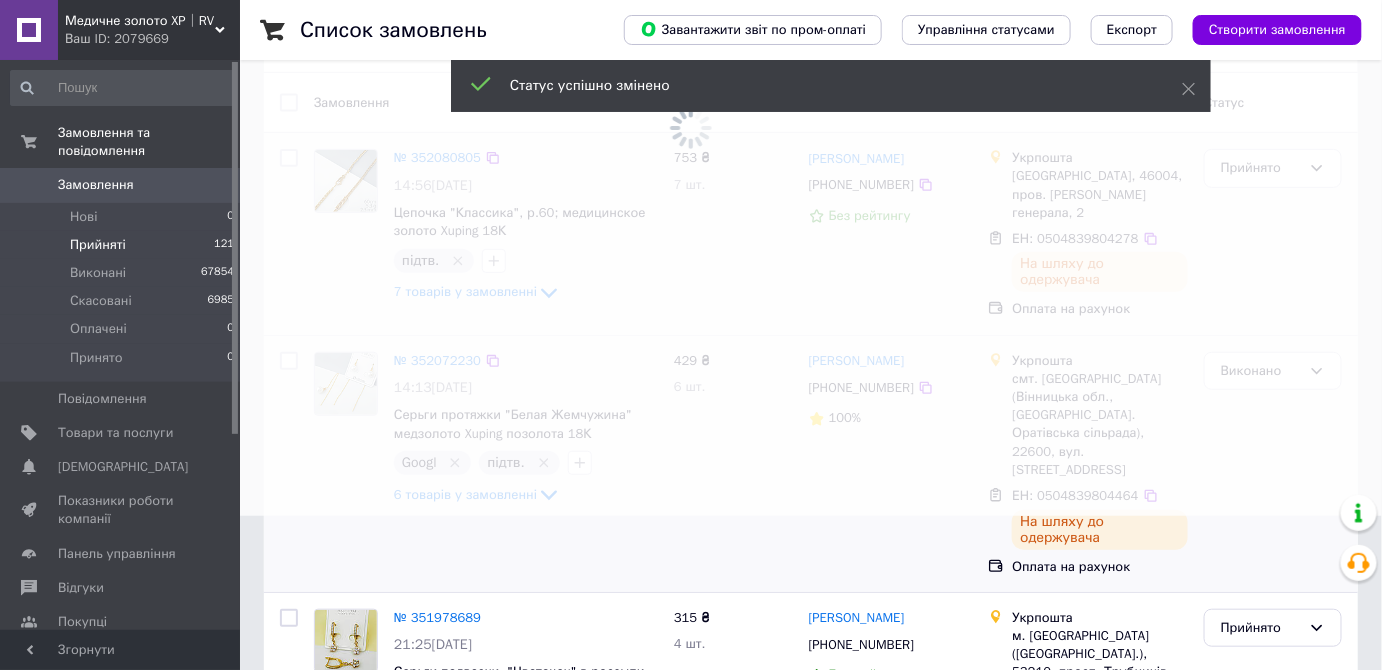 scroll, scrollTop: 27, scrollLeft: 0, axis: vertical 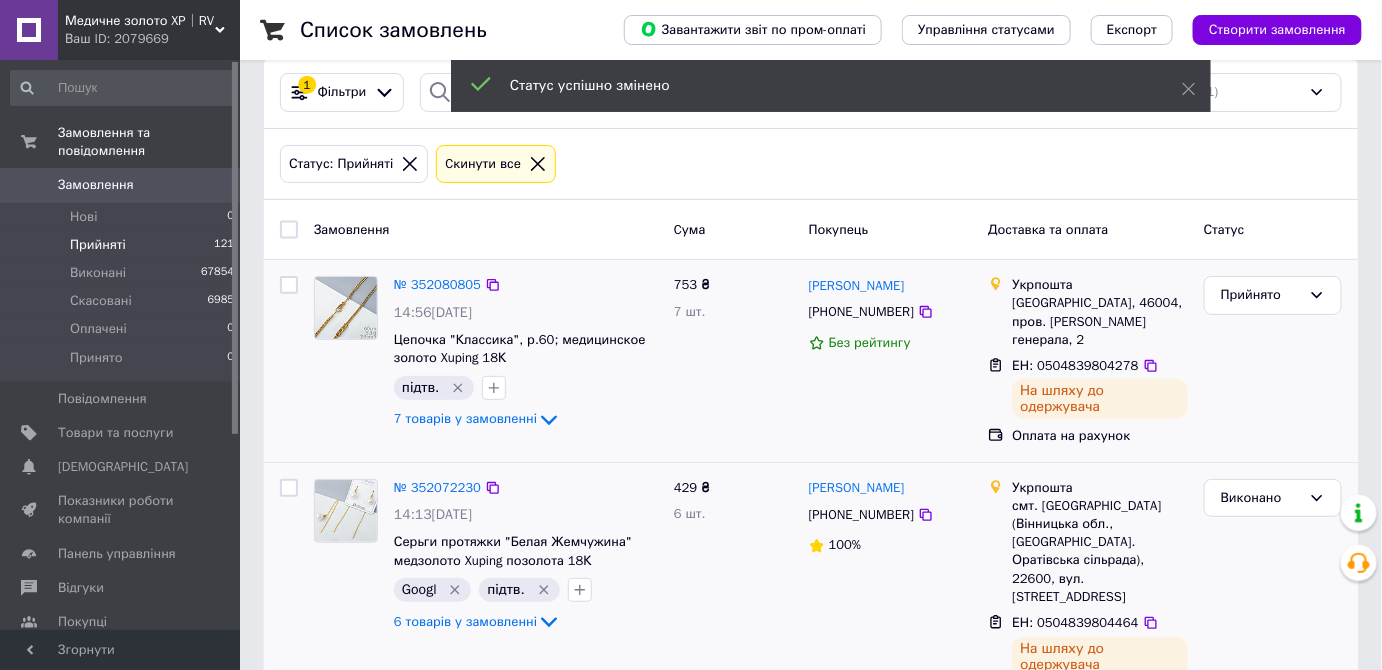 drag, startPoint x: 960, startPoint y: 282, endPoint x: 864, endPoint y: 262, distance: 98.0612 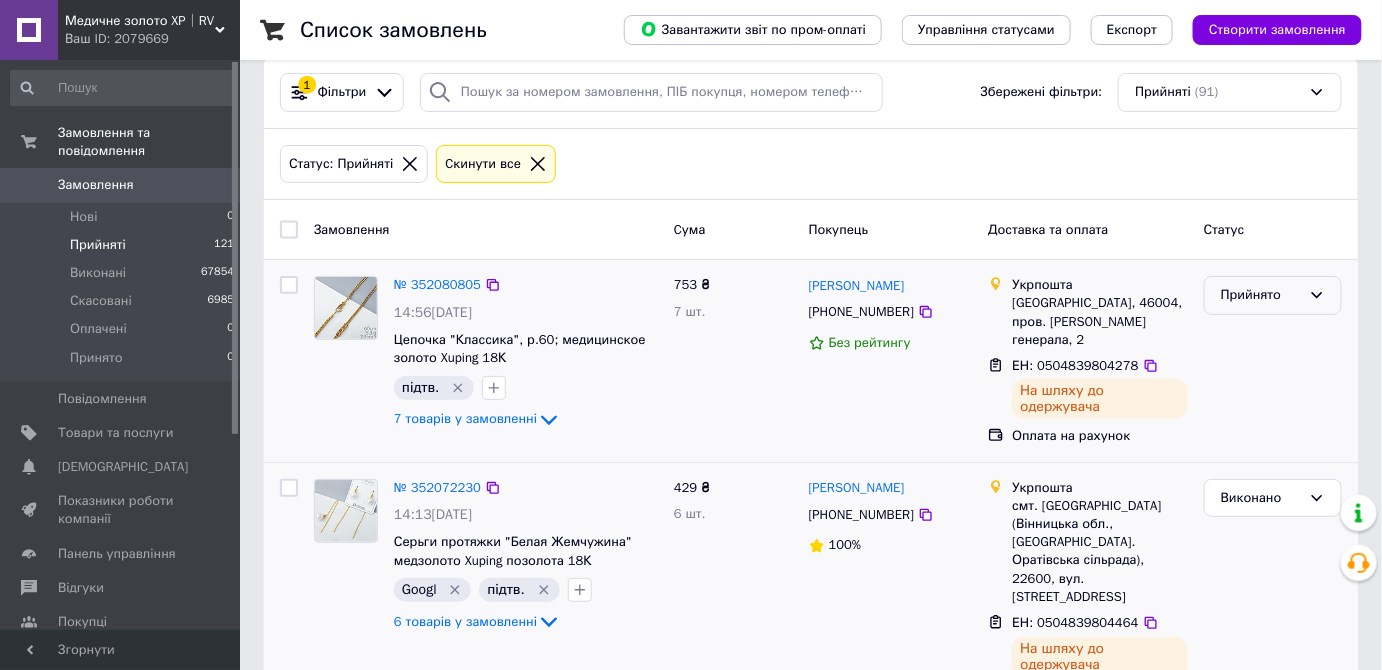 drag, startPoint x: 1266, startPoint y: 289, endPoint x: 1261, endPoint y: 307, distance: 18.681541 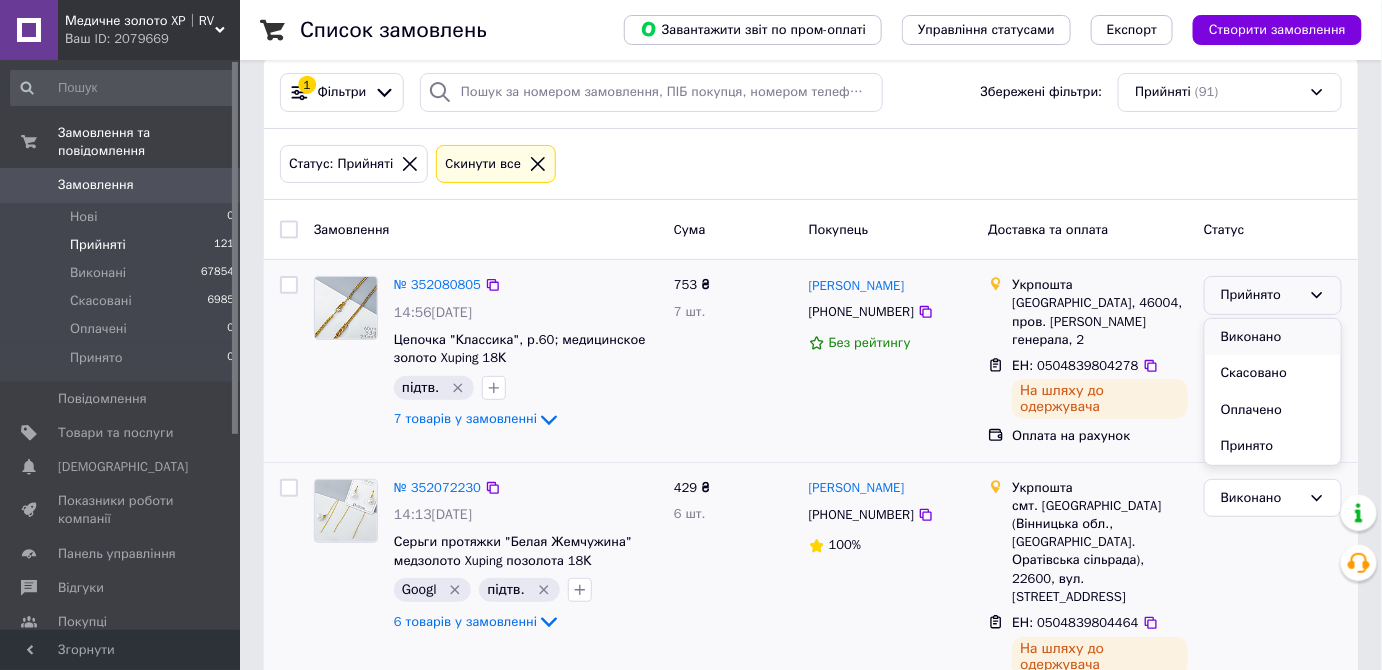 click on "Виконано" at bounding box center (1273, 337) 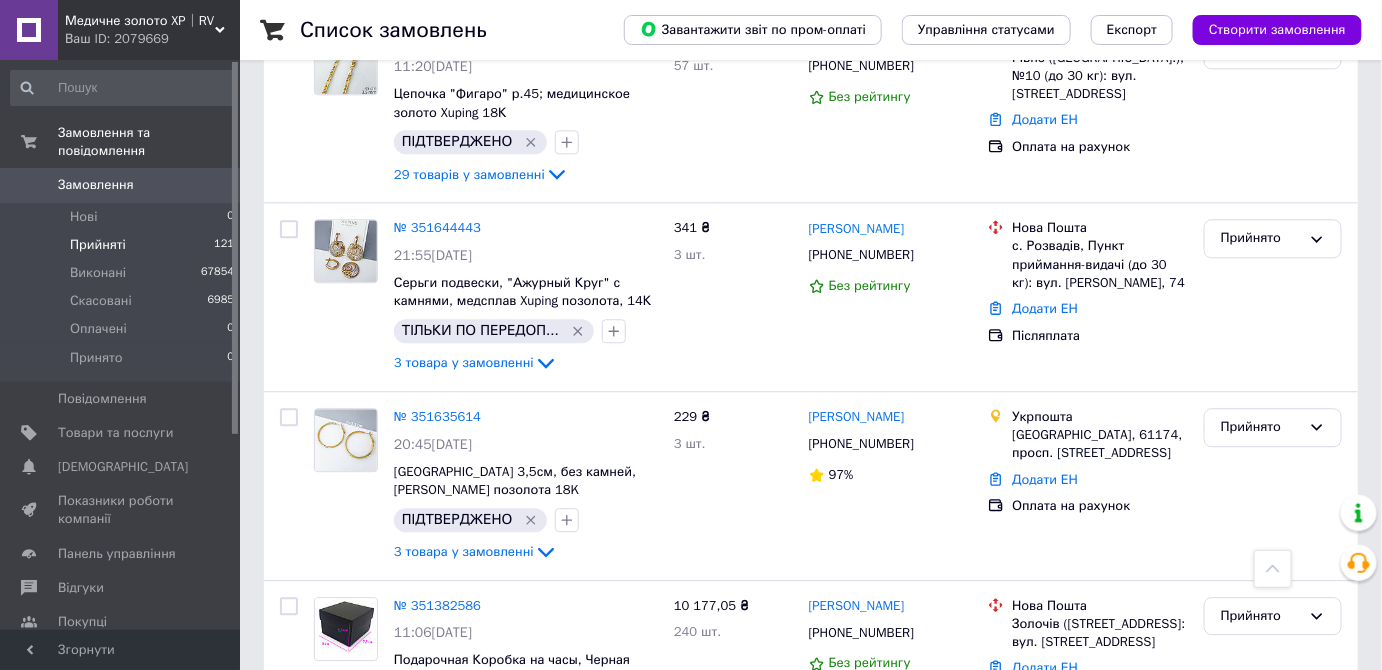 scroll, scrollTop: 1625, scrollLeft: 0, axis: vertical 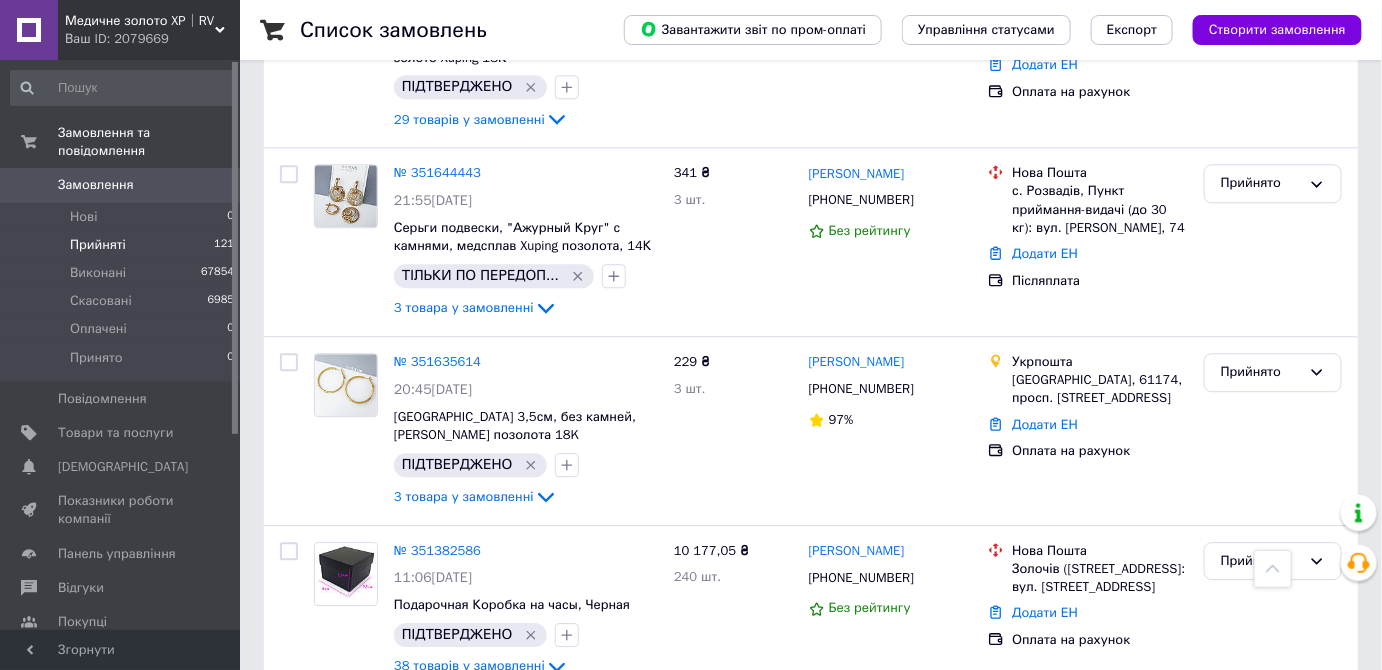 click on "4" at bounding box center (539, 740) 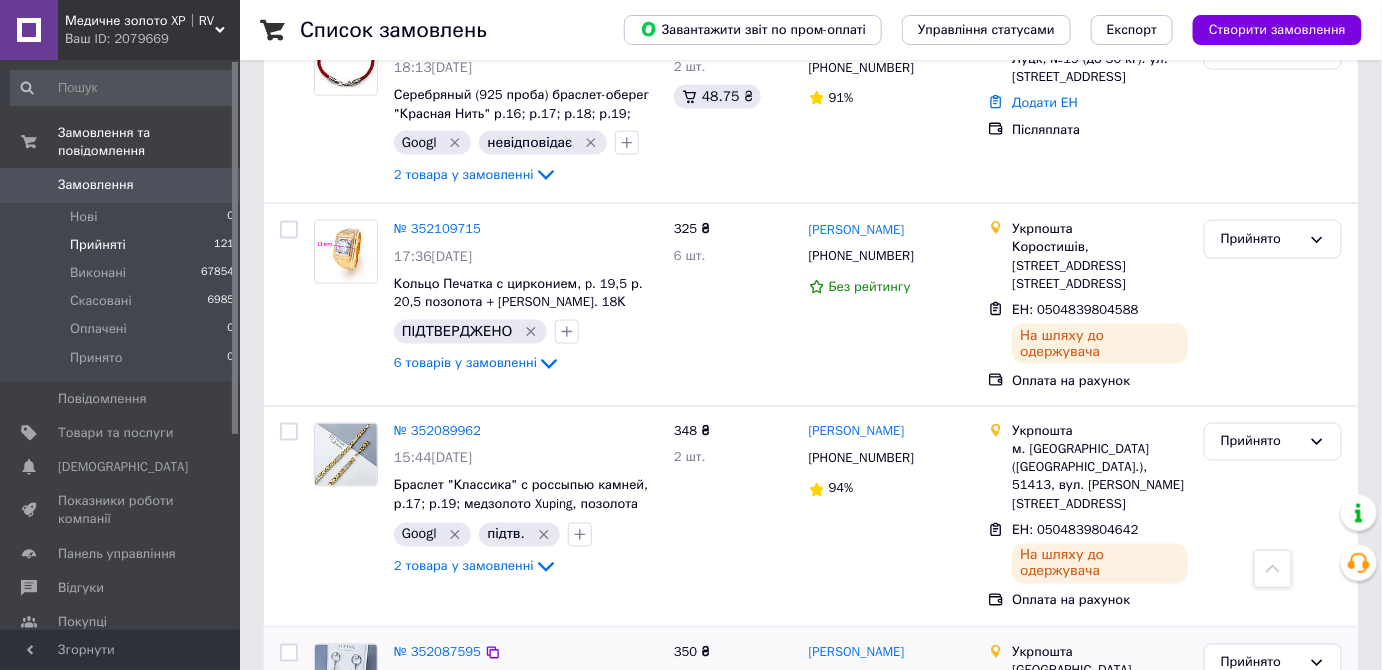 scroll, scrollTop: 3539, scrollLeft: 0, axis: vertical 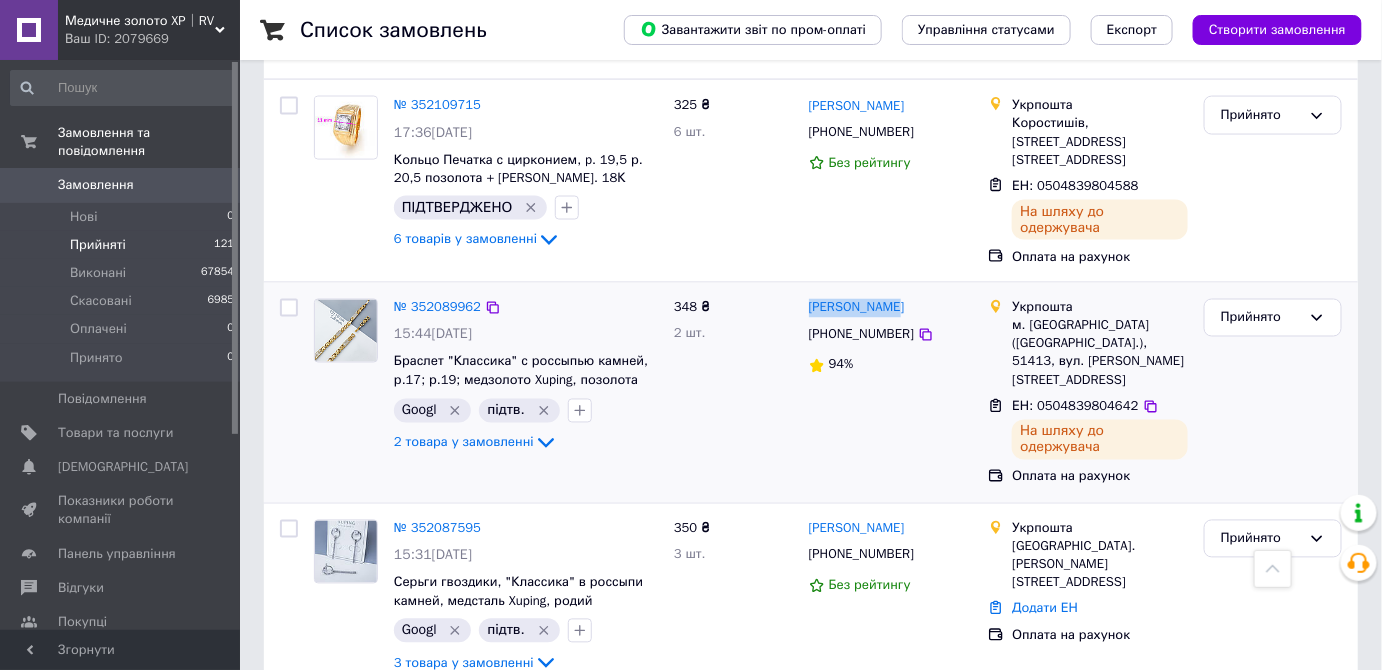 drag, startPoint x: 903, startPoint y: 216, endPoint x: 805, endPoint y: 220, distance: 98.0816 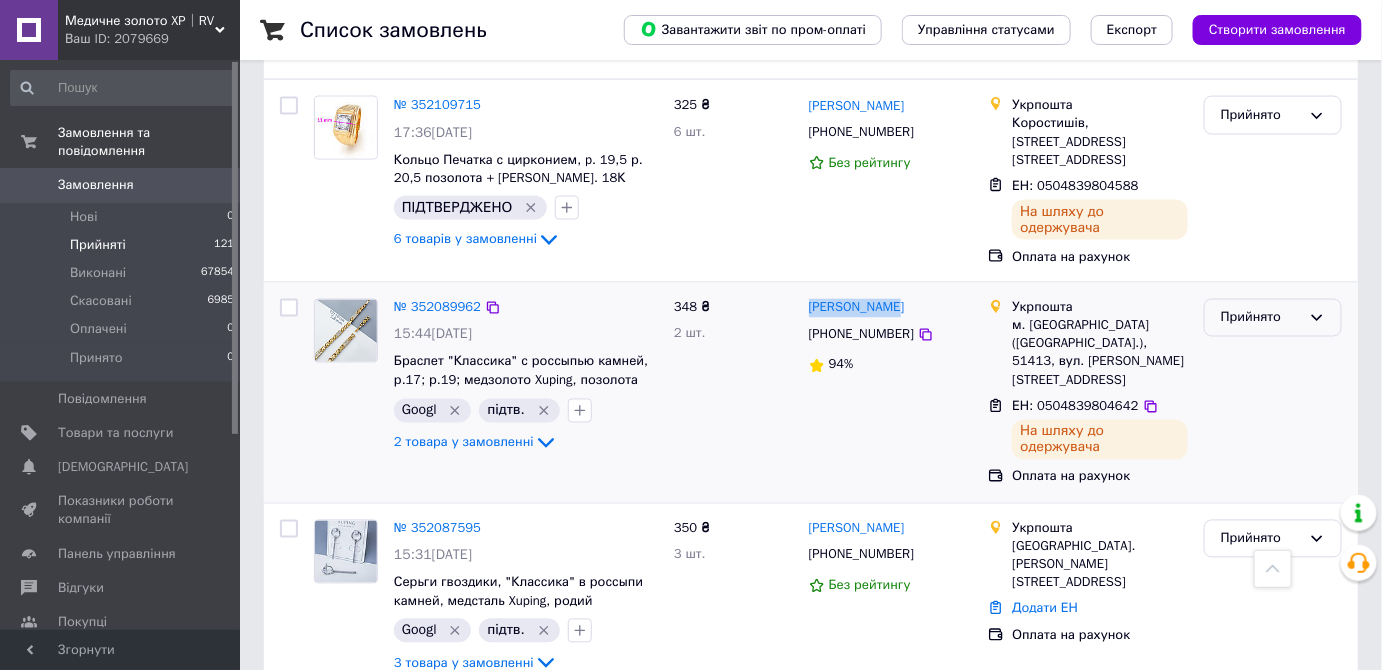 click on "Прийнято" at bounding box center [1261, 318] 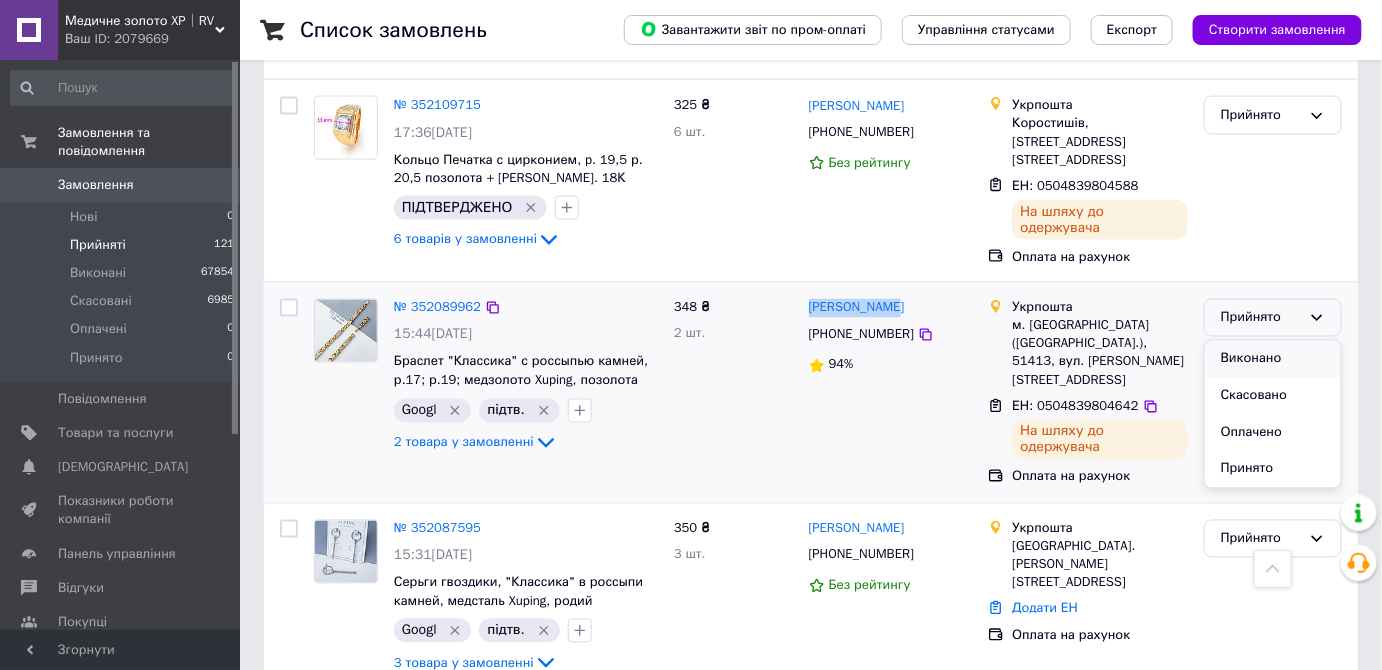 click on "Виконано" at bounding box center [1273, 359] 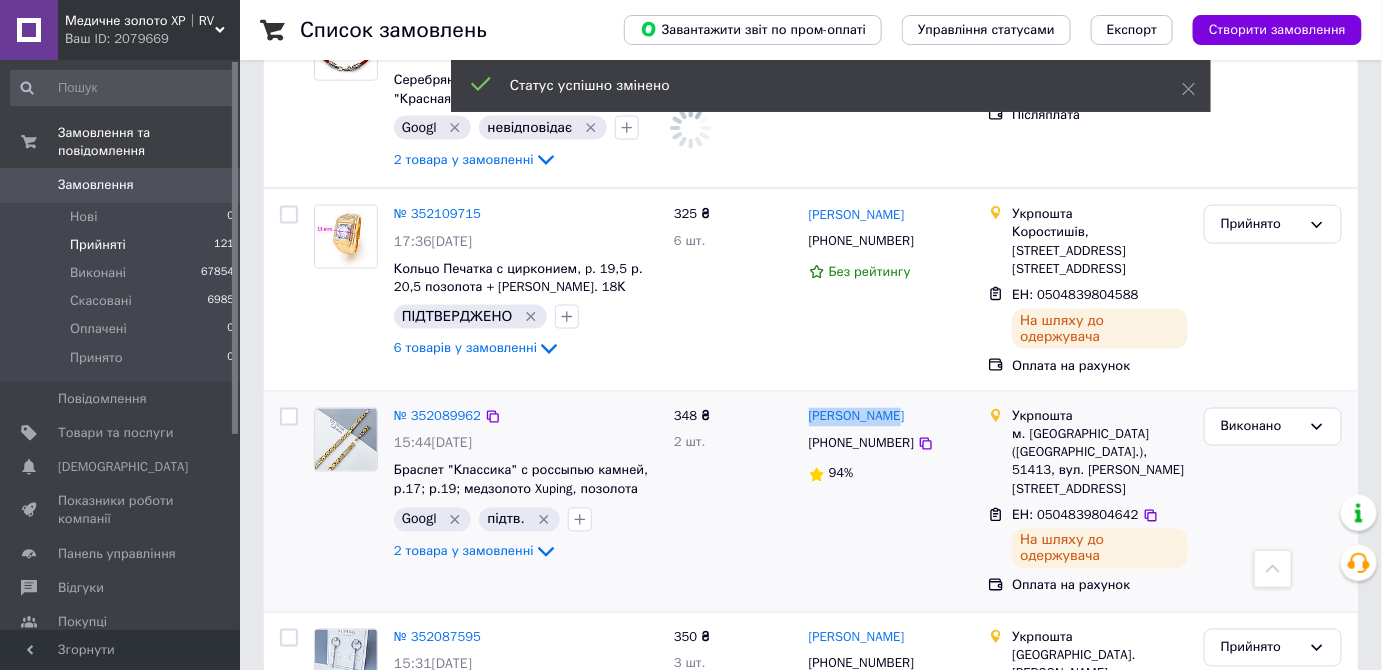scroll, scrollTop: 3357, scrollLeft: 0, axis: vertical 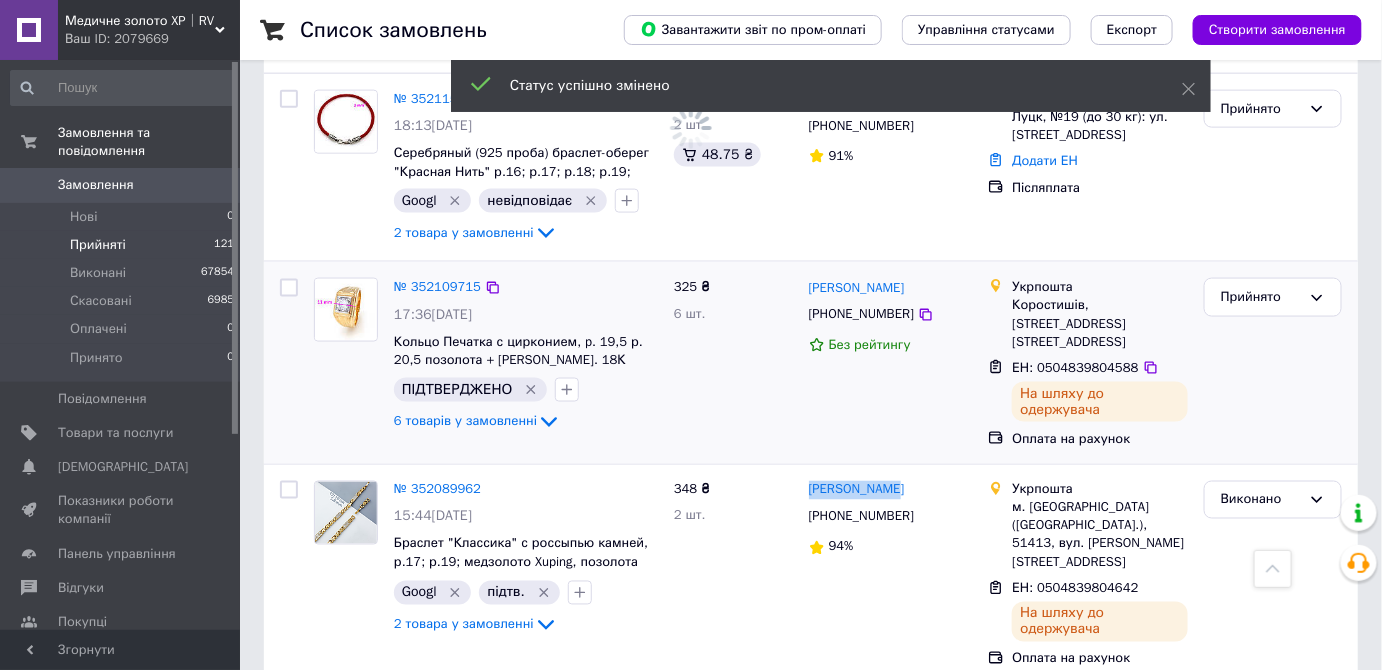 drag, startPoint x: 930, startPoint y: 211, endPoint x: 848, endPoint y: 199, distance: 82.8734 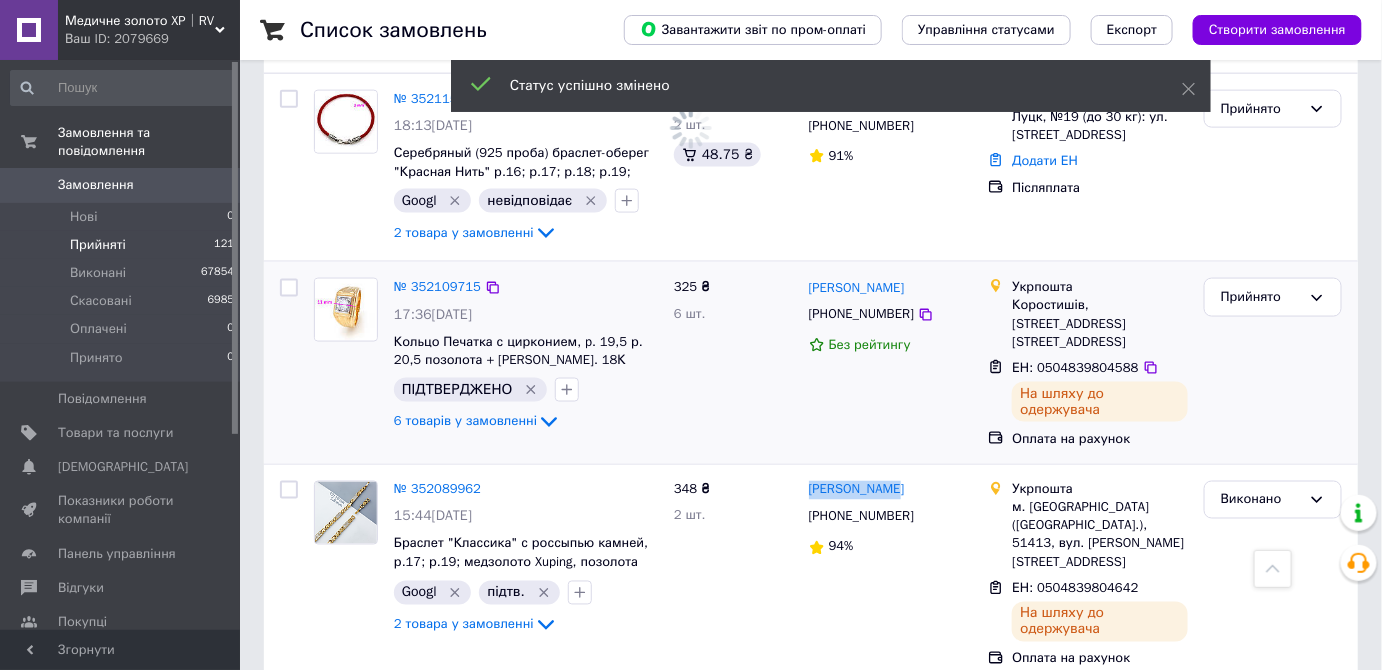 click on "[PERSON_NAME] [PHONE_NUMBER] Без рейтингу" at bounding box center [891, 363] 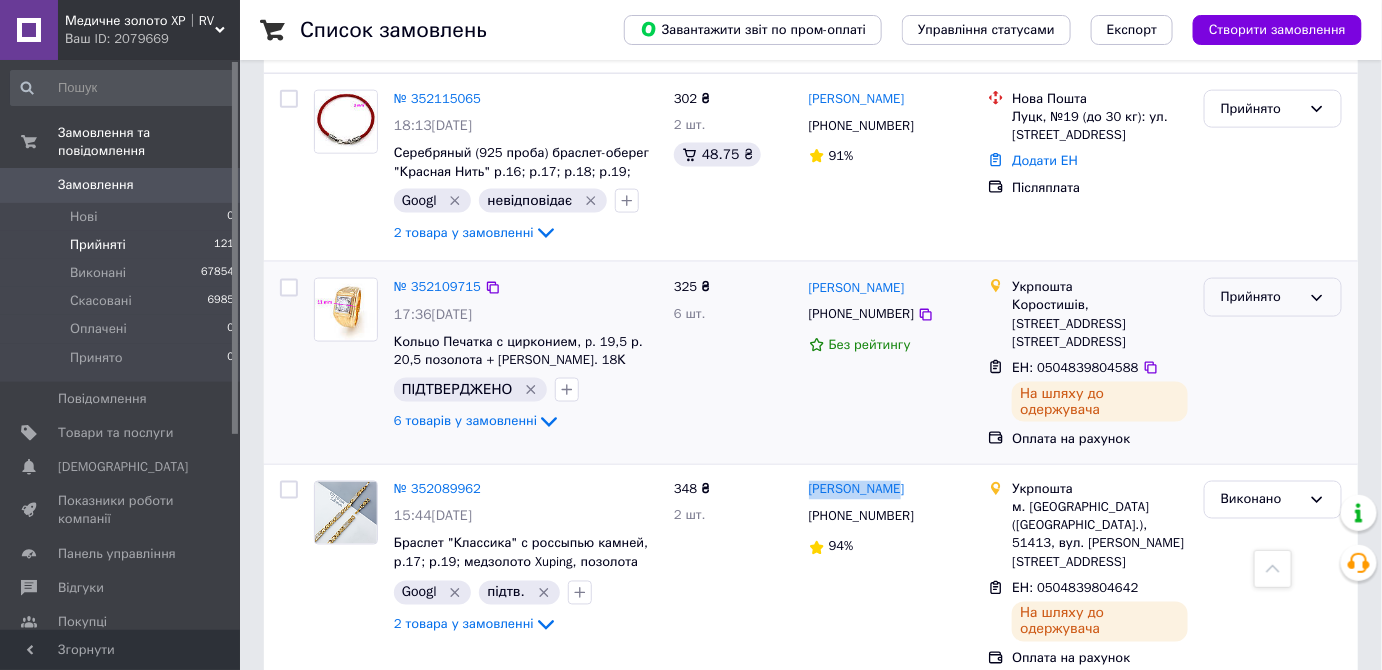 click on "Прийнято" at bounding box center [1261, 297] 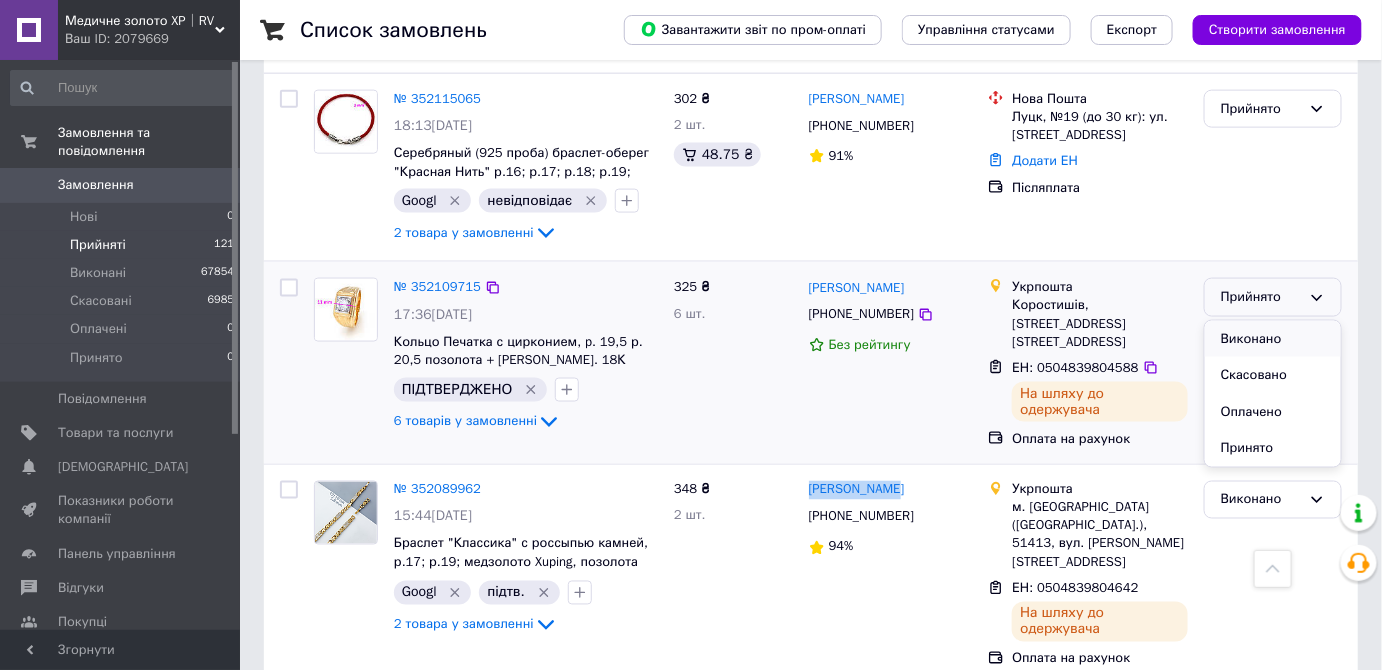click on "Виконано" at bounding box center (1273, 339) 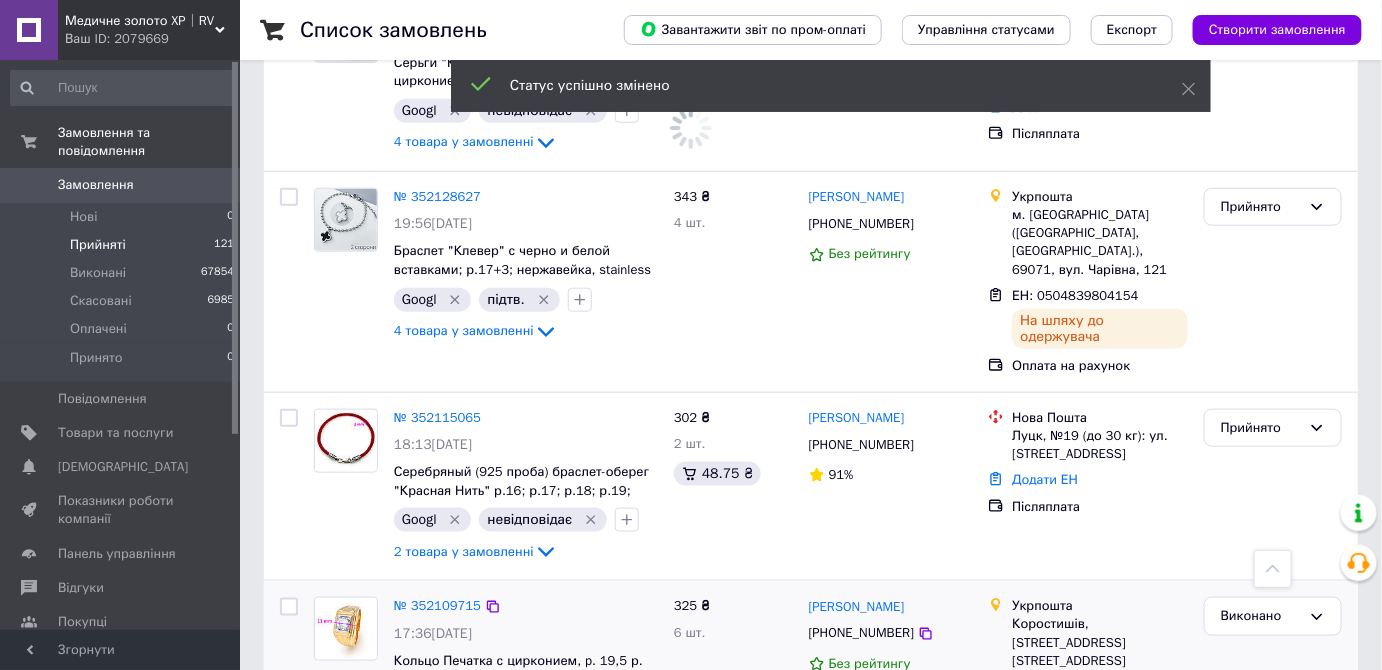 scroll, scrollTop: 2994, scrollLeft: 0, axis: vertical 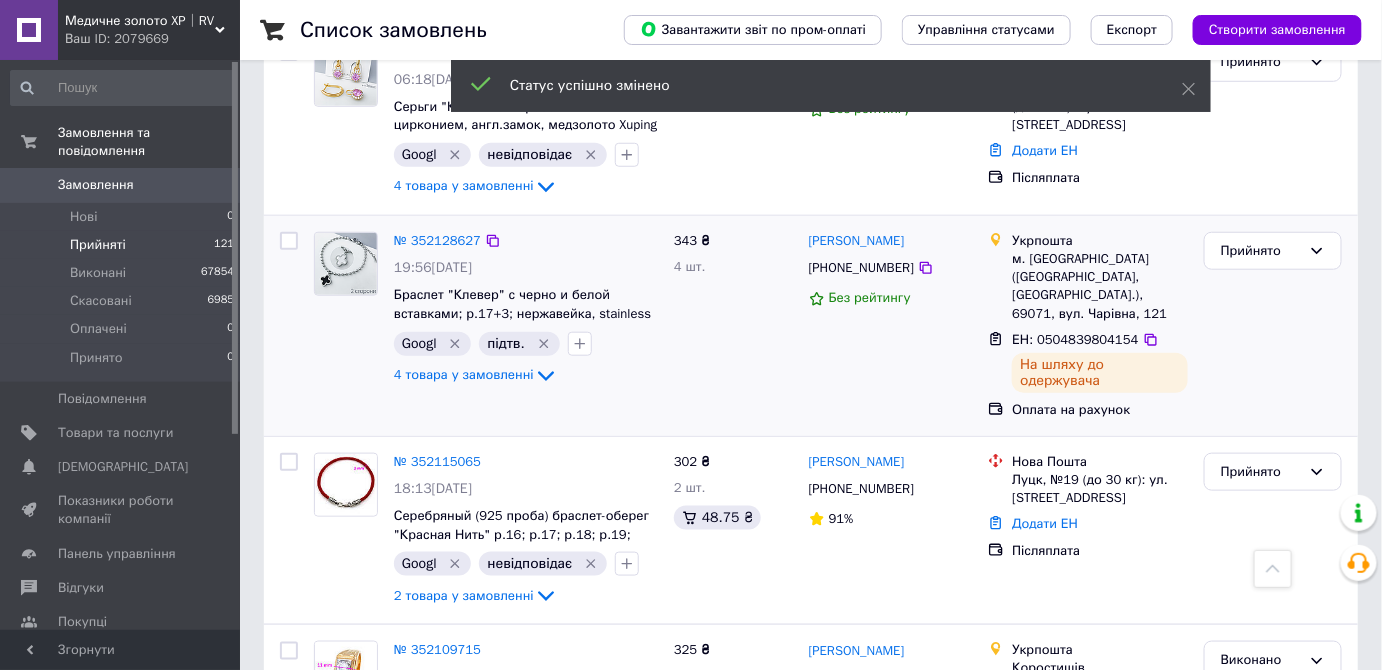 drag, startPoint x: 960, startPoint y: 179, endPoint x: 860, endPoint y: 172, distance: 100.2447 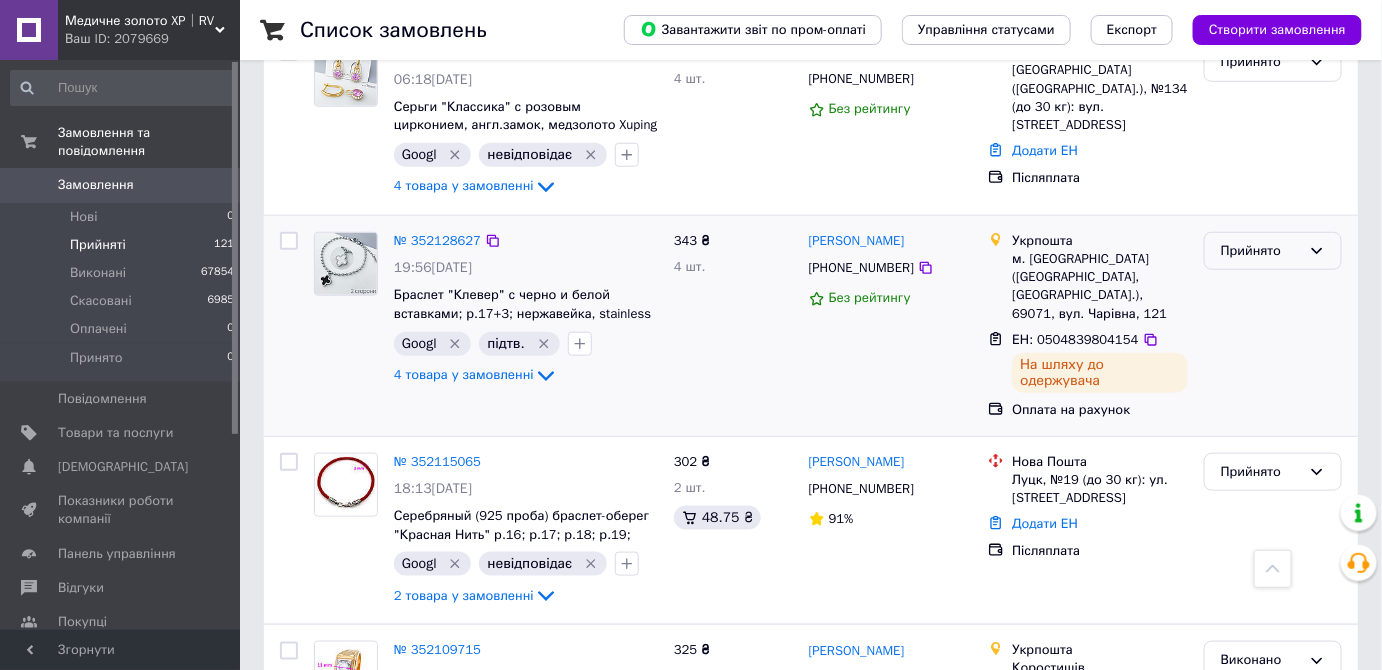 click on "Прийнято" at bounding box center [1261, 251] 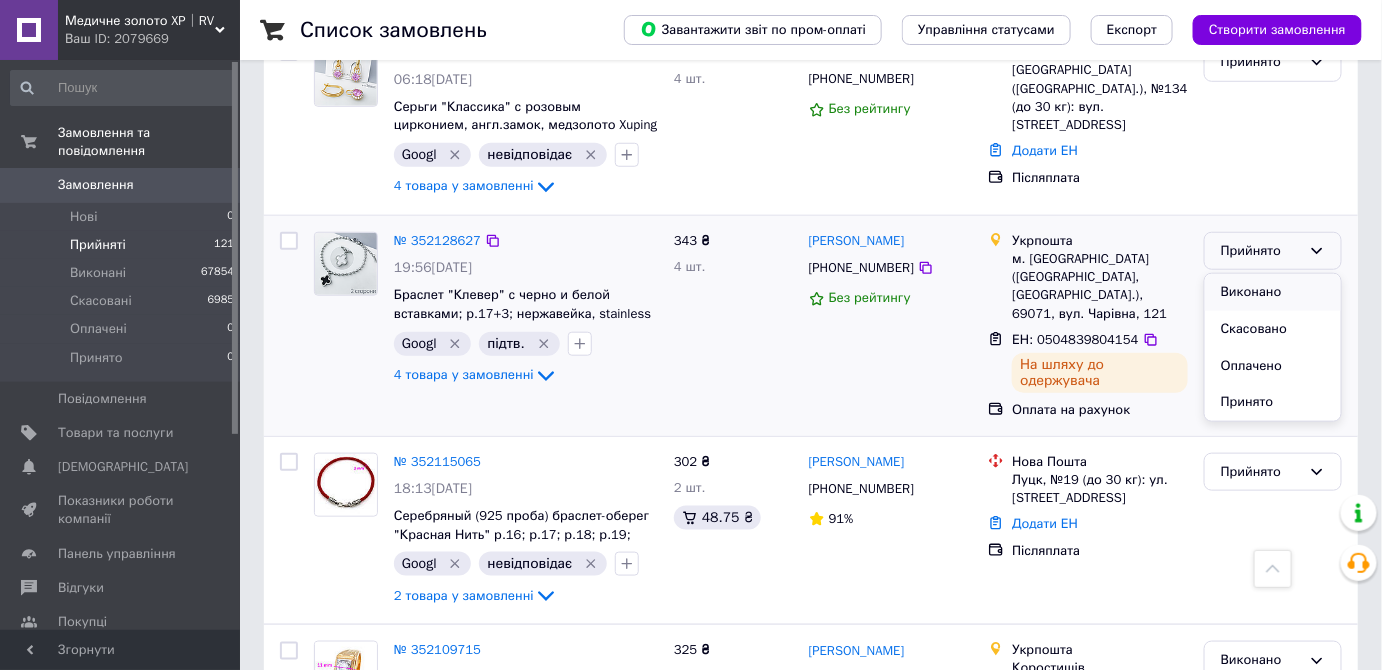 click on "Виконано" at bounding box center (1273, 292) 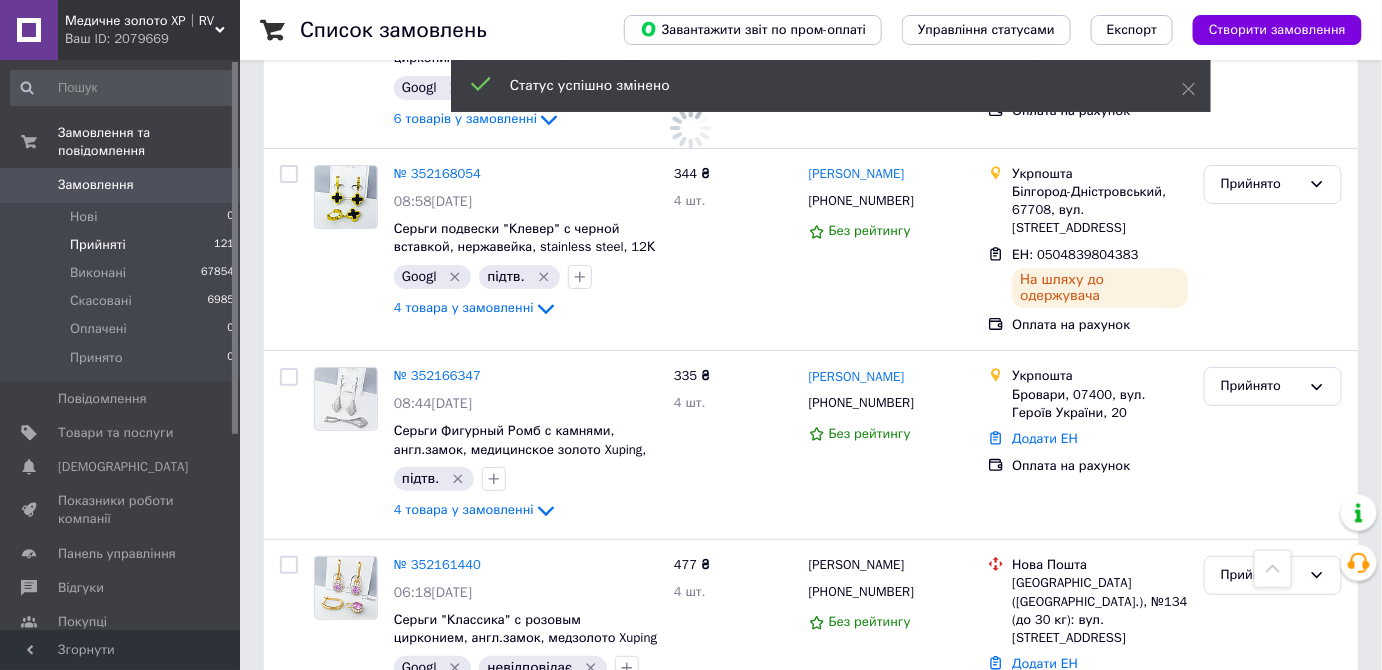 scroll, scrollTop: 2448, scrollLeft: 0, axis: vertical 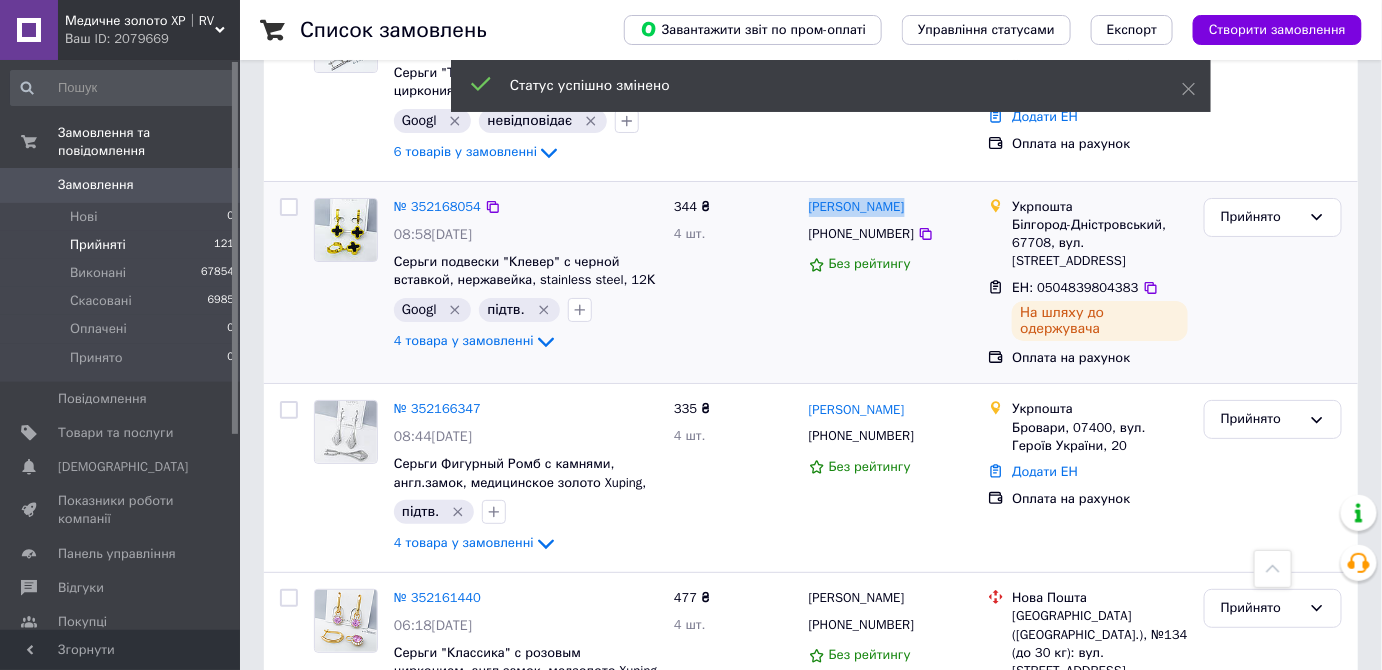 drag, startPoint x: 912, startPoint y: 155, endPoint x: 845, endPoint y: 142, distance: 68.24954 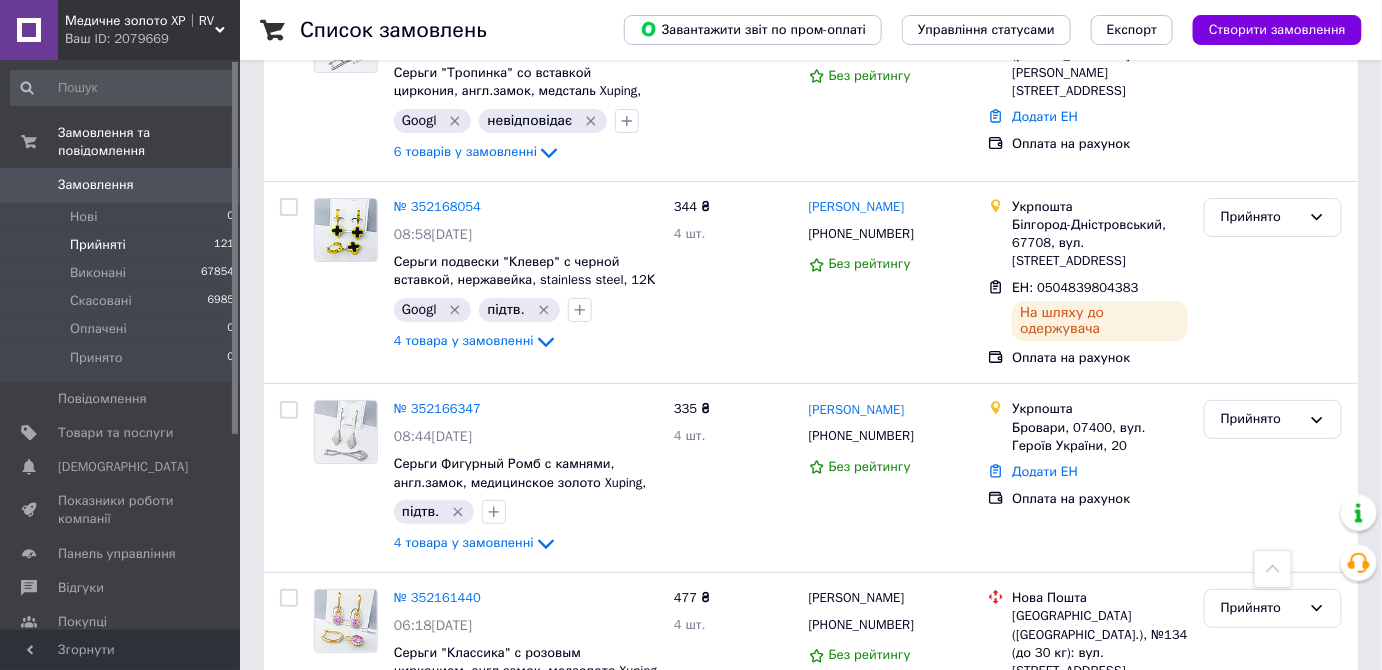 click on "Список замовлень   Завантажити звіт по пром-оплаті Управління статусами Експорт Створити замовлення 1 Фільтри Збережені фільтри: Прийняті (88) Статус: Прийняті Cкинути все Замовлення Cума Покупець Доставка та оплата Статус № 352293557 22:56[DATE] Цепочка "Классический Панцирь" р.50; медицинское золото Xuping 18К 20 товарів у замовленні 1 847,70 ₴ 26 шт. [PERSON_NAME] [PHONE_NUMBER] 100% Нова Пошта Носівка ([GEOGRAPHIC_DATA].), №1: вул. [STREET_ADDRESS] Додати ЕН Оплата на рахунок Промокод Прийнято № 352292440 22:43[DATE] 3 товара у замовленні 312 ₴ 3 шт. [PERSON_NAME]  [PHONE_NUMBER] 59% Нова Пошта 84% 1" at bounding box center (811, -290) 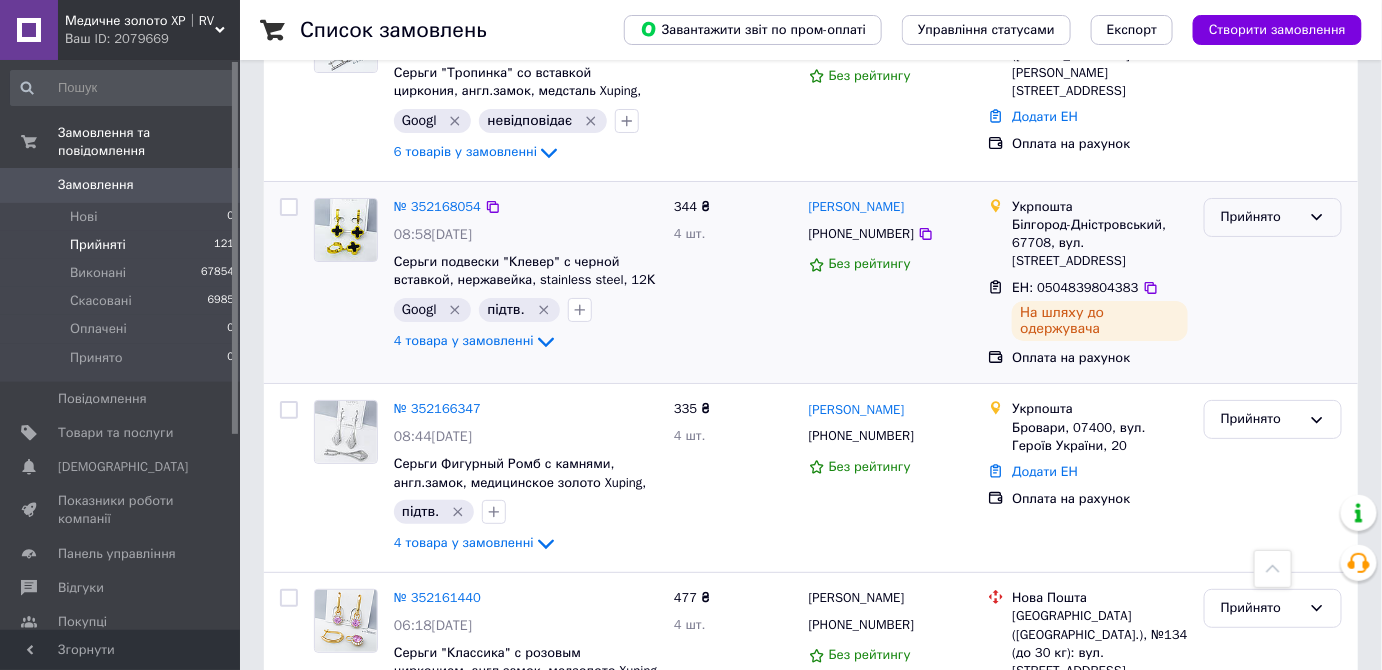 click on "Прийнято" at bounding box center (1261, 217) 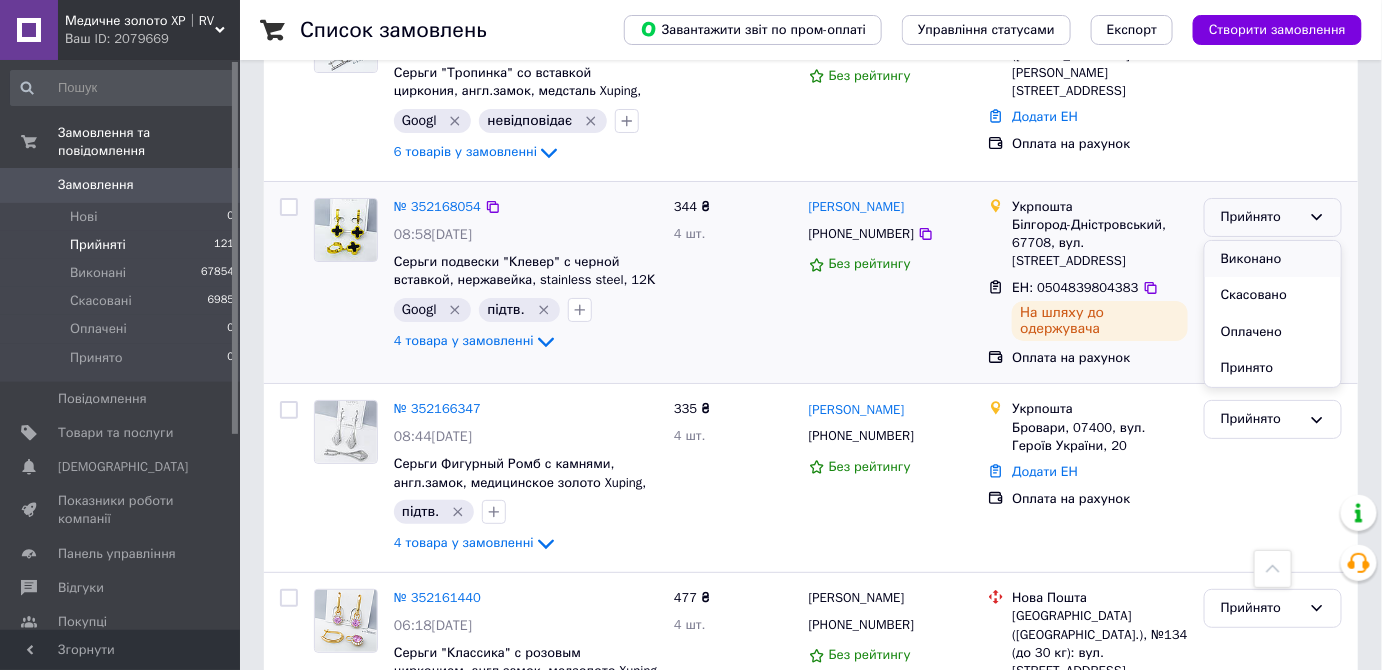 click on "Виконано" at bounding box center [1273, 259] 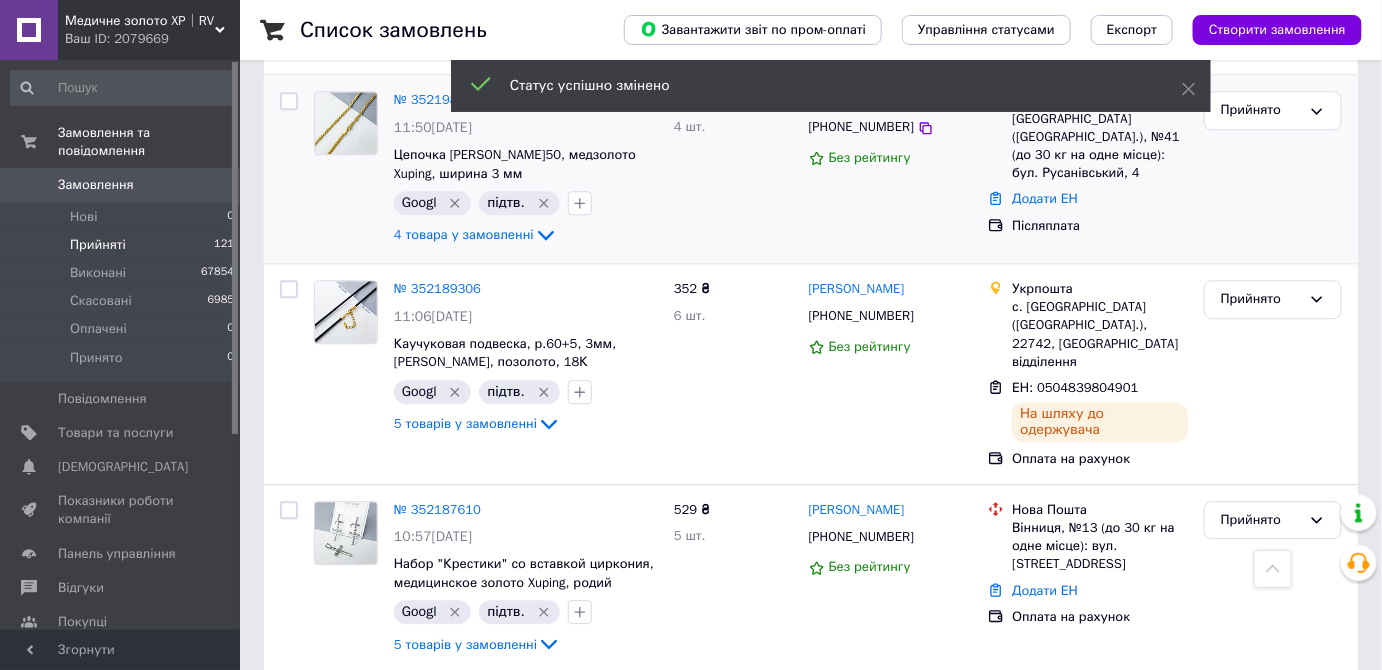 scroll, scrollTop: 1539, scrollLeft: 0, axis: vertical 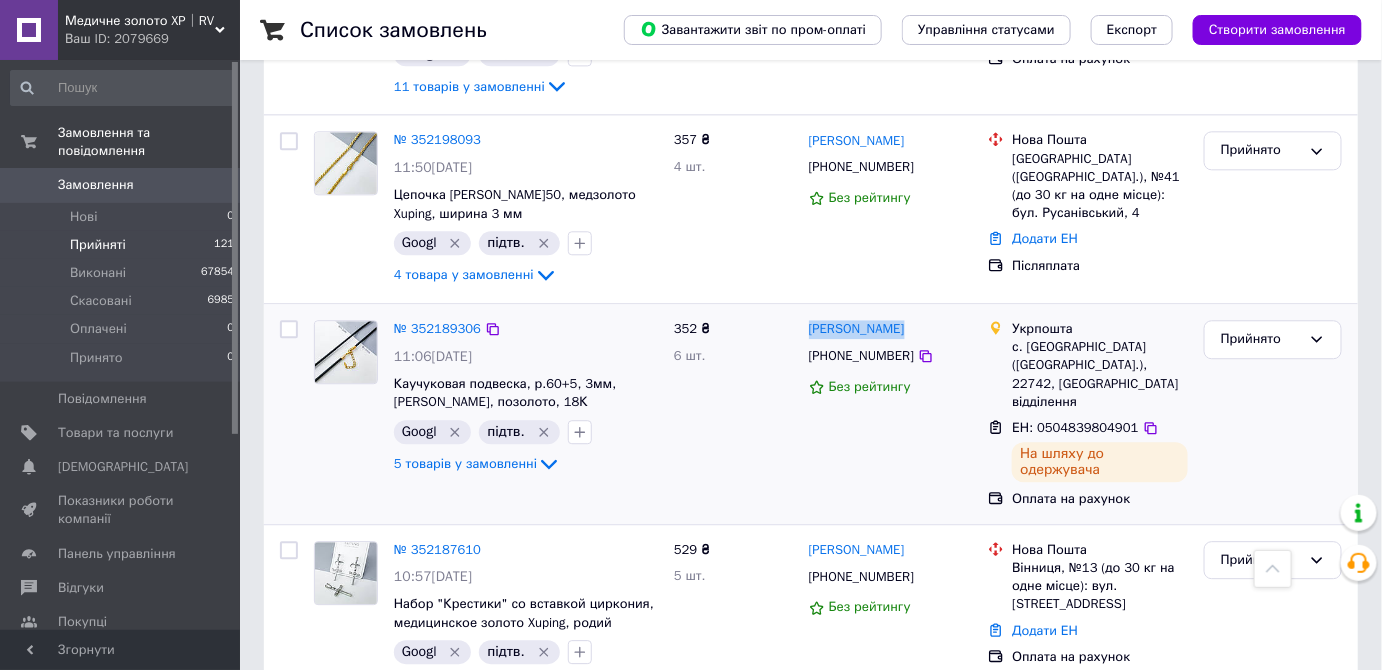 drag, startPoint x: 922, startPoint y: 294, endPoint x: 818, endPoint y: 294, distance: 104 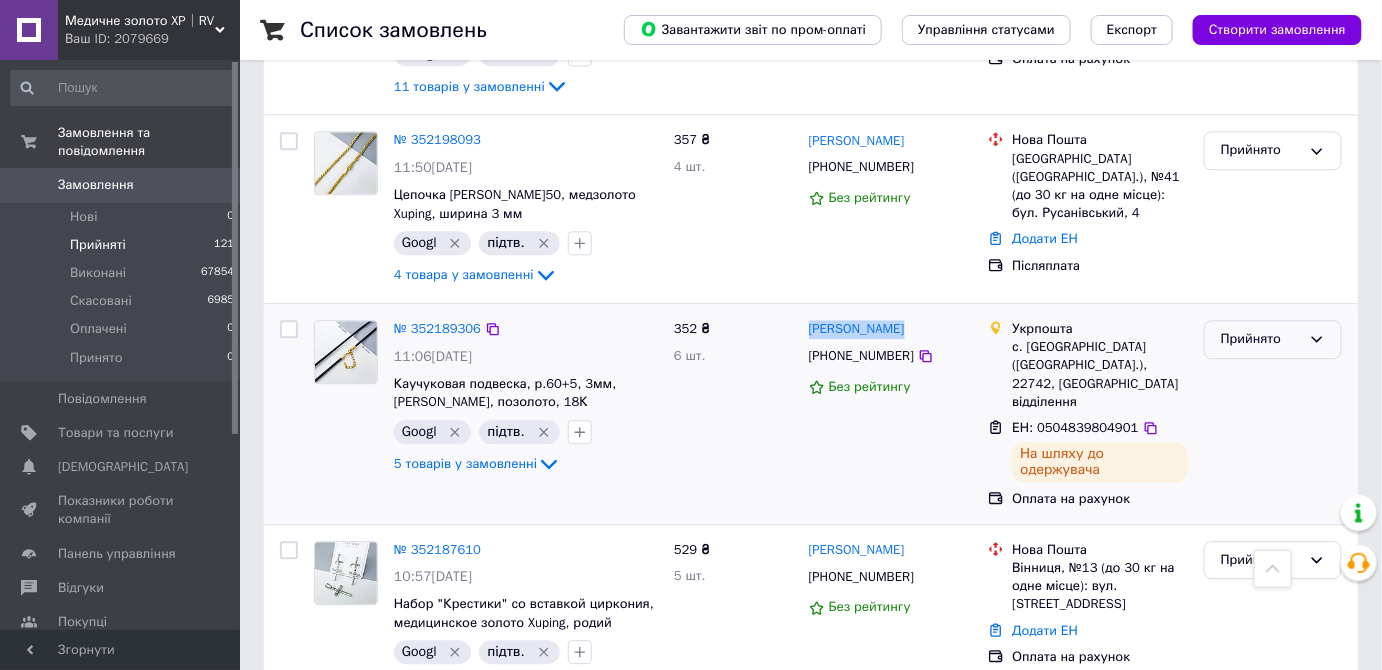 click on "Прийнято" at bounding box center [1261, 339] 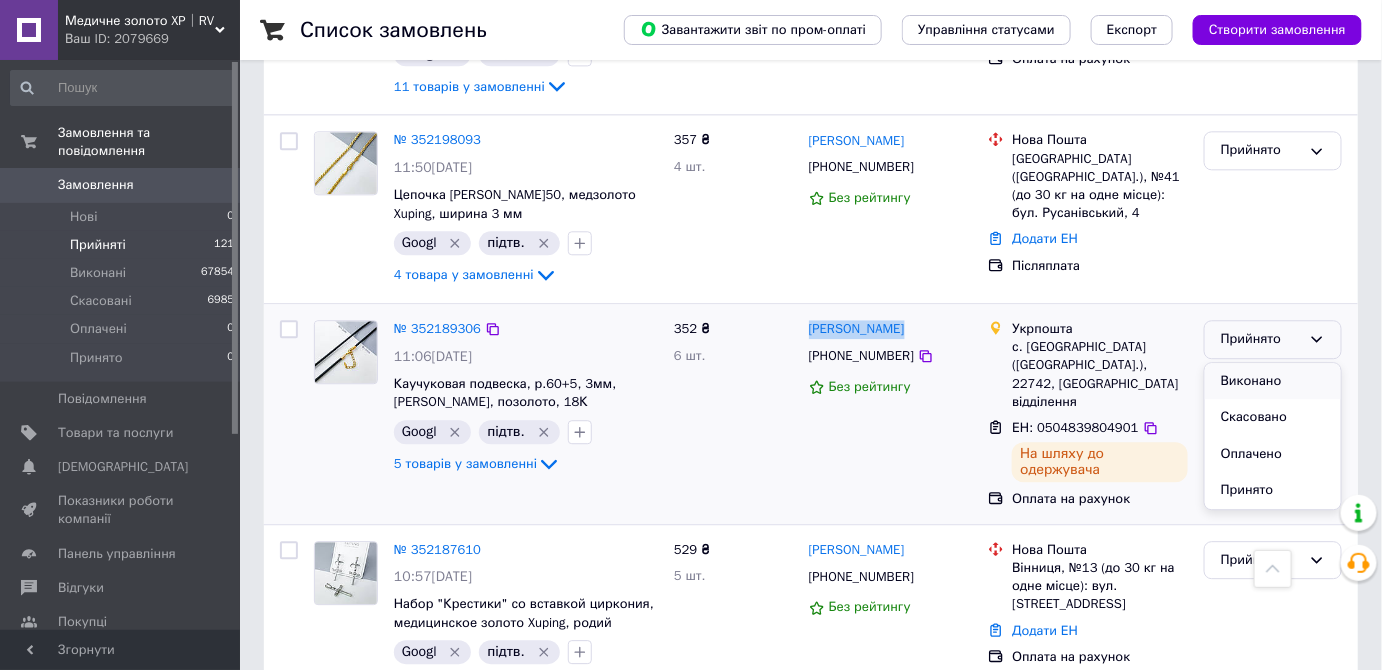click on "Виконано" at bounding box center (1273, 381) 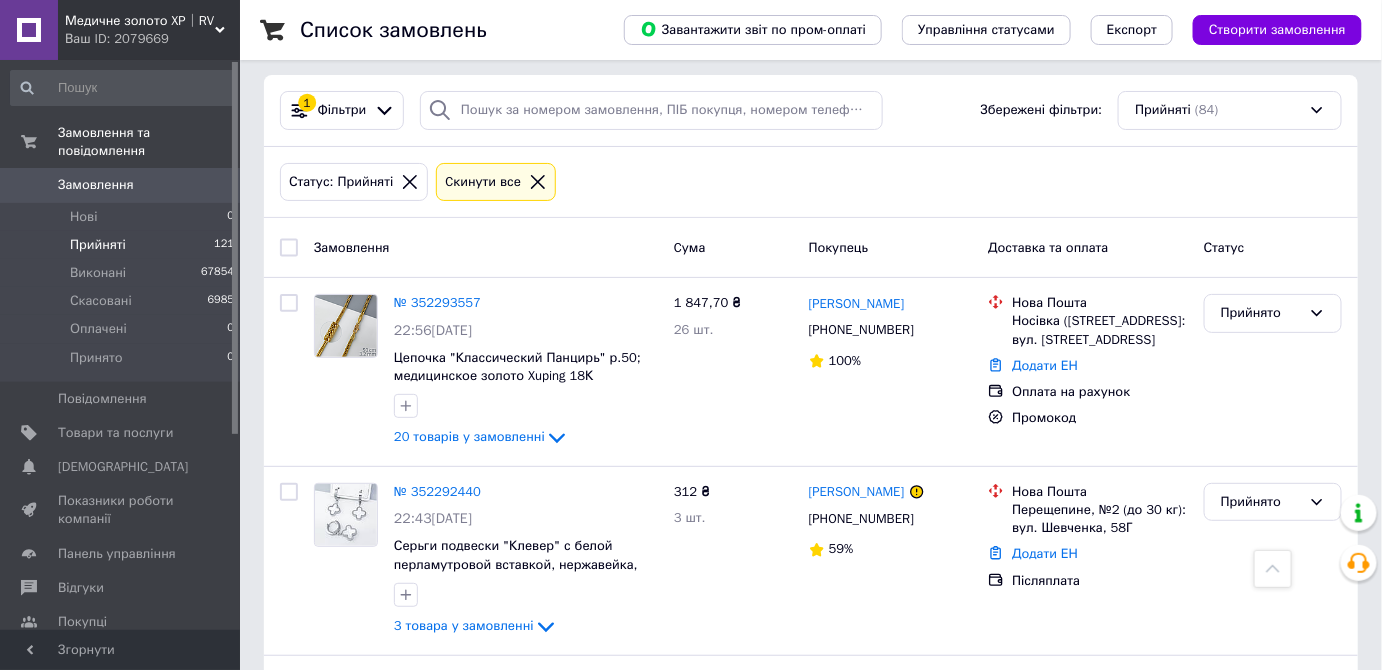 scroll, scrollTop: 0, scrollLeft: 0, axis: both 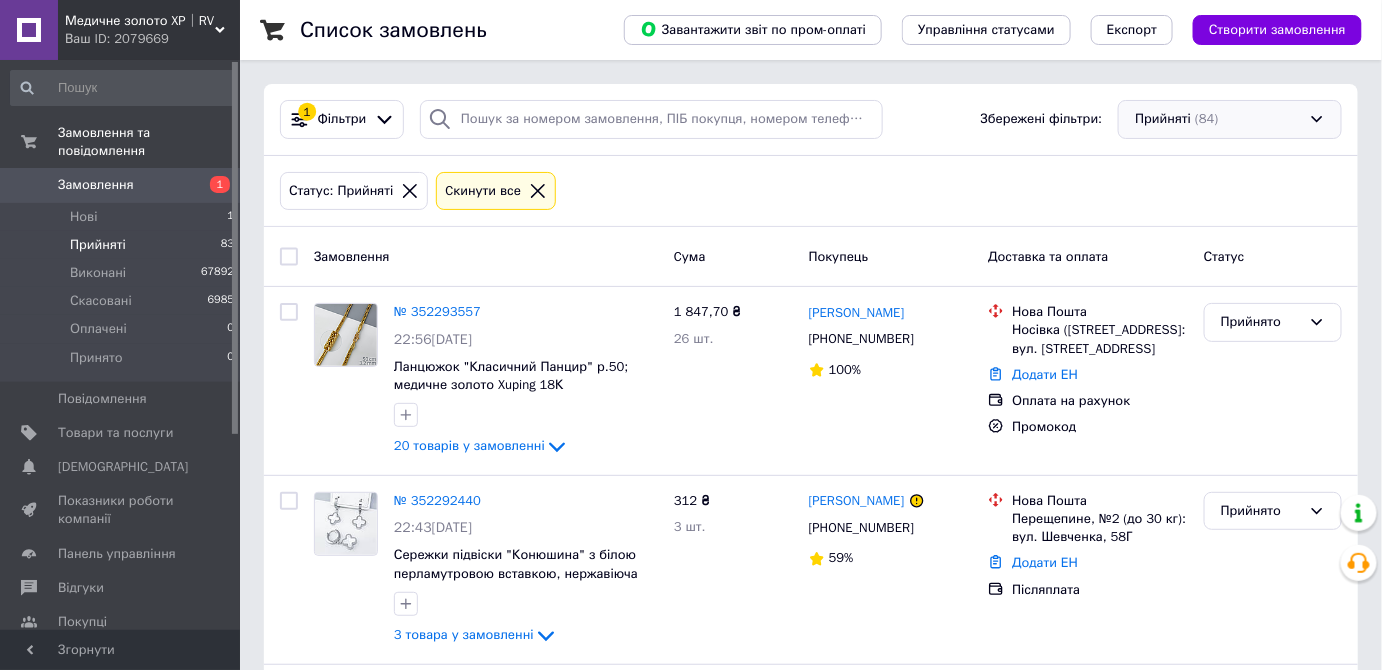 click on "Прийняті (84)" at bounding box center (1230, 119) 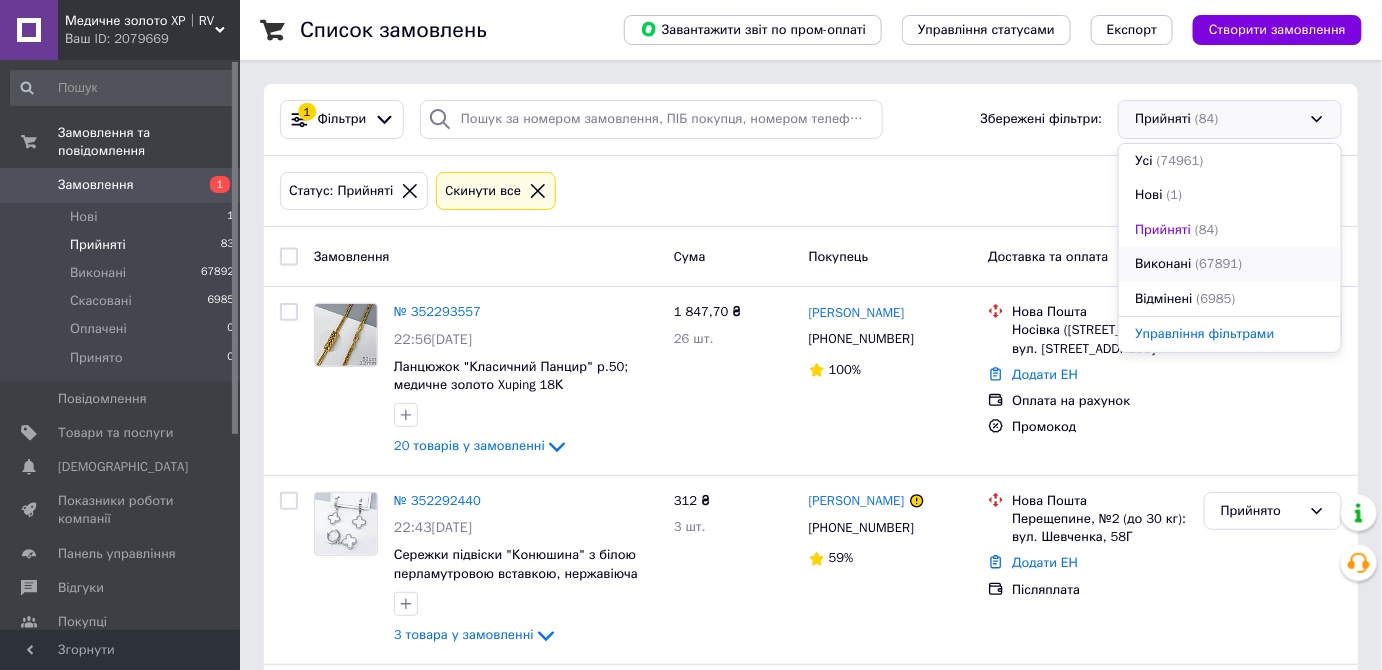 click on "Виконані" at bounding box center (1163, 264) 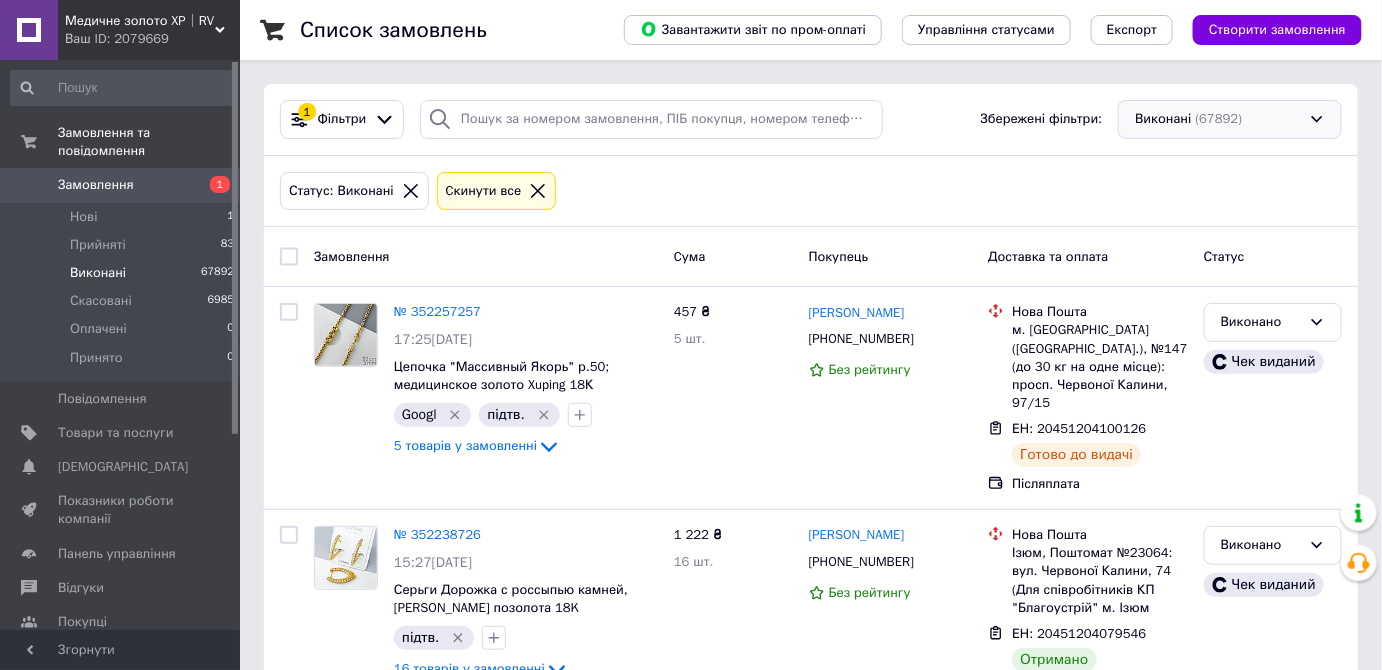 click on "Виконані (67892)" at bounding box center (1230, 119) 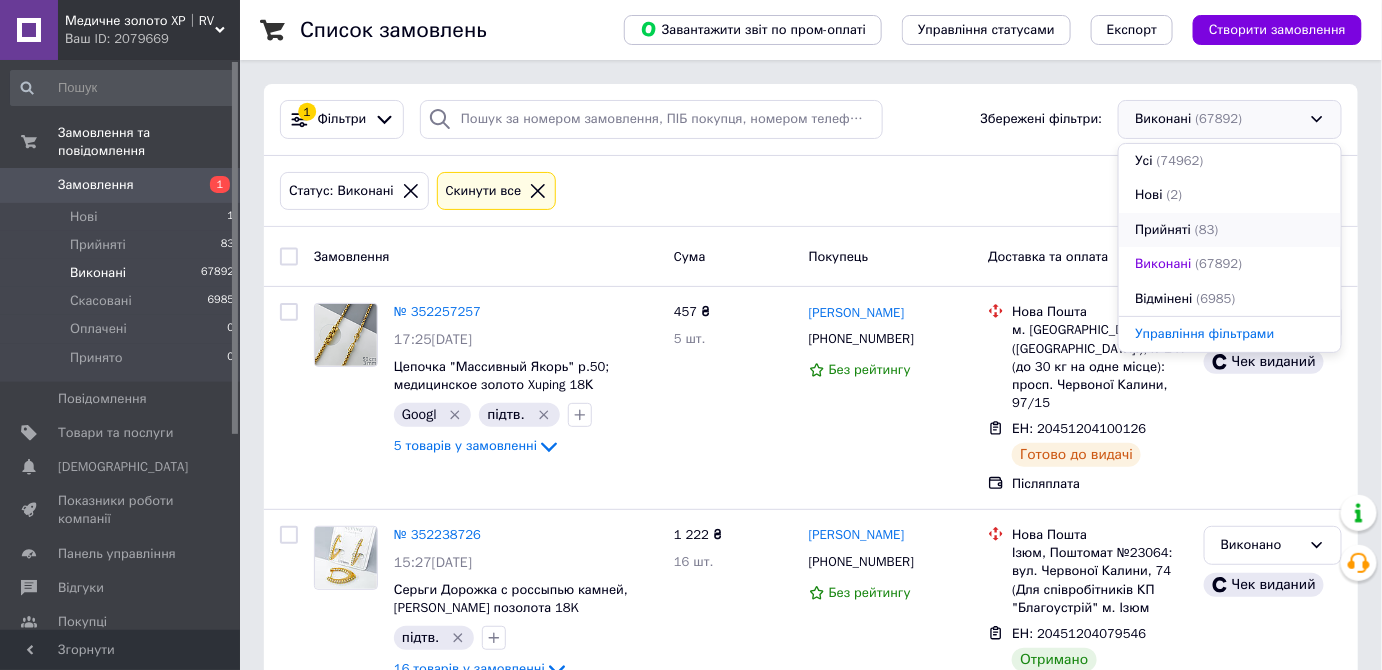 click on "Прийняті" at bounding box center [1163, 230] 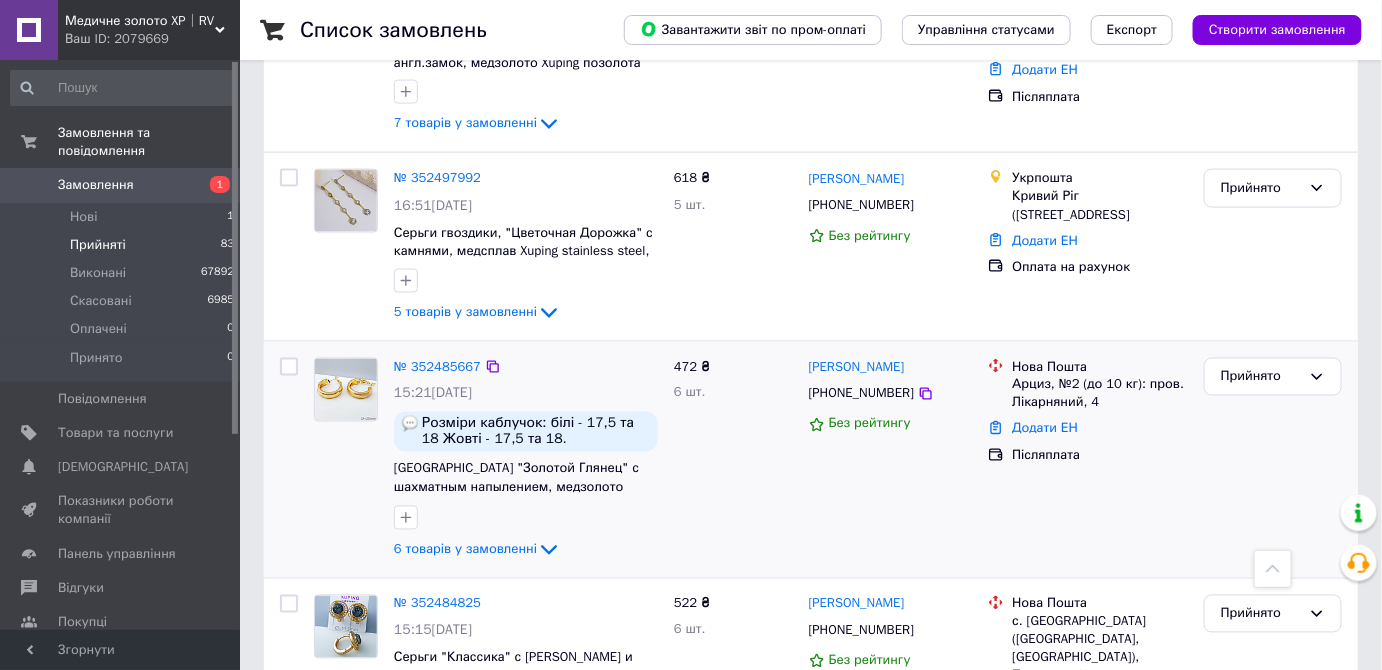 scroll, scrollTop: 3567, scrollLeft: 0, axis: vertical 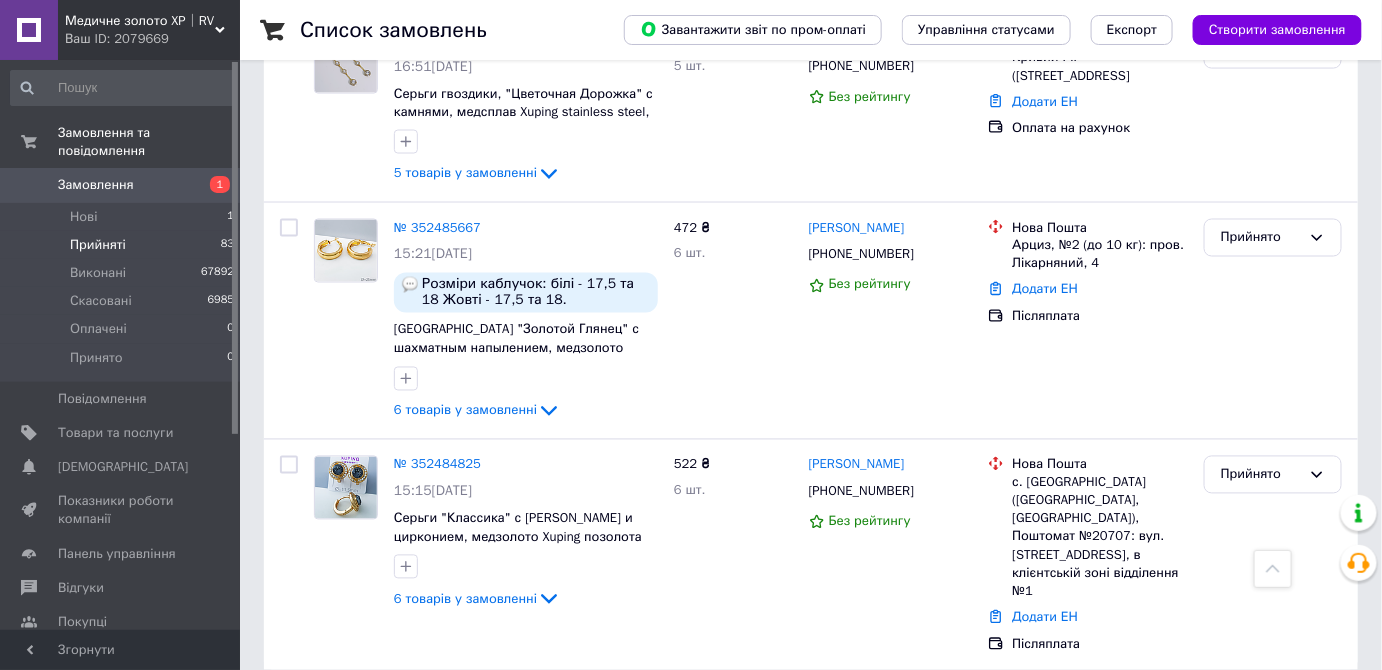 click on "2" at bounding box center [327, 715] 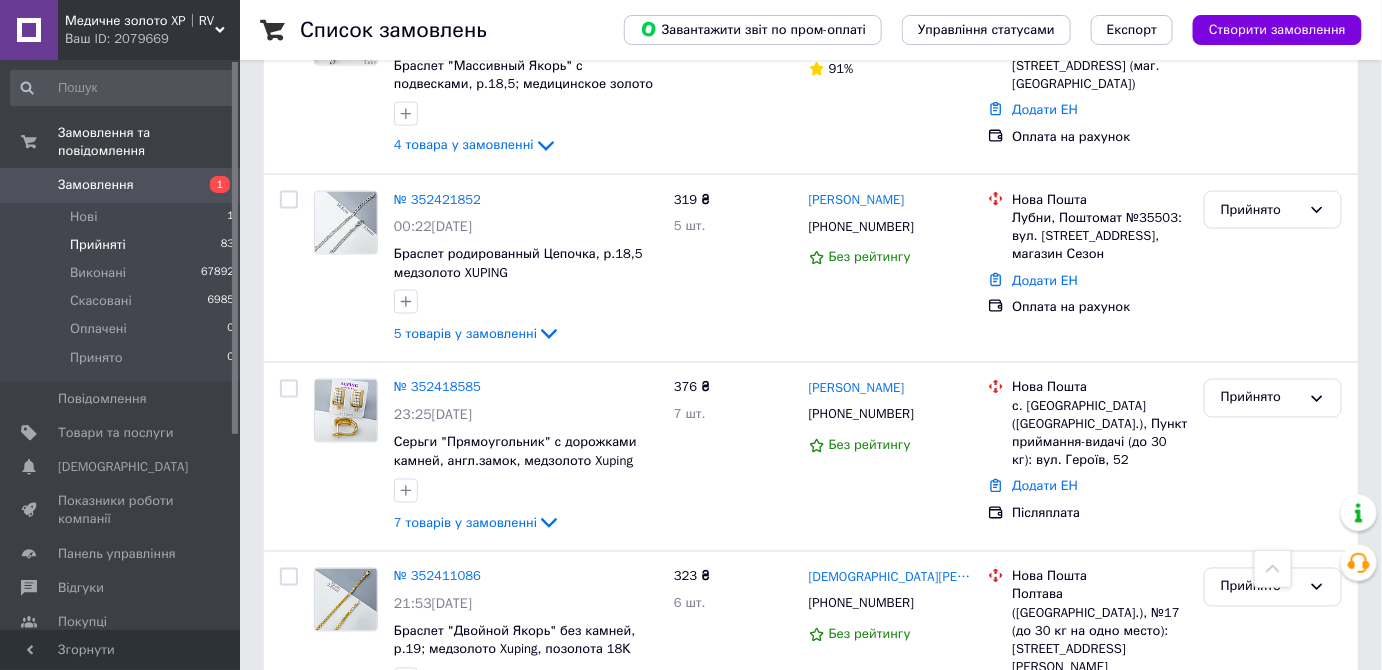 scroll, scrollTop: 3504, scrollLeft: 0, axis: vertical 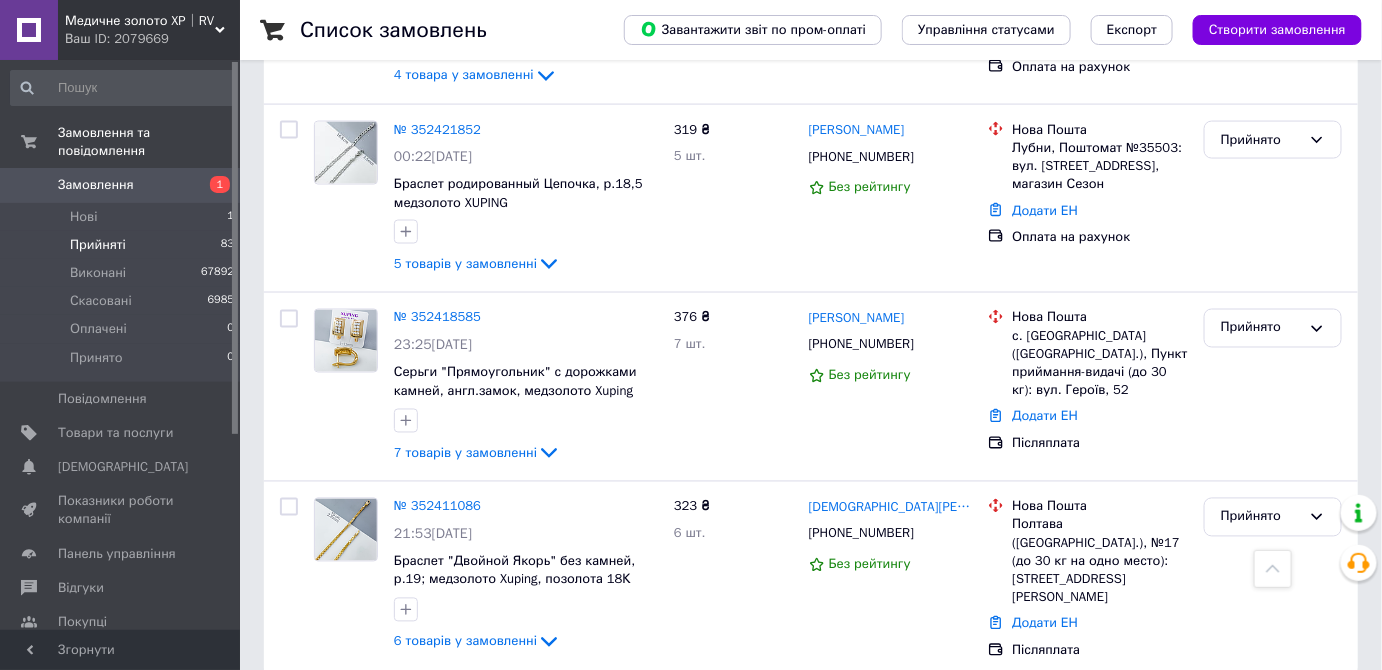 click on "3" at bounding box center [494, 721] 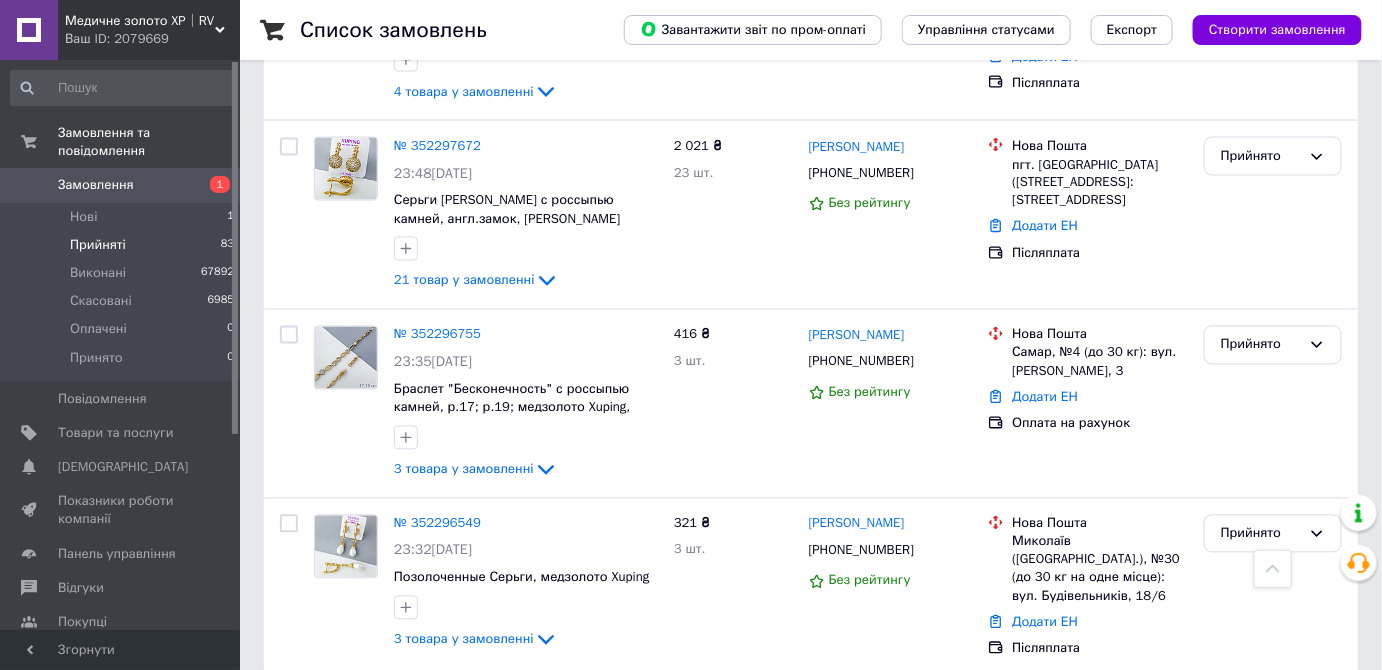 scroll, scrollTop: 3661, scrollLeft: 0, axis: vertical 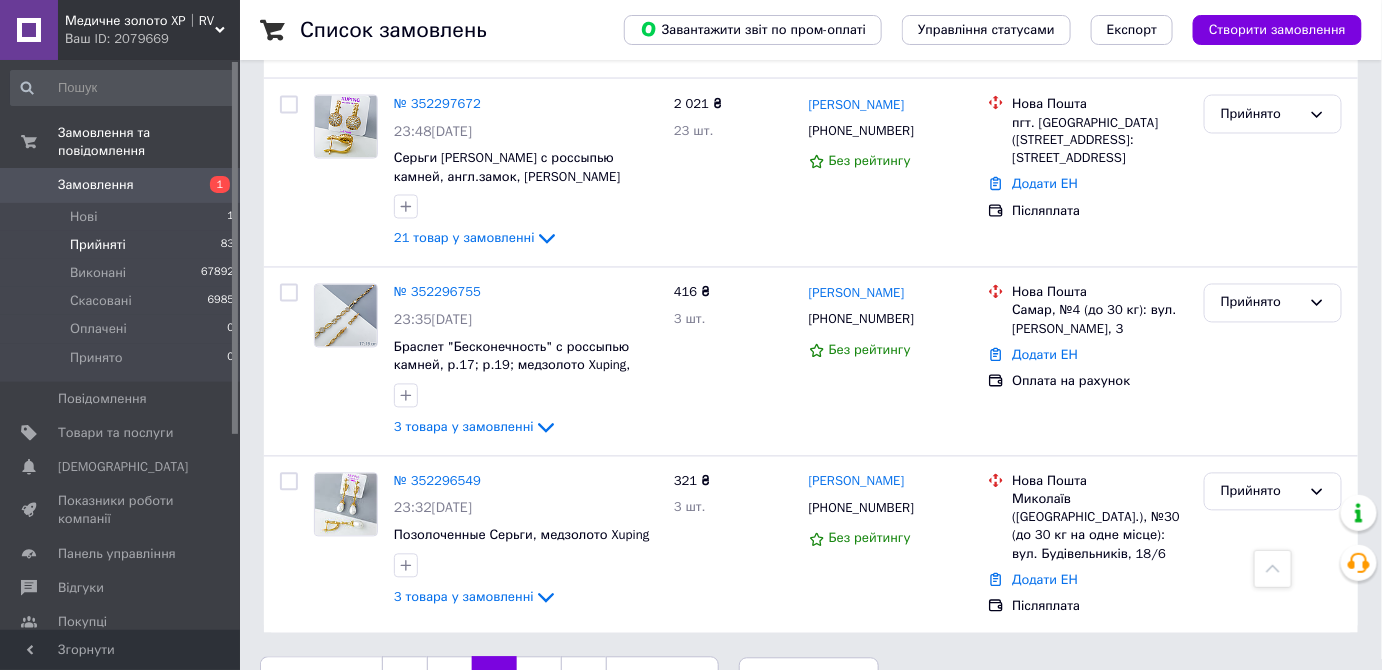click on "4" at bounding box center [539, 678] 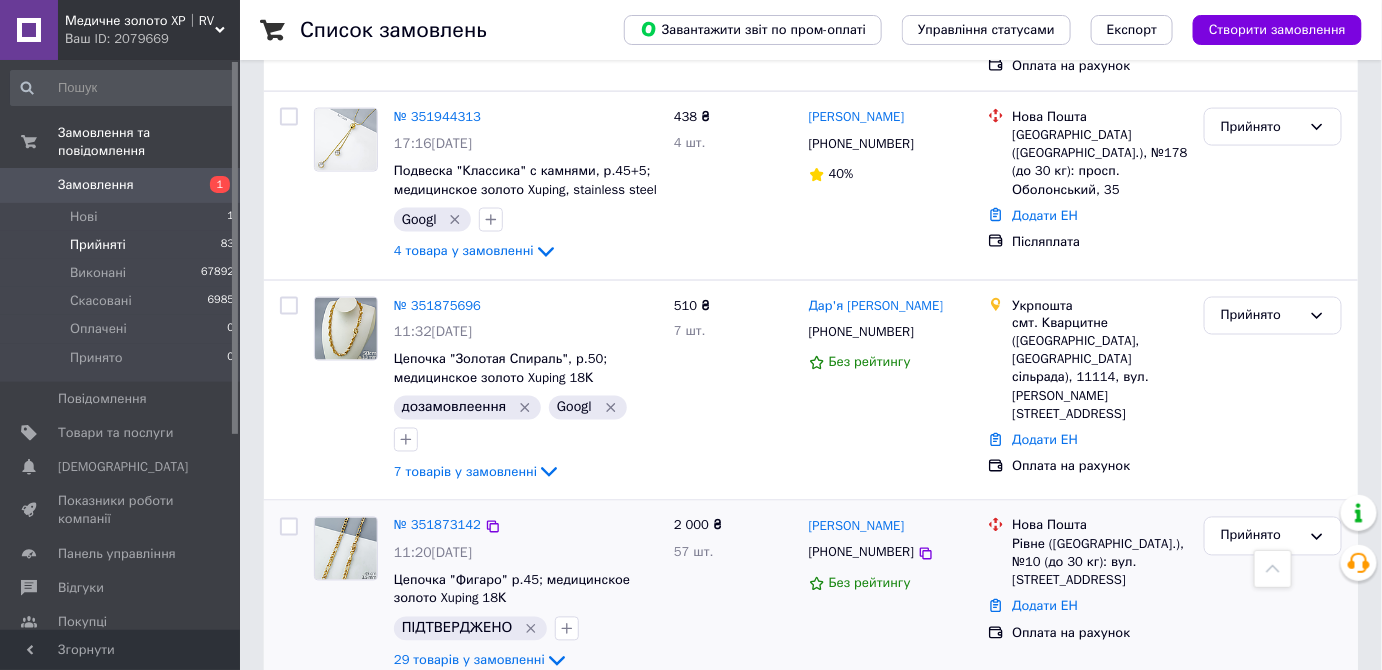 scroll, scrollTop: 3510, scrollLeft: 0, axis: vertical 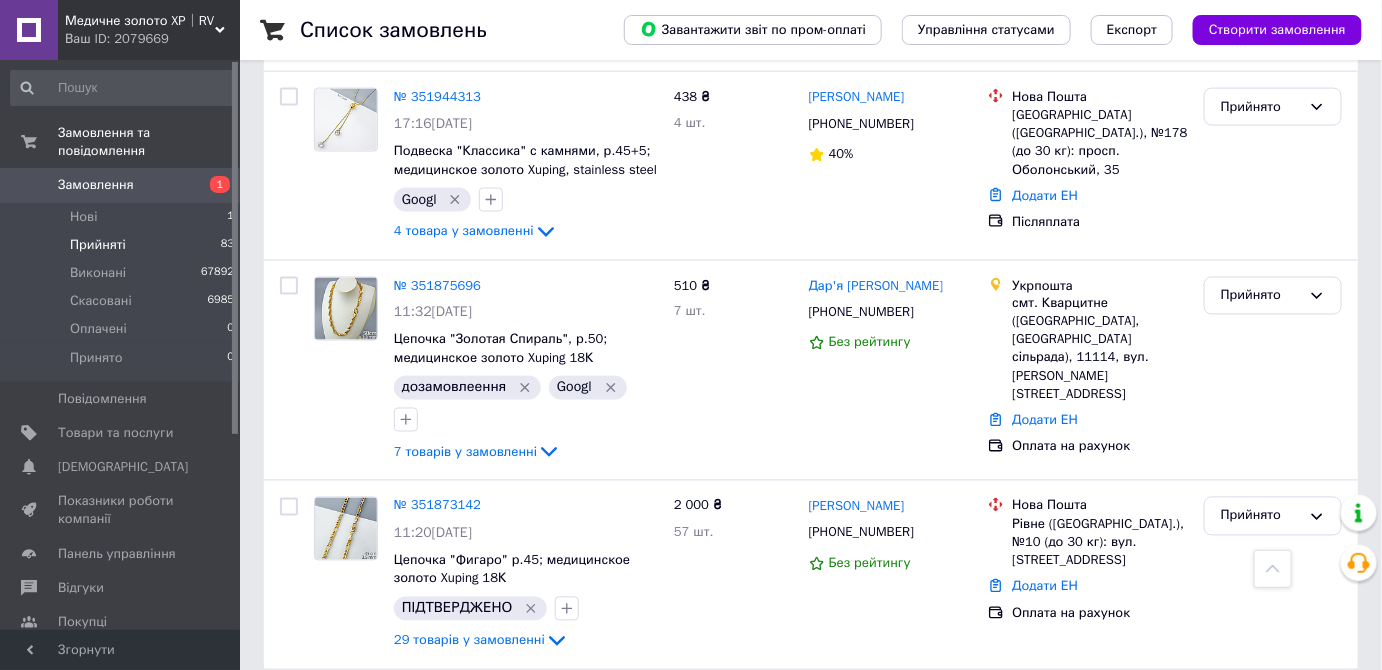 click on "5" at bounding box center [584, 714] 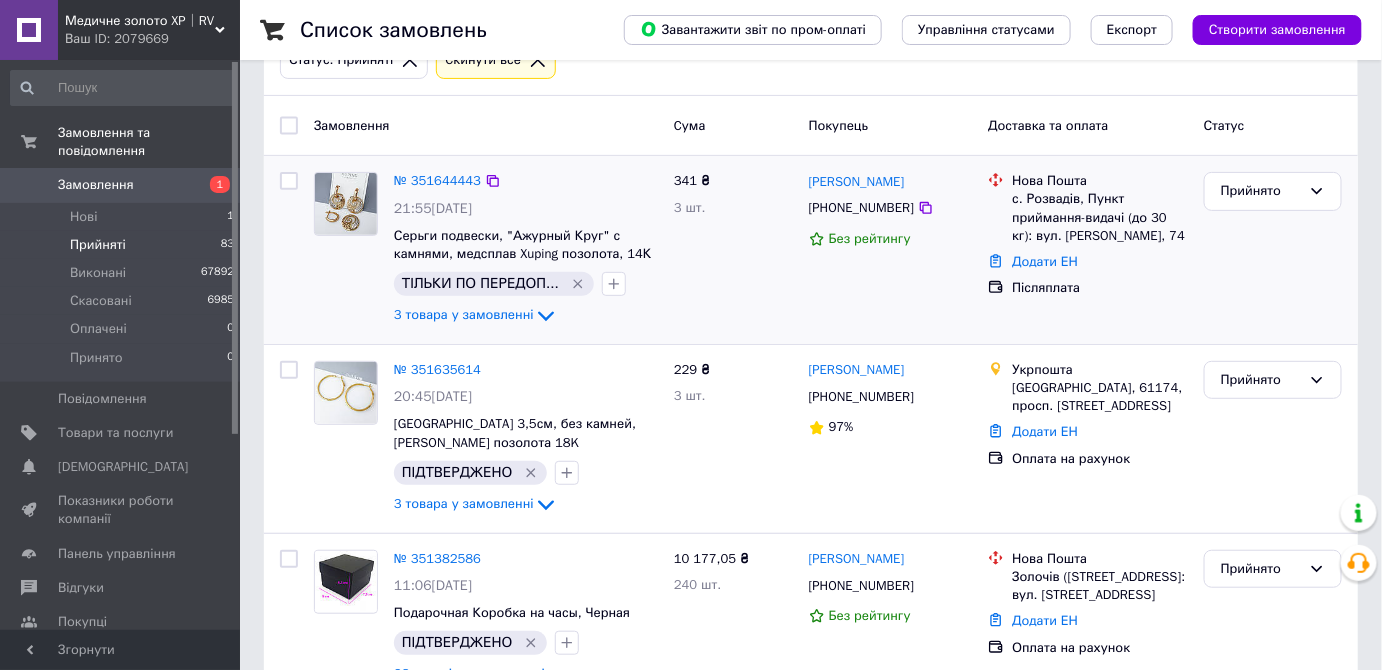 scroll, scrollTop: 0, scrollLeft: 0, axis: both 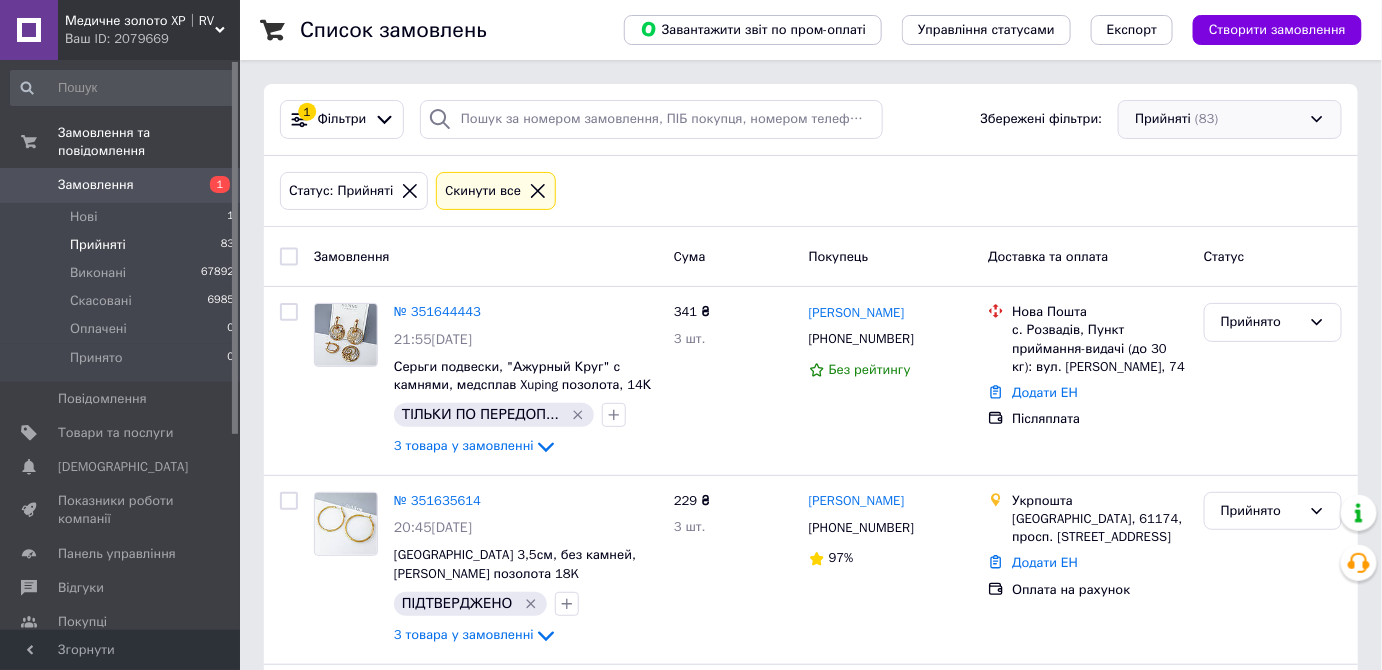 click on "Прийняті (83)" at bounding box center [1230, 119] 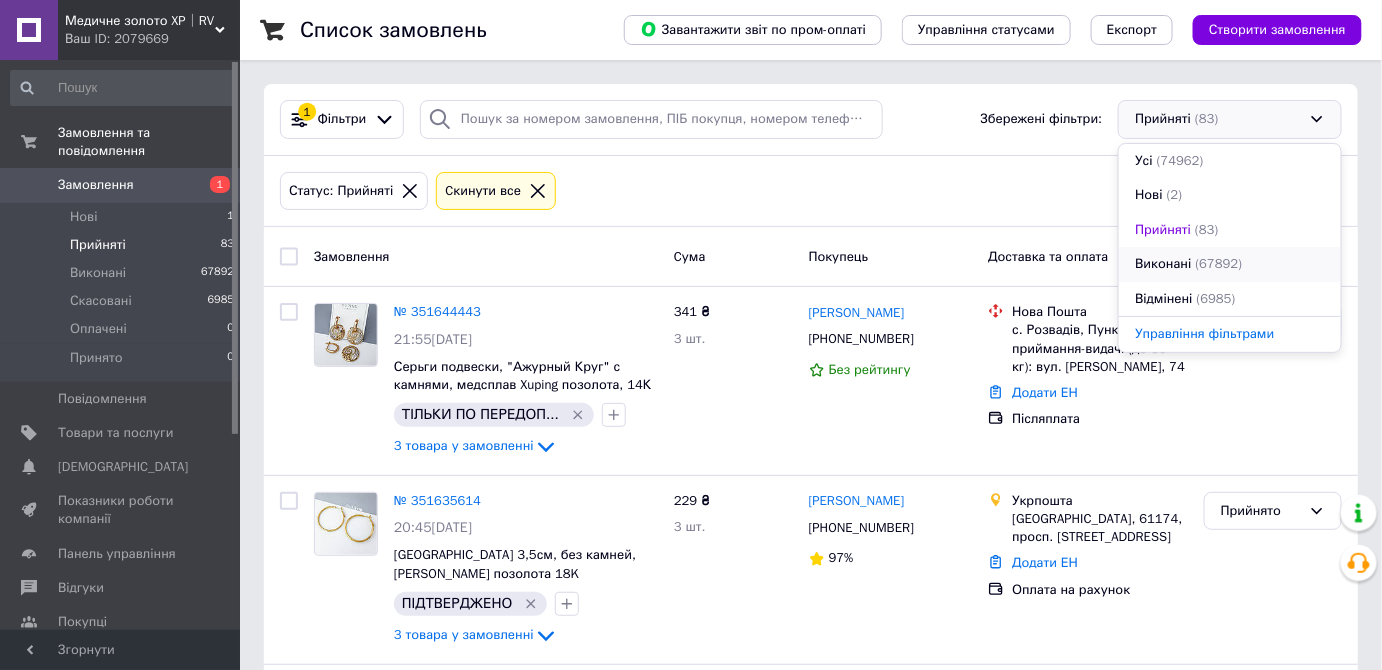 click on "(67892)" at bounding box center (1219, 263) 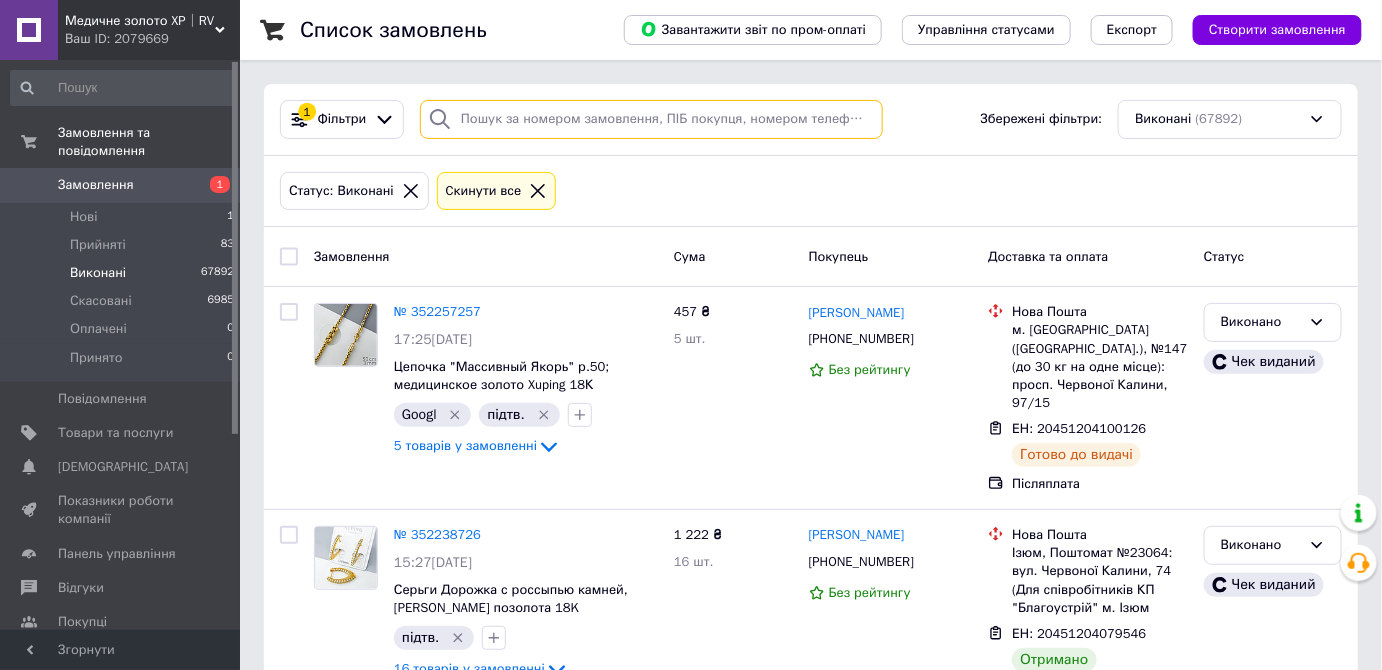 click at bounding box center [651, 119] 